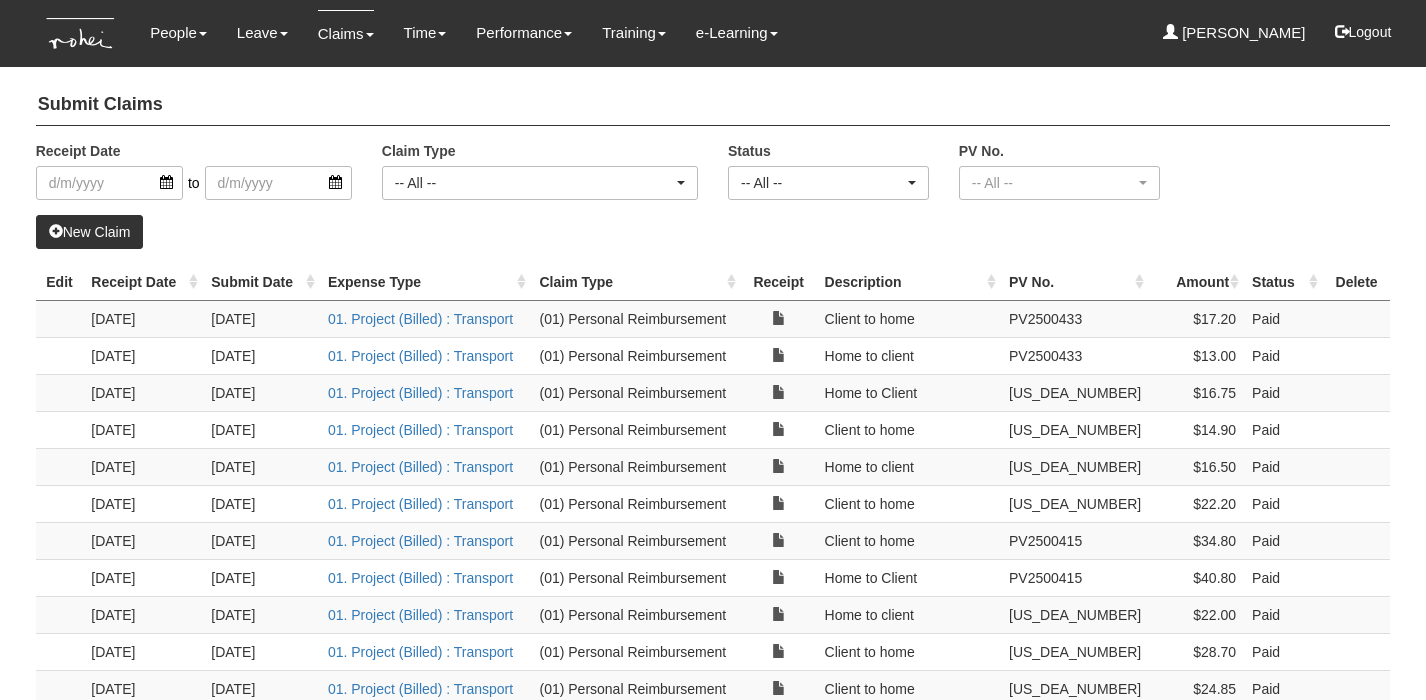 select on "50" 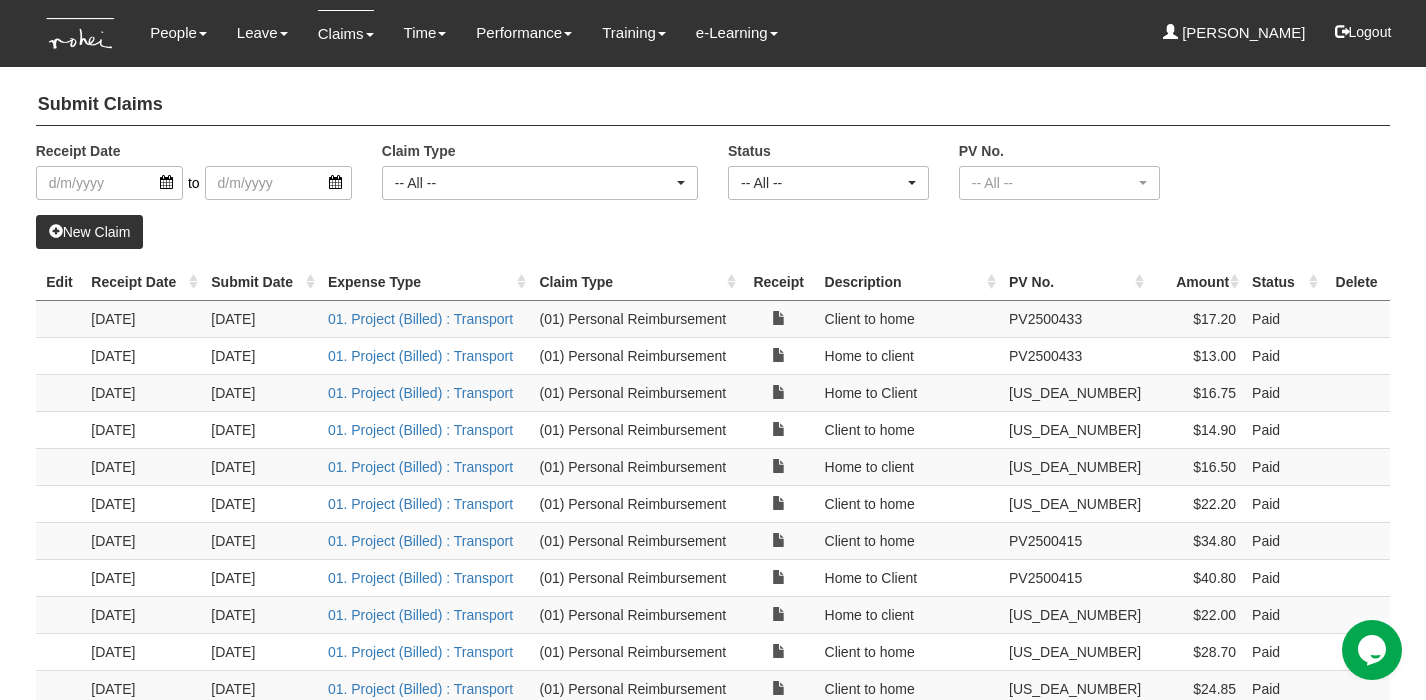 scroll, scrollTop: 0, scrollLeft: 0, axis: both 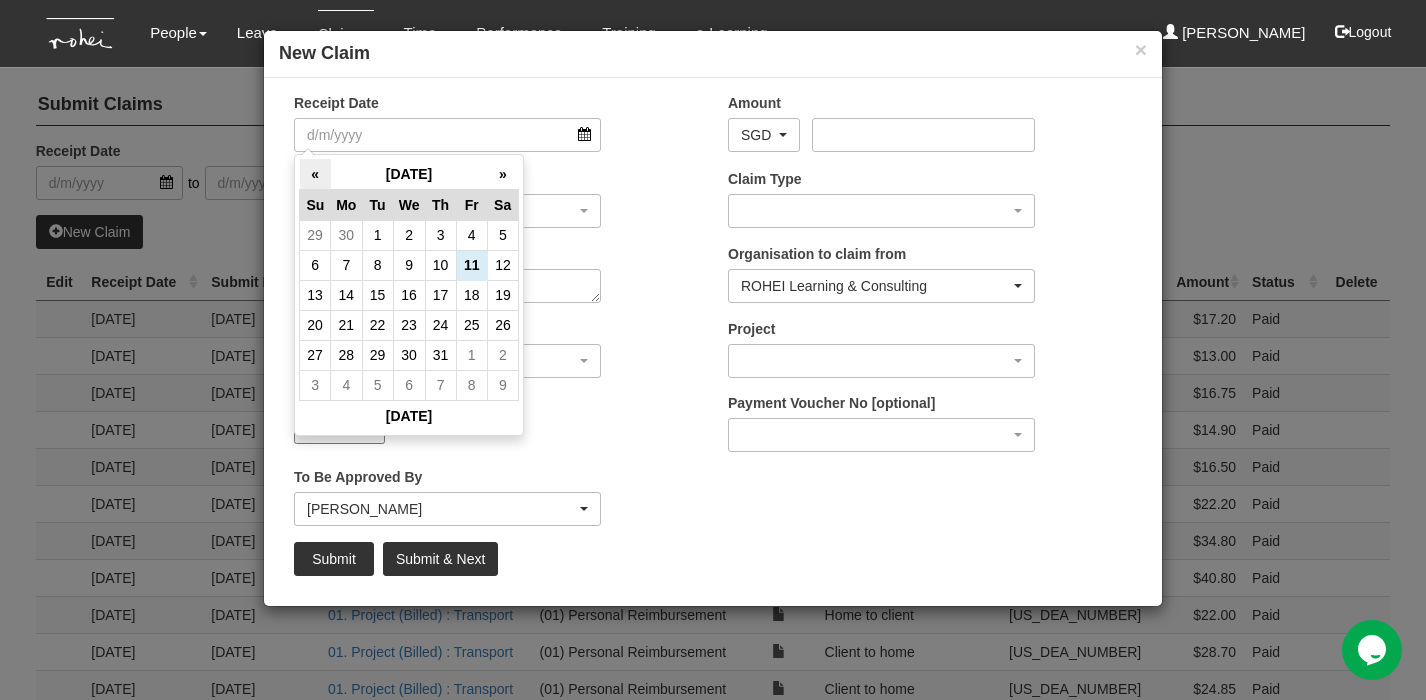 click on "«" at bounding box center [315, 174] 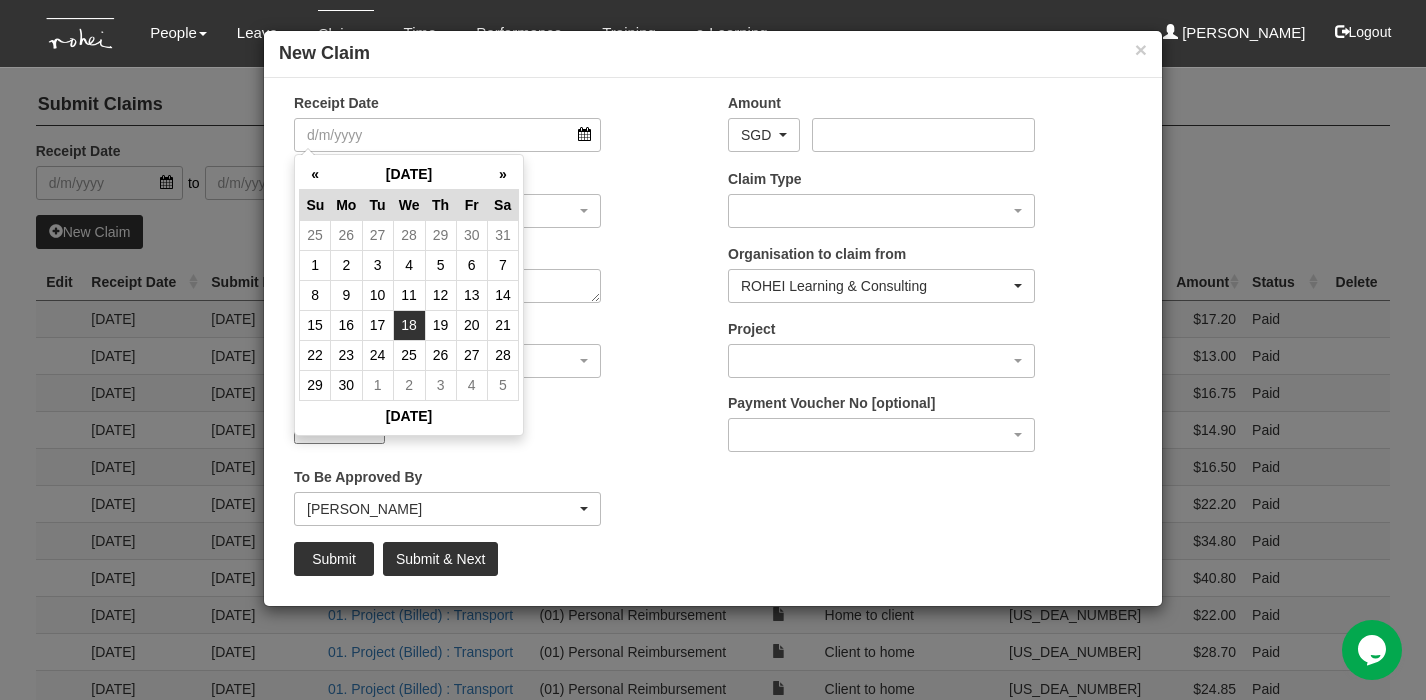 click on "18" at bounding box center [409, 325] 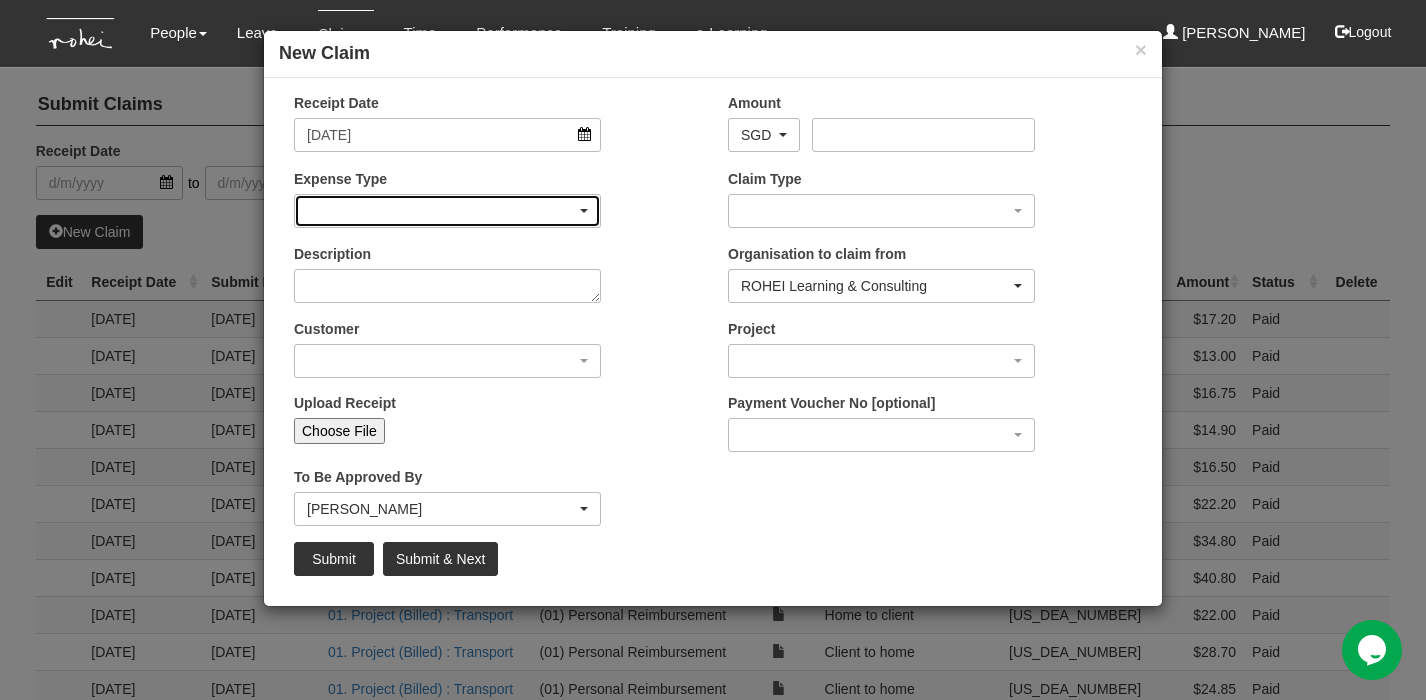 click at bounding box center (584, 211) 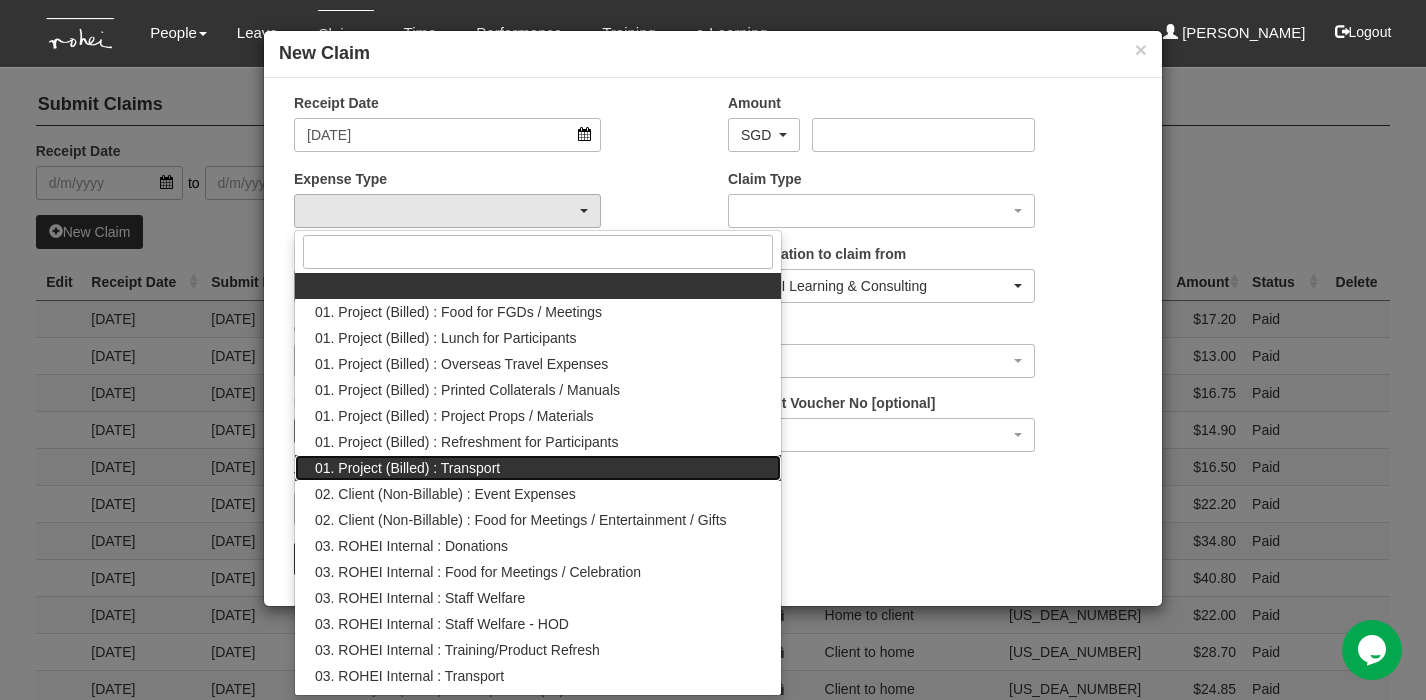 click on "01. Project (Billed) : Transport" at bounding box center [407, 468] 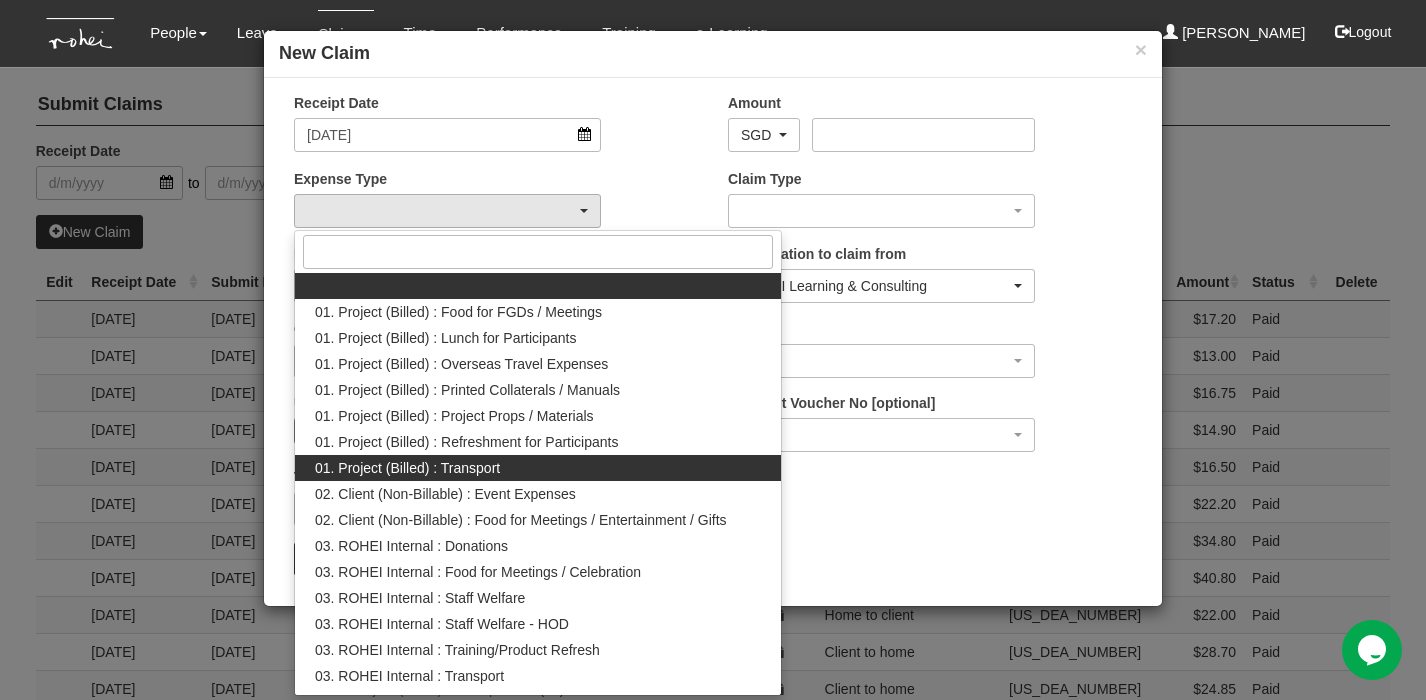 select on "135" 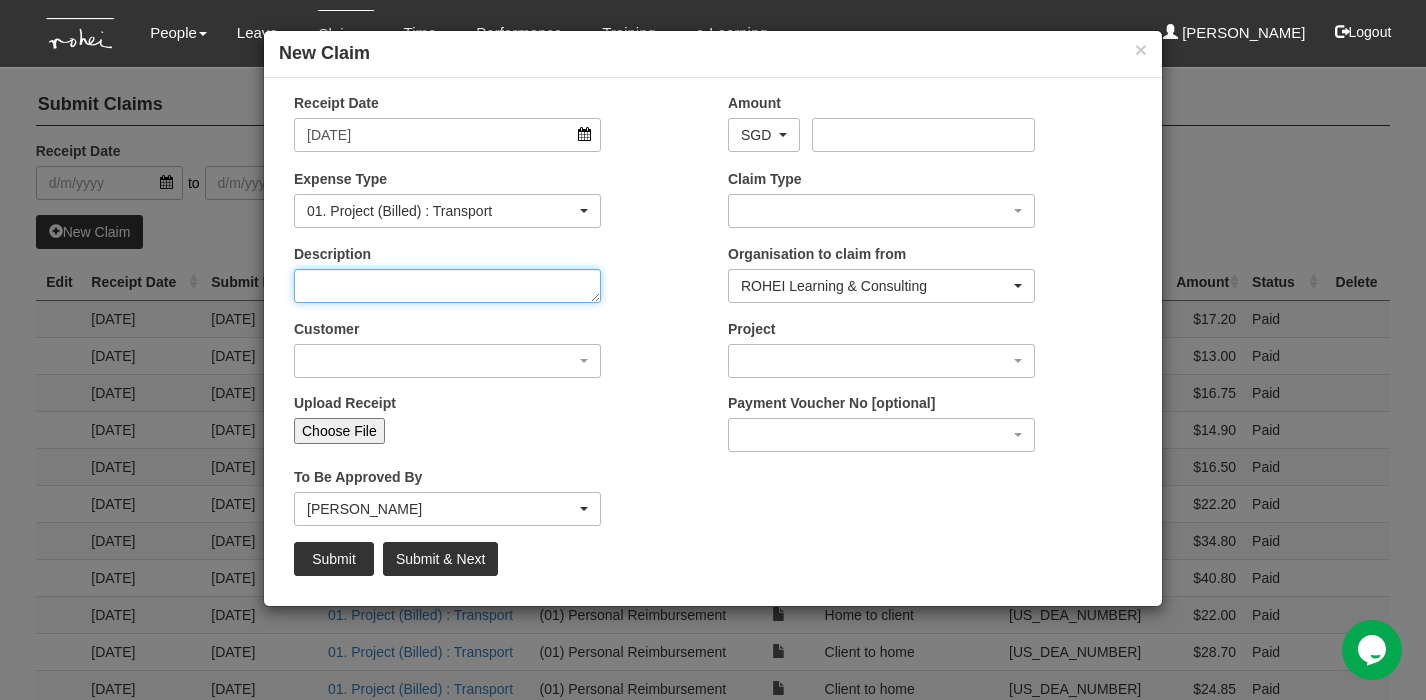 click on "Description" at bounding box center (447, 286) 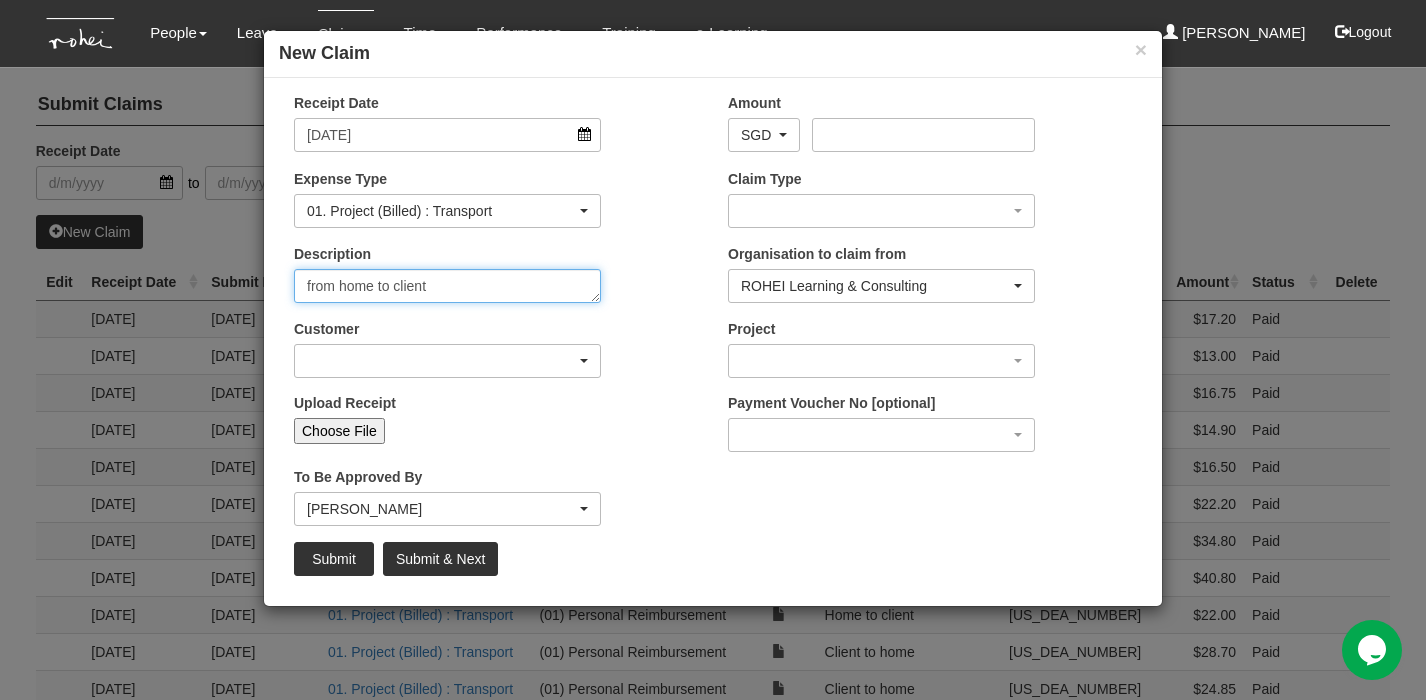type on "from home to client" 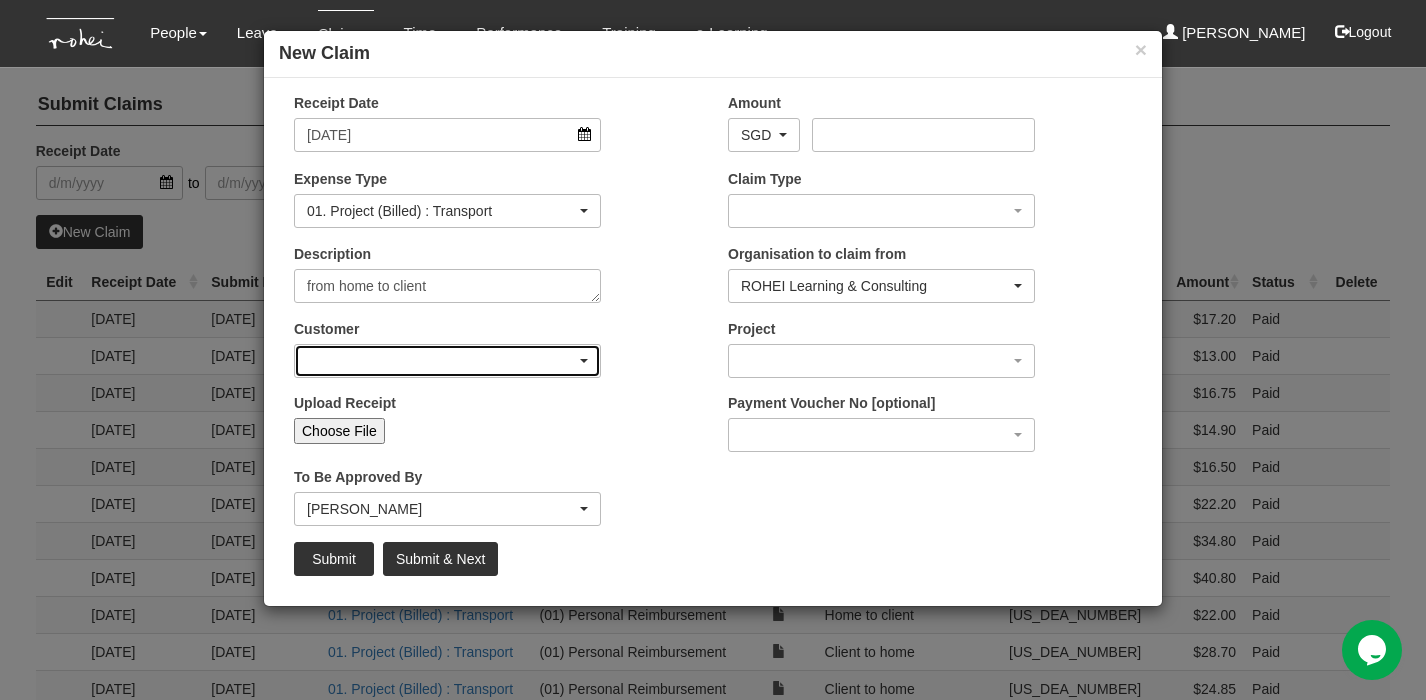 click at bounding box center [447, 361] 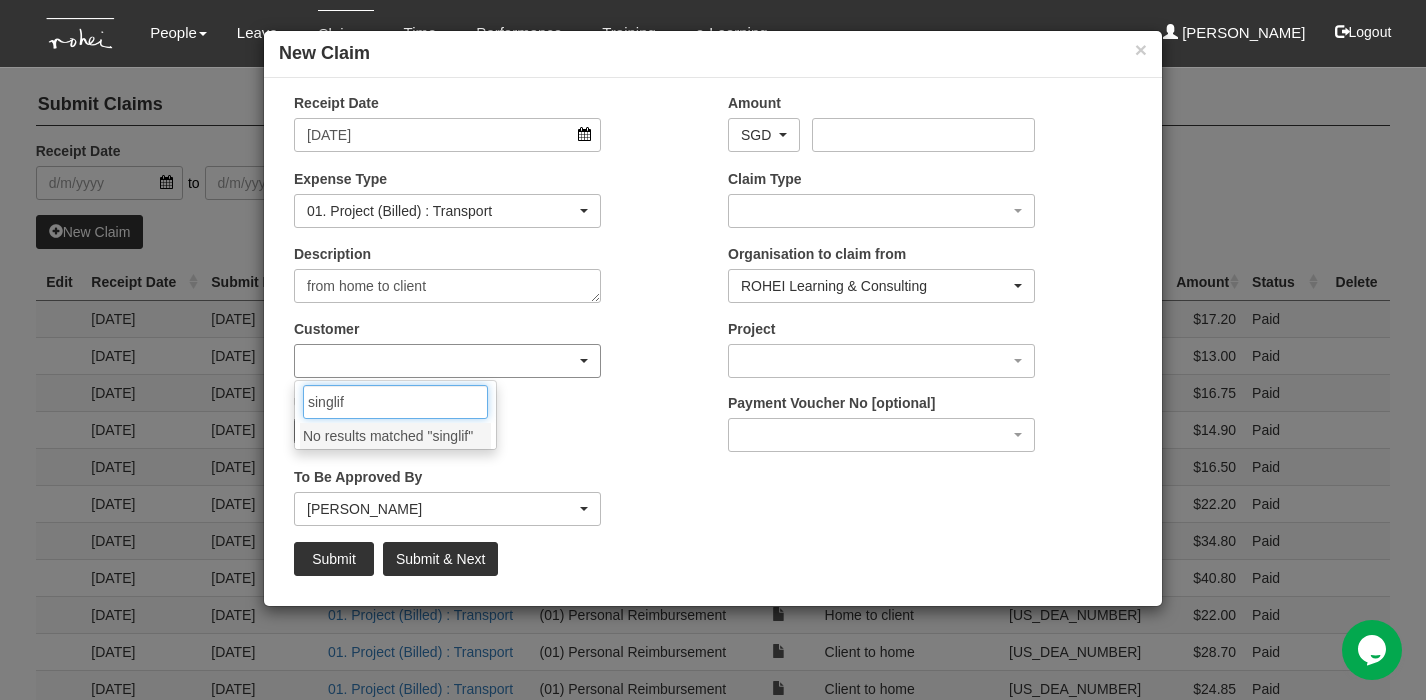 type on "singlife" 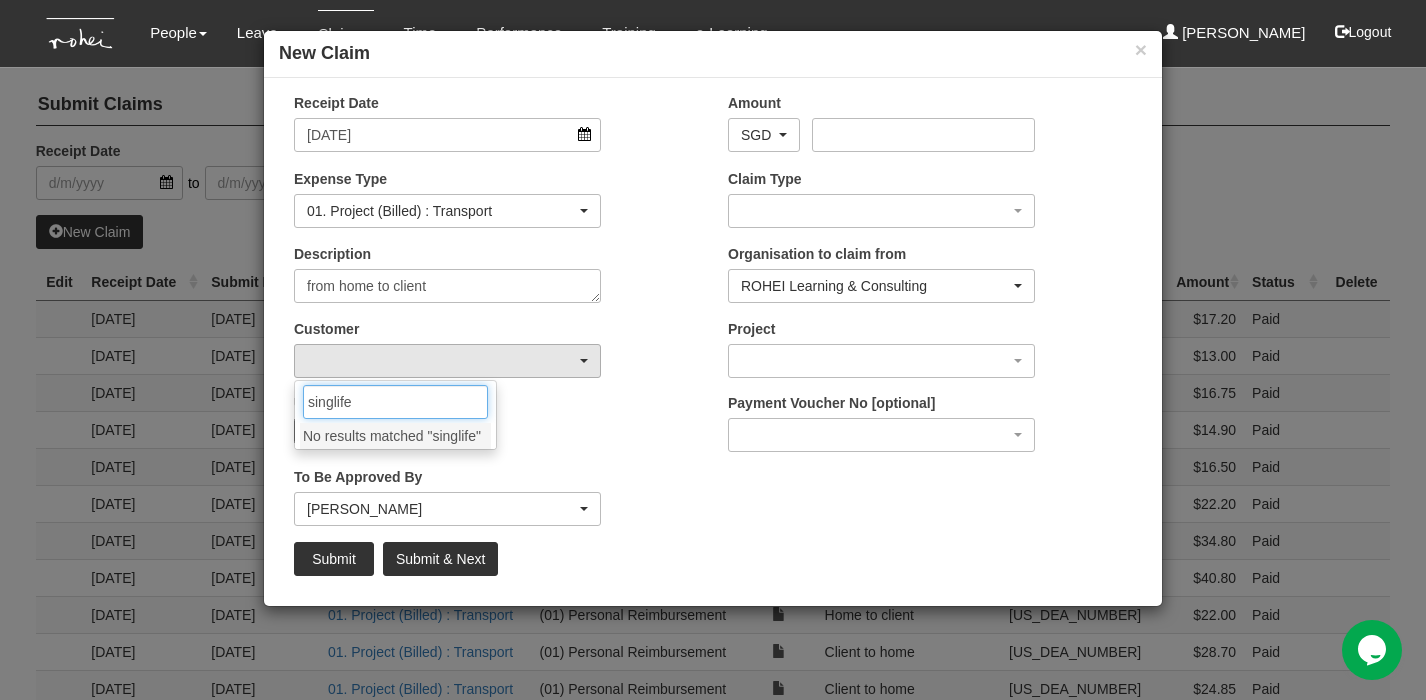 drag, startPoint x: 401, startPoint y: 404, endPoint x: 299, endPoint y: 400, distance: 102.0784 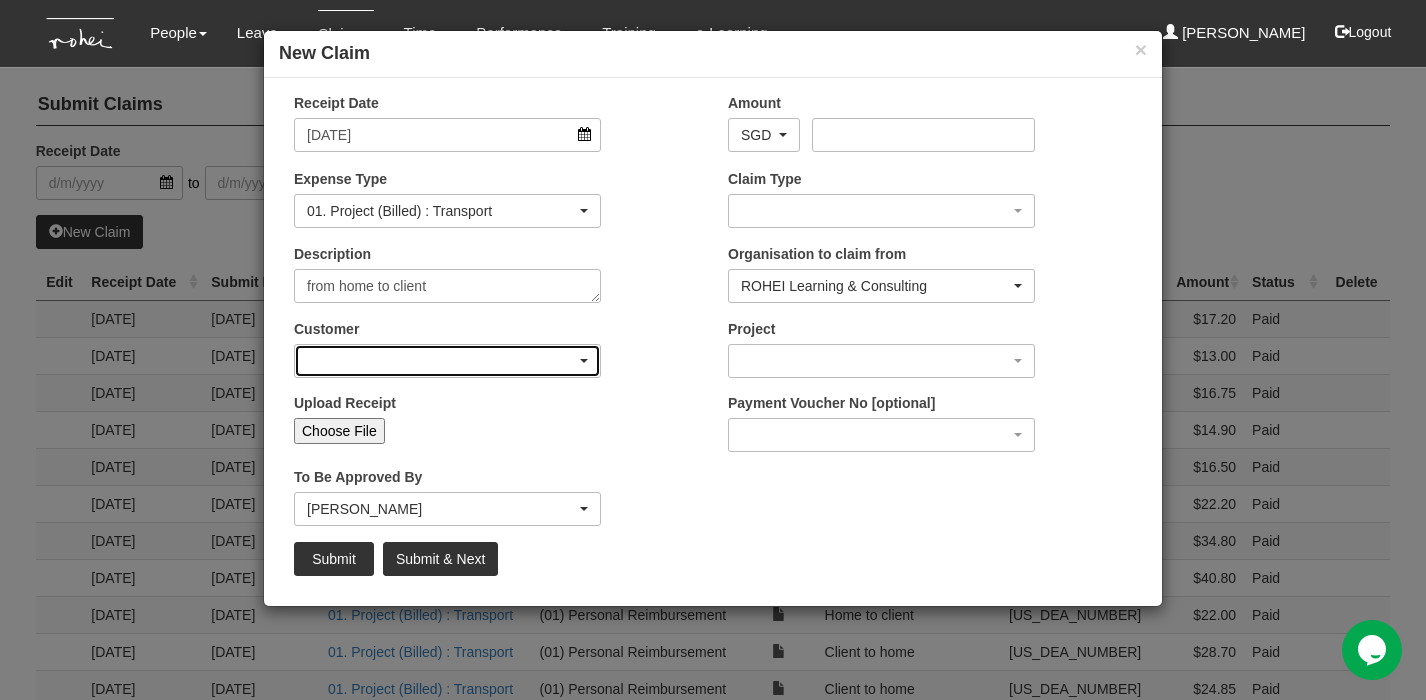 click at bounding box center (447, 361) 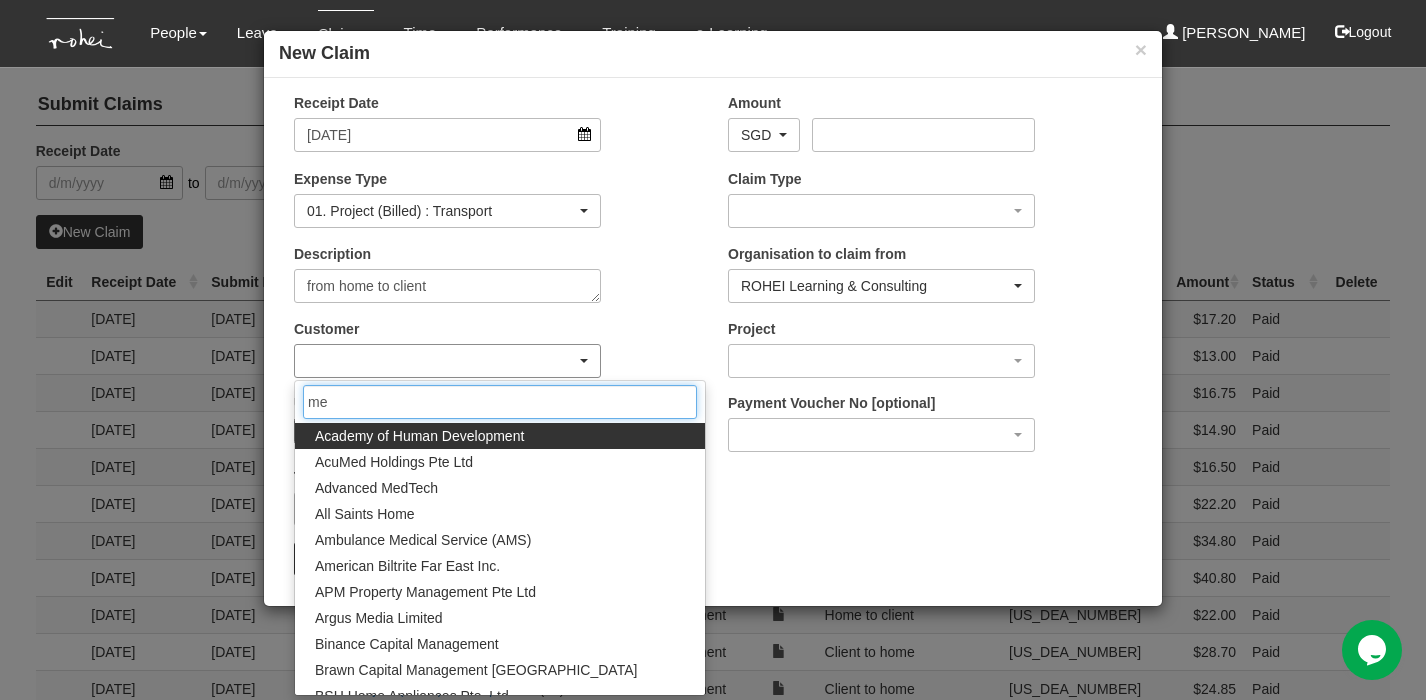 type on "mep" 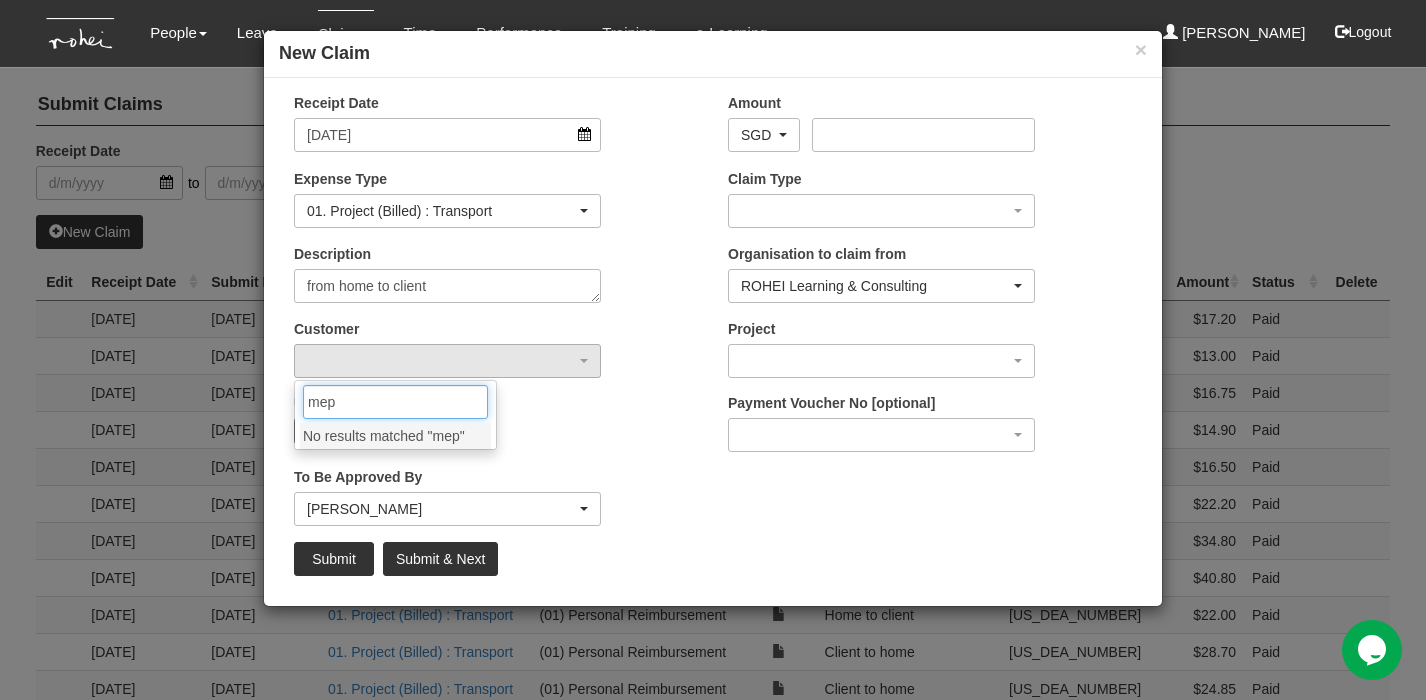 drag, startPoint x: 347, startPoint y: 398, endPoint x: 284, endPoint y: 395, distance: 63.07139 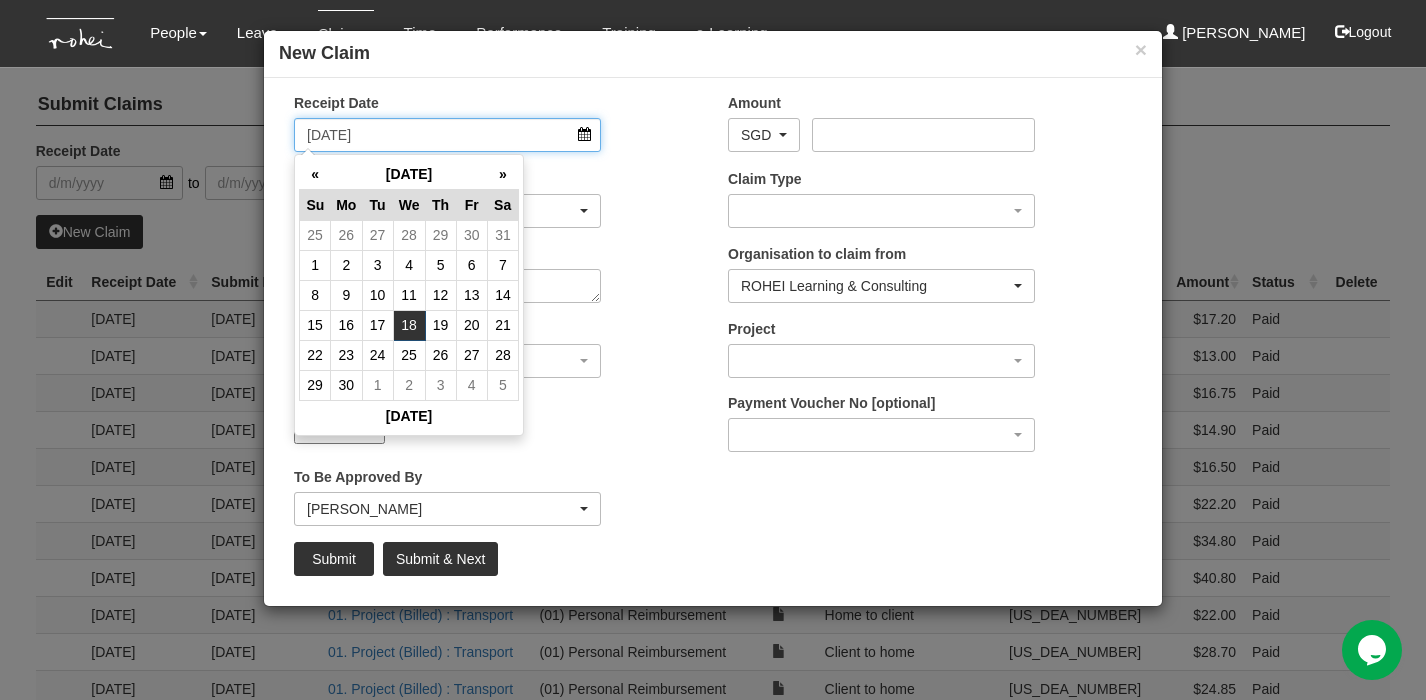 click on "18/6/2025" at bounding box center (447, 135) 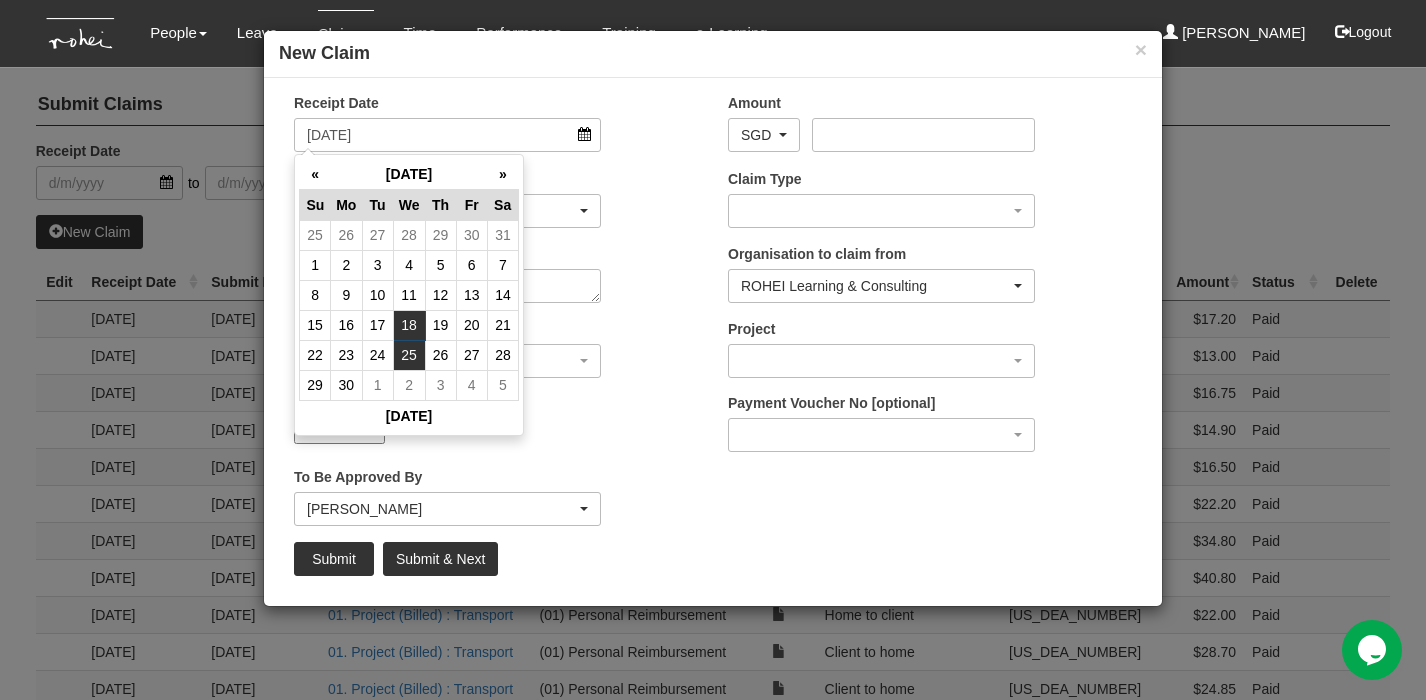 click on "25" at bounding box center (409, 355) 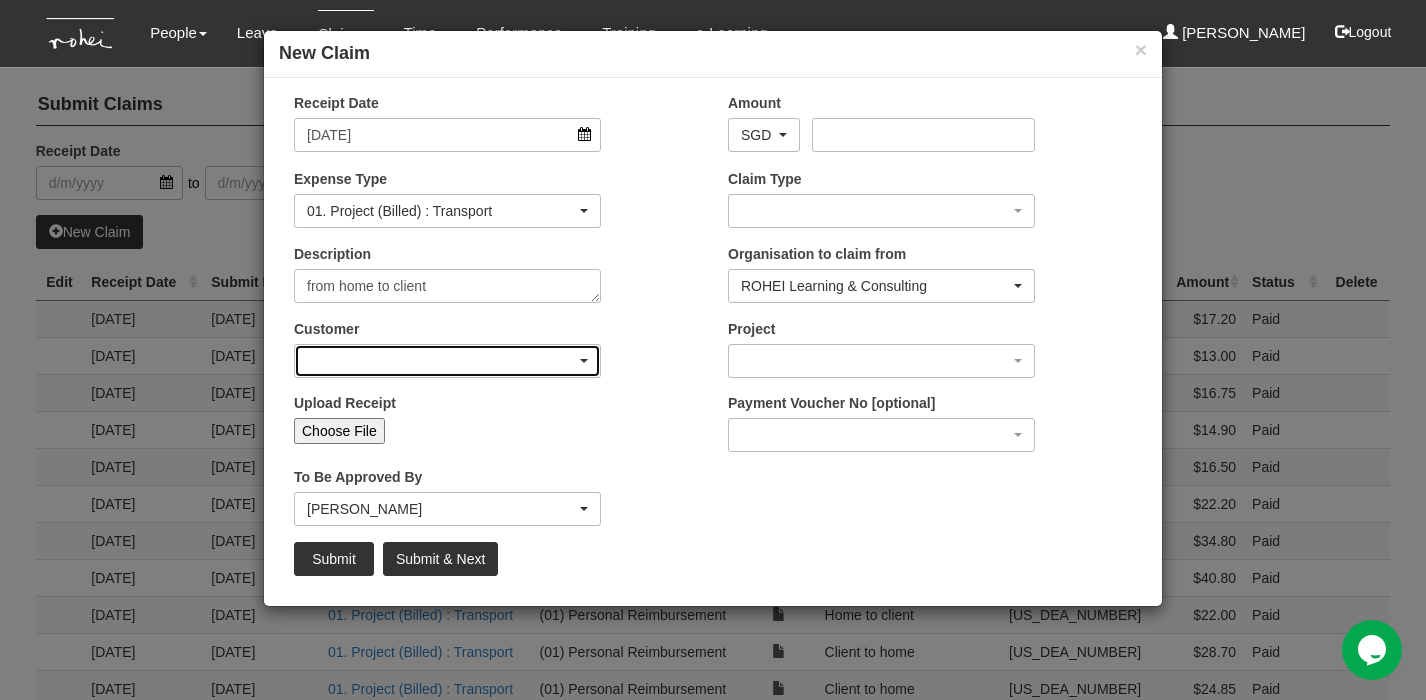 click at bounding box center (447, 361) 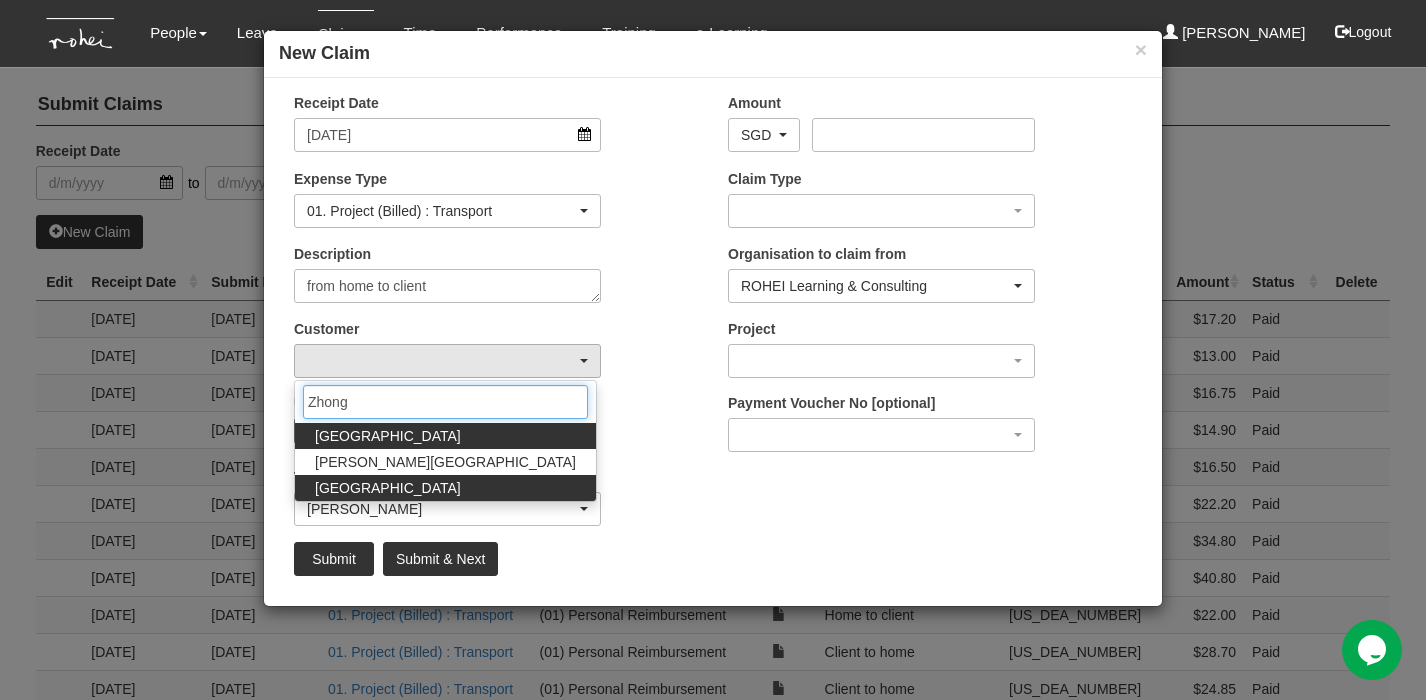 type on "Zhong" 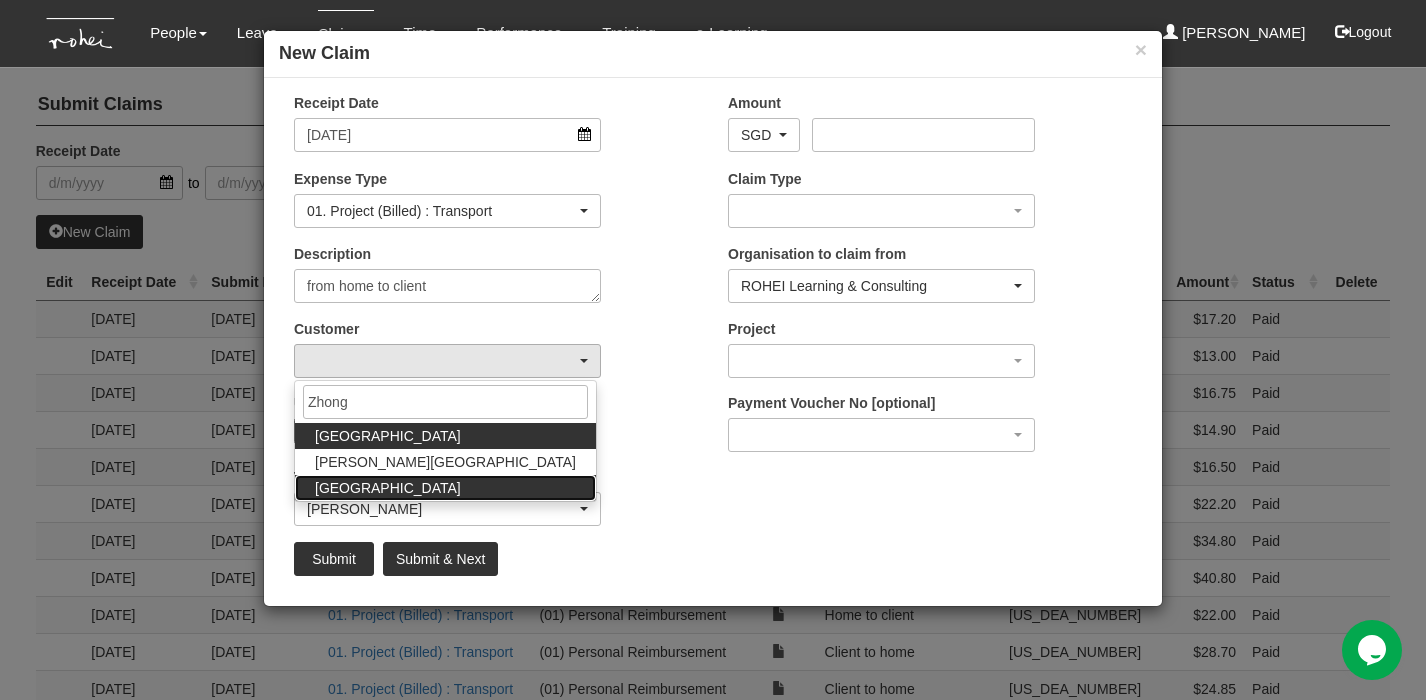 click on "[GEOGRAPHIC_DATA]" at bounding box center [388, 488] 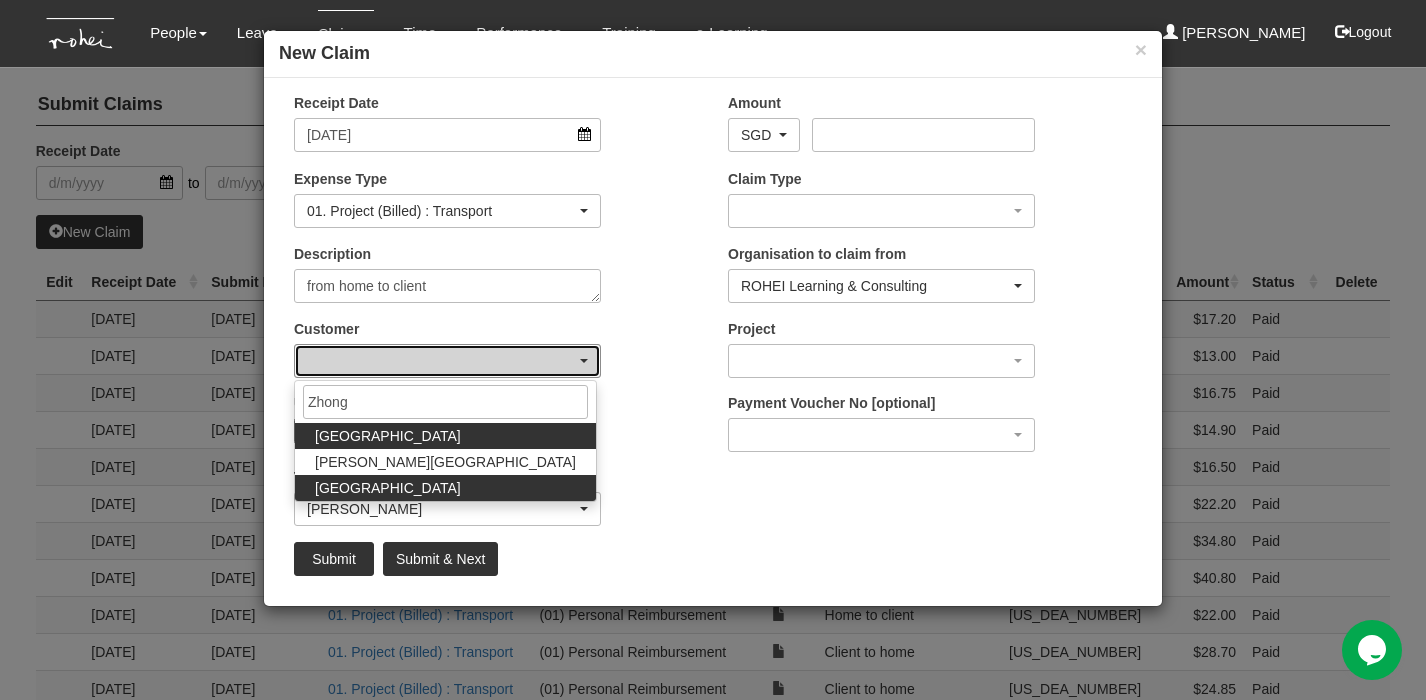 select on "745" 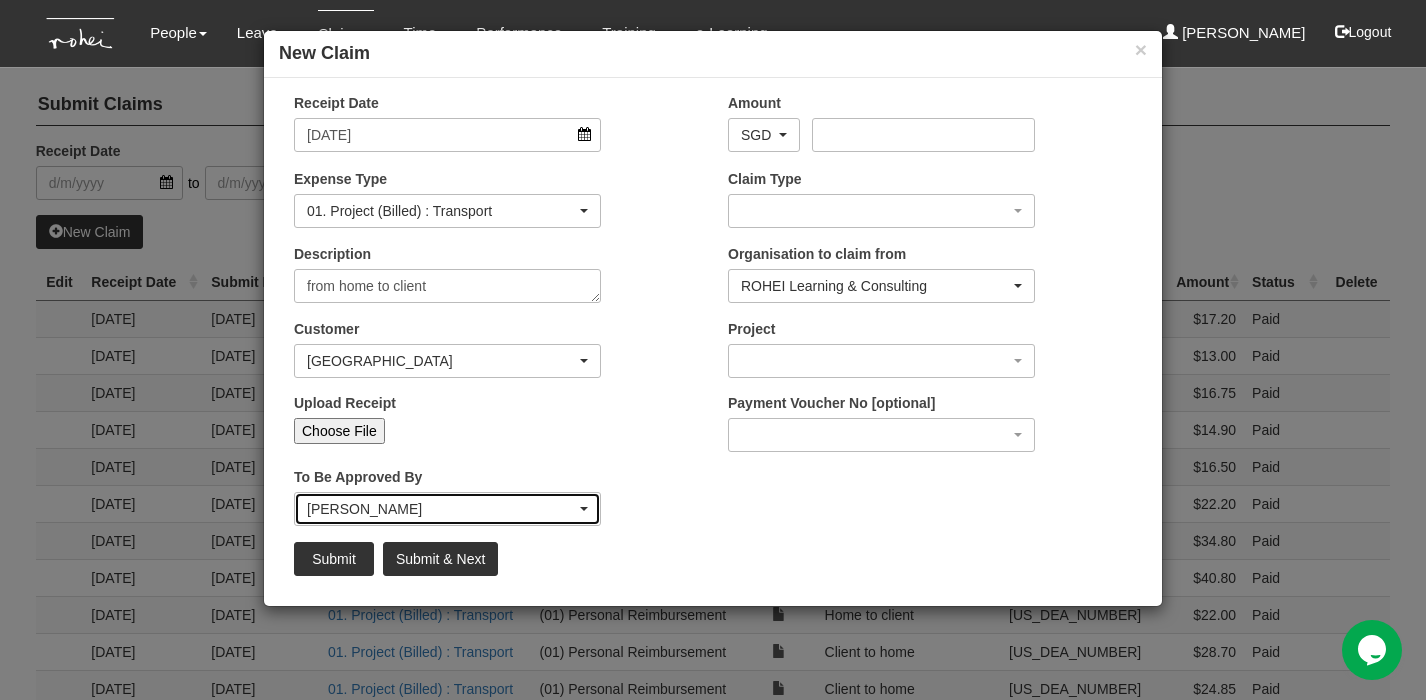 click on "Wen-Wei Chiang" at bounding box center (447, 509) 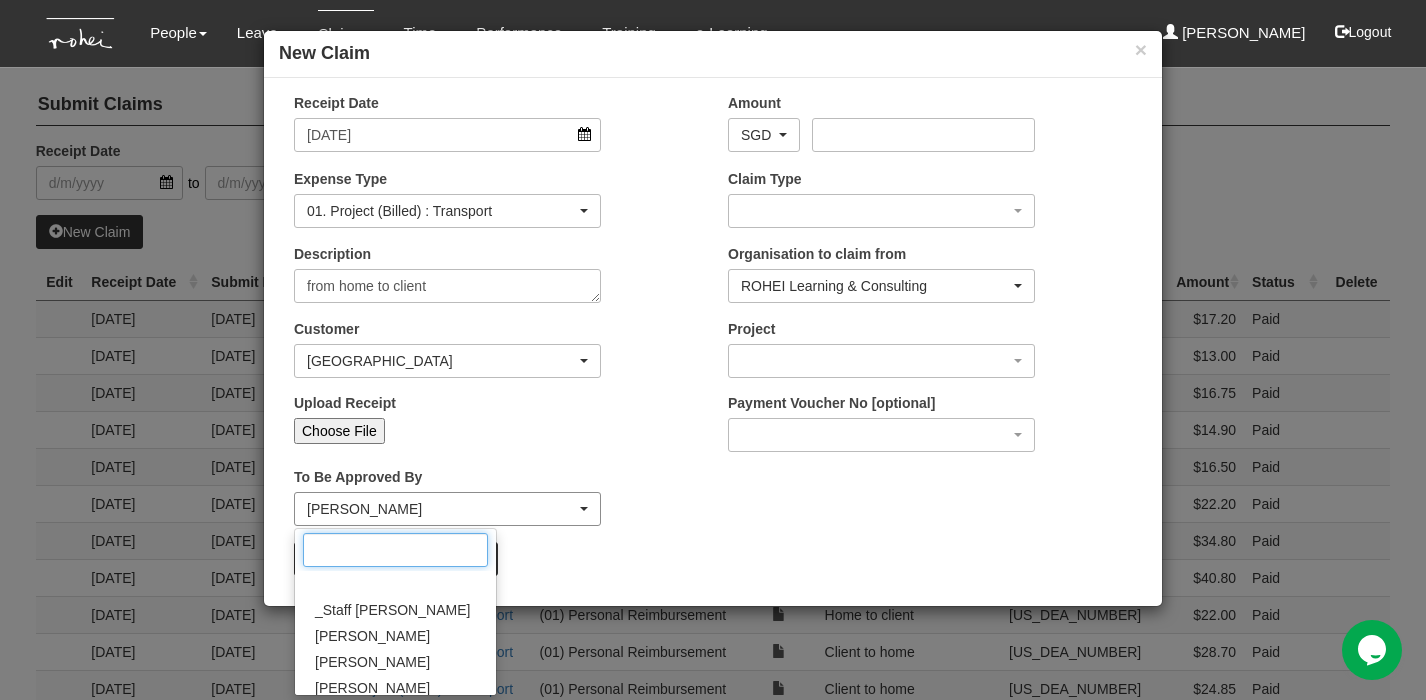 scroll, scrollTop: 473, scrollLeft: 0, axis: vertical 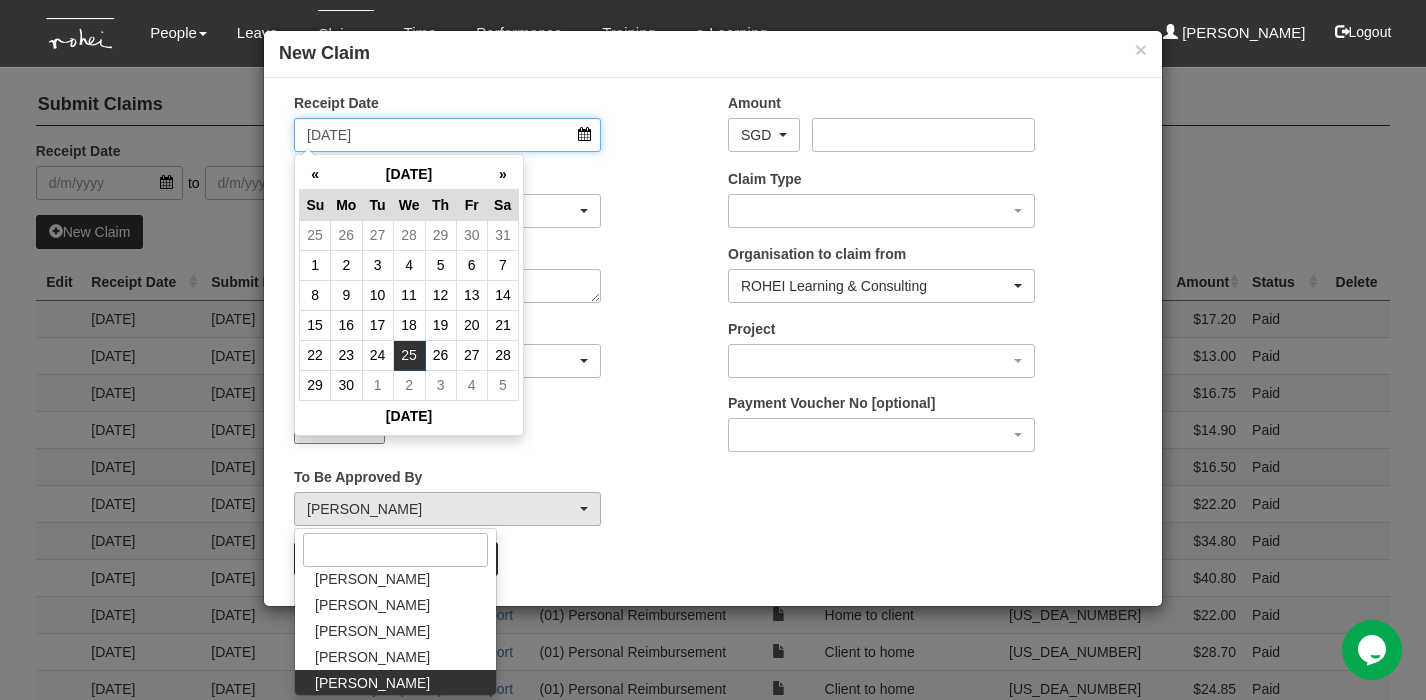 click on "[DATE]" at bounding box center [447, 135] 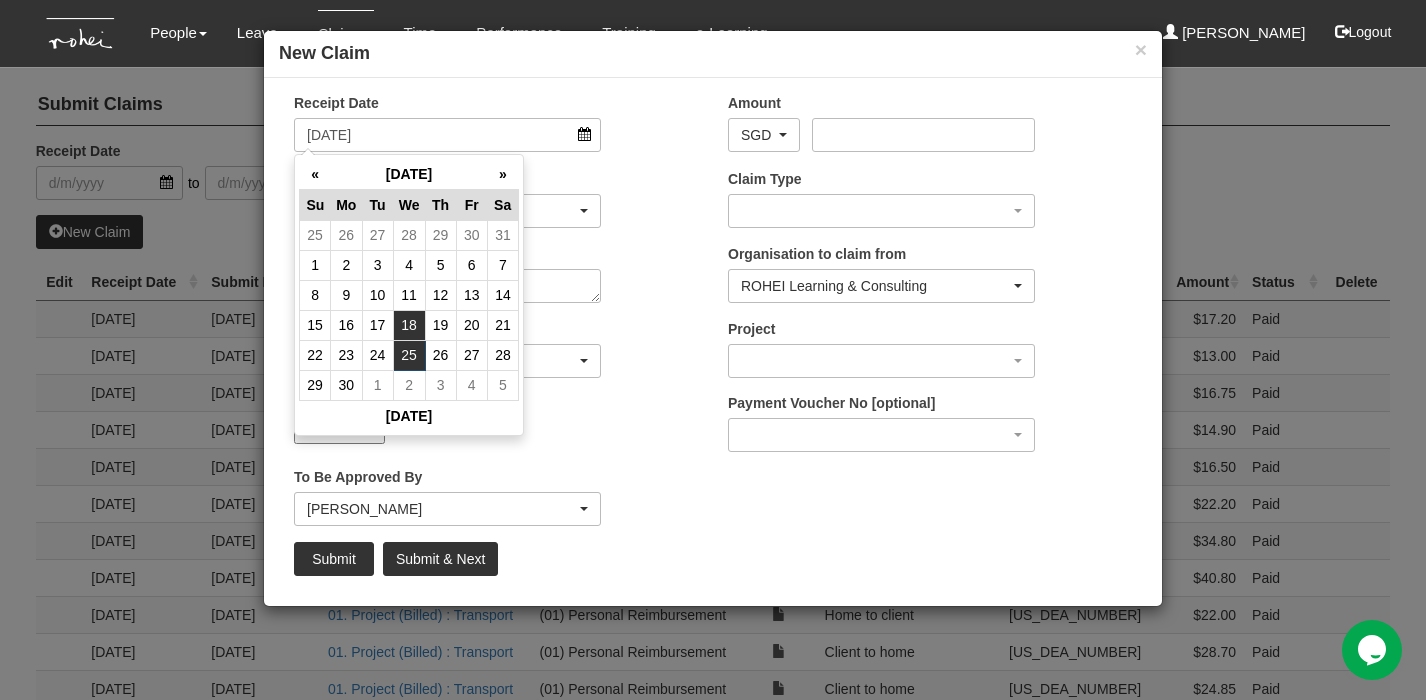 click on "18" at bounding box center (409, 325) 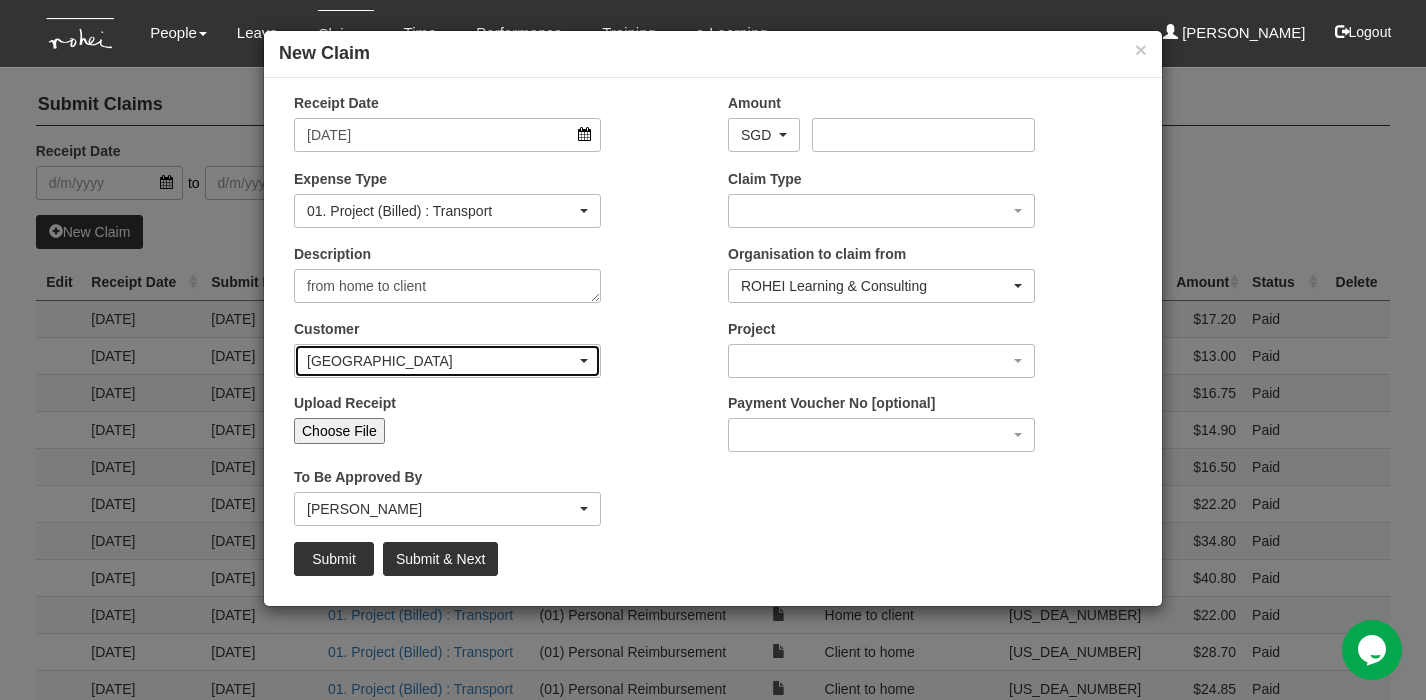 click on "[GEOGRAPHIC_DATA]" at bounding box center [447, 361] 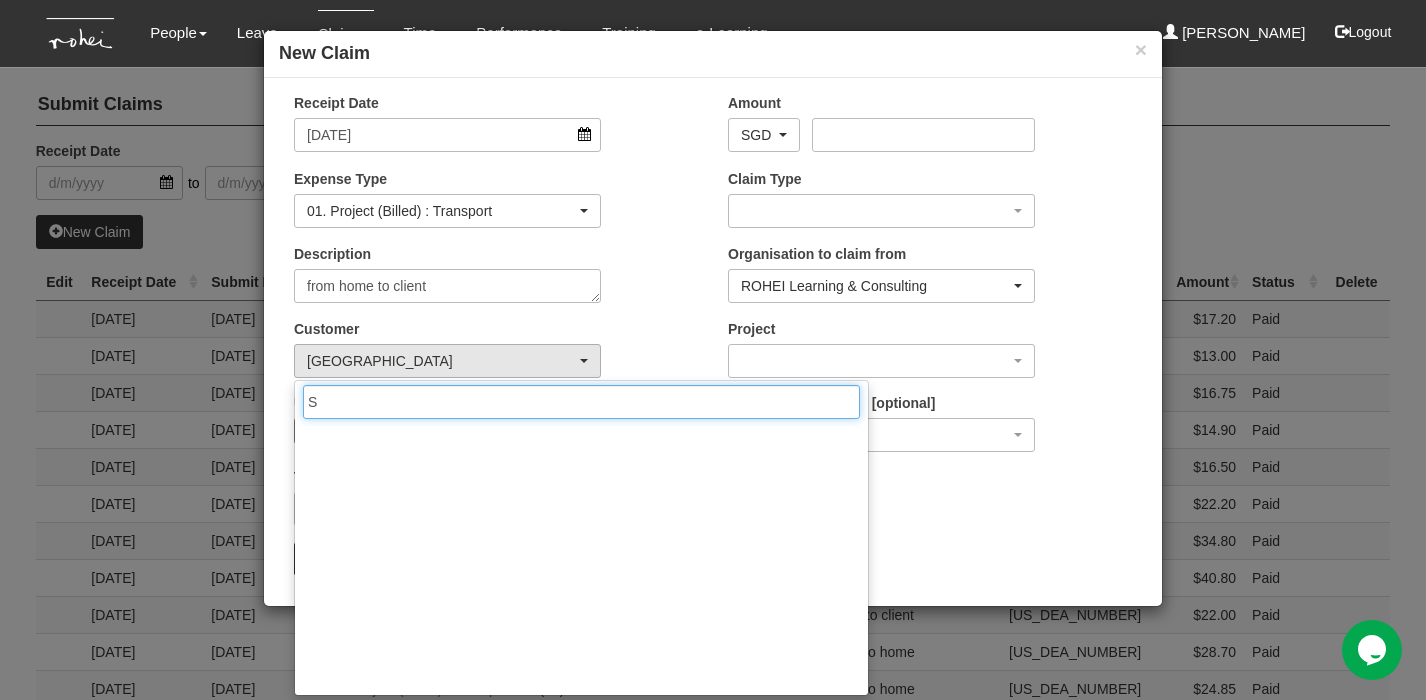 scroll, scrollTop: 0, scrollLeft: 0, axis: both 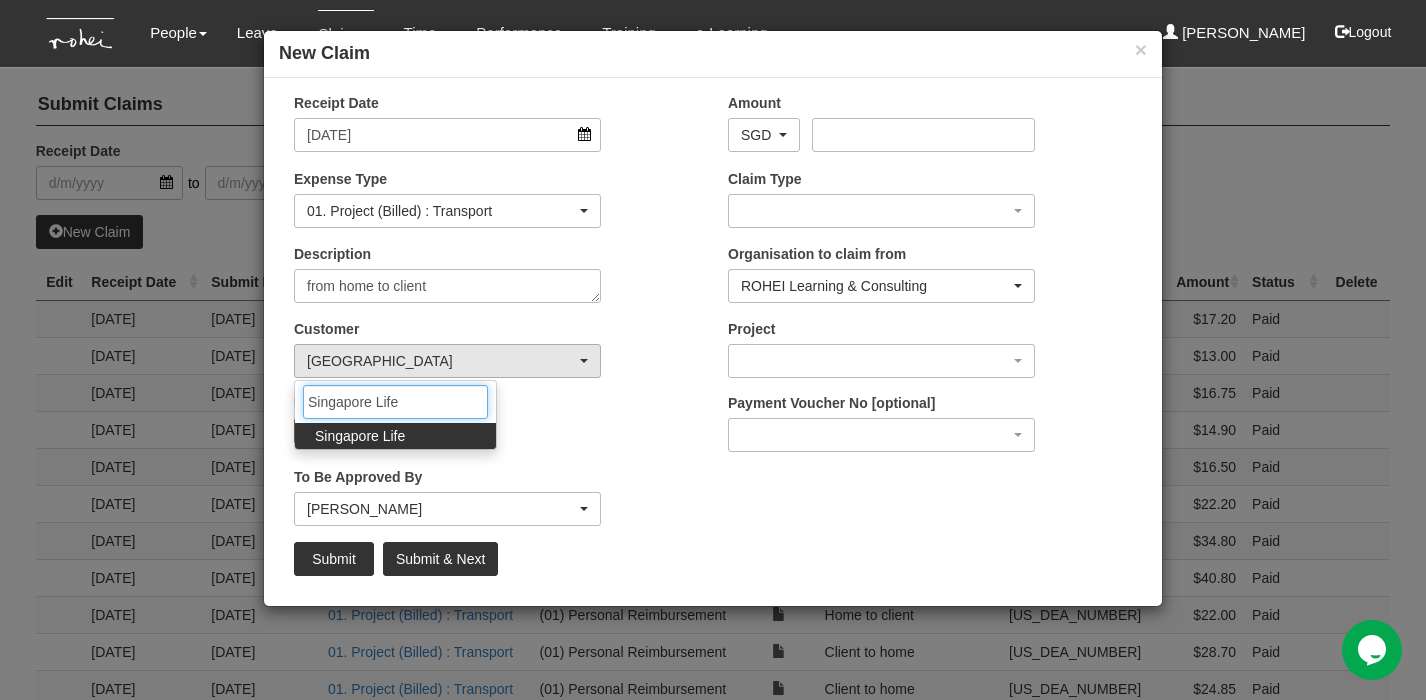 type on "Singapore Life" 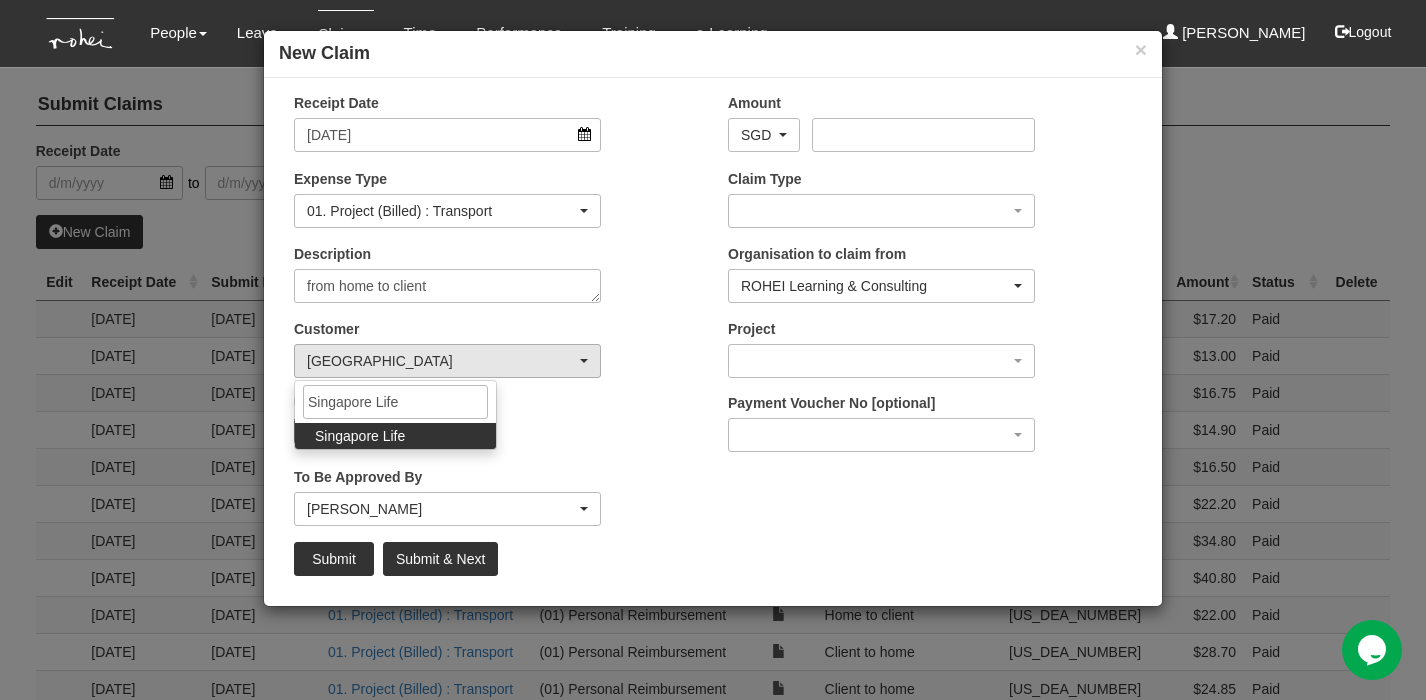 click on "Singapore Life" at bounding box center (395, 436) 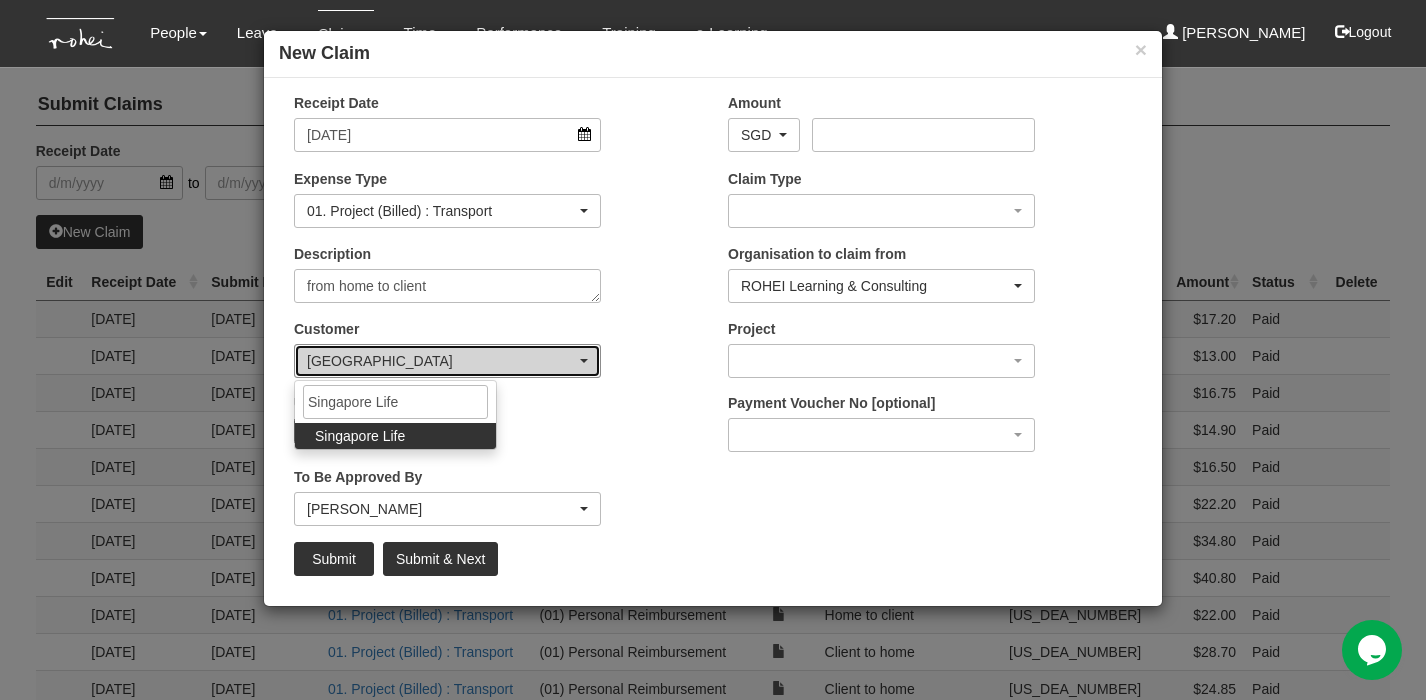 select on "712" 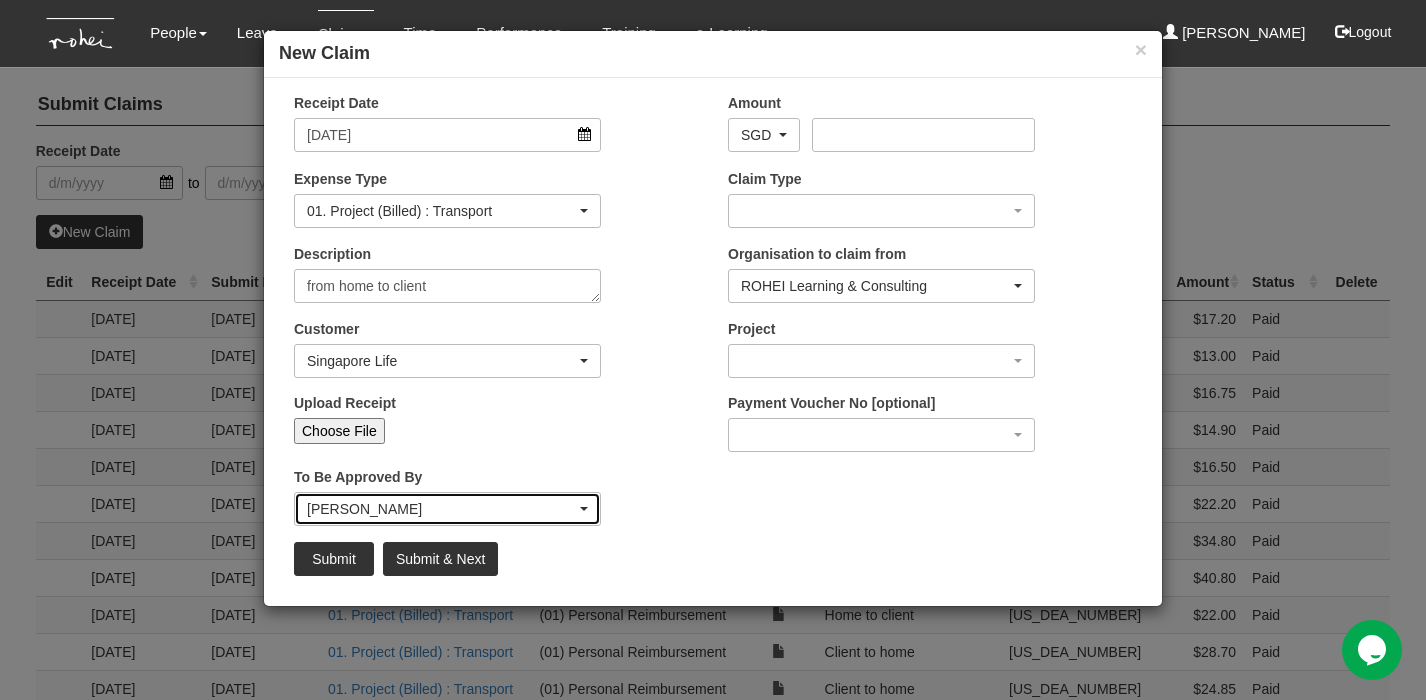 click at bounding box center [584, 509] 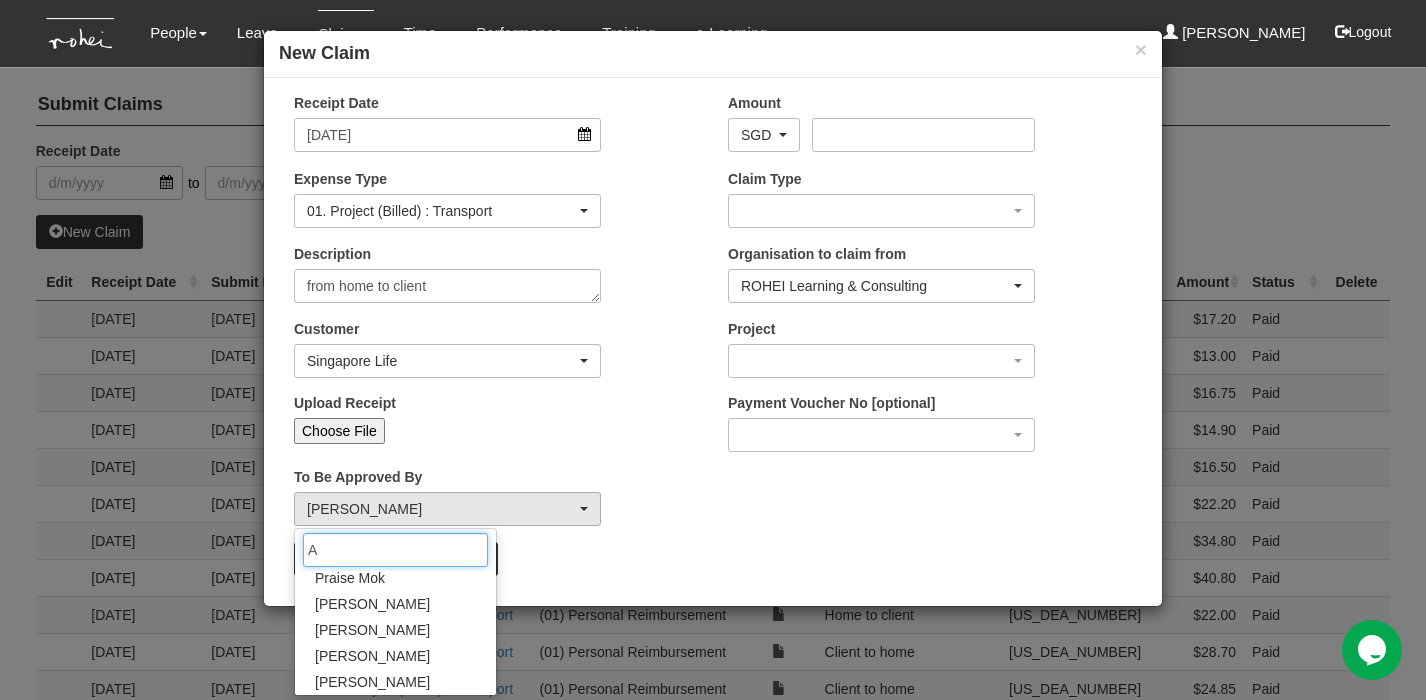 scroll, scrollTop: 0, scrollLeft: 0, axis: both 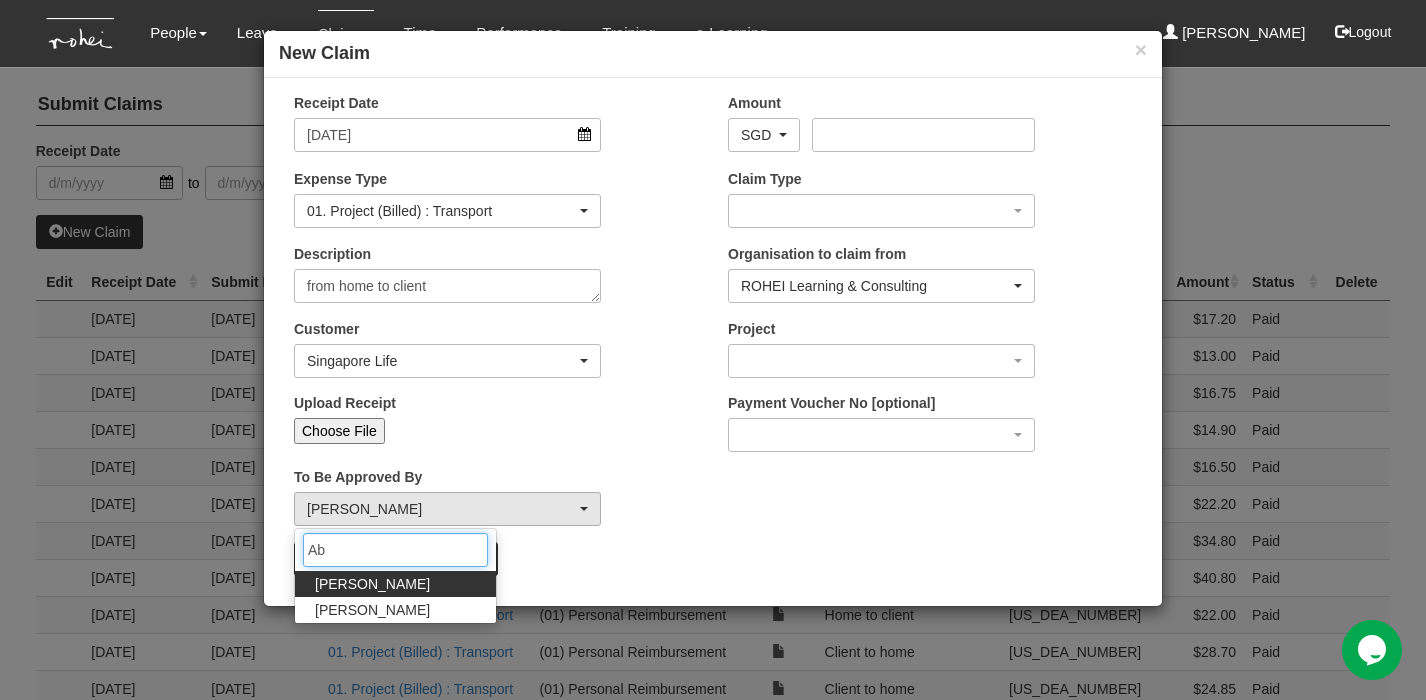 type on "Ab" 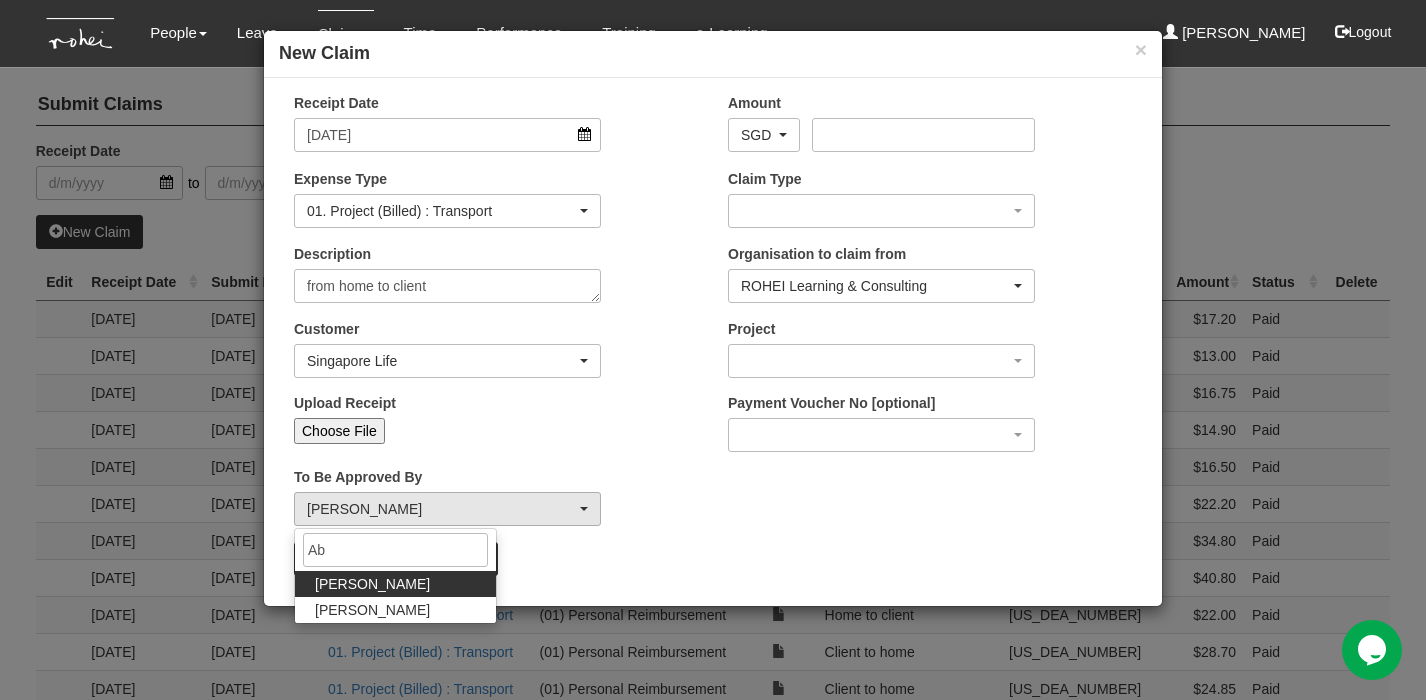 click on "Abel Tan" at bounding box center (372, 584) 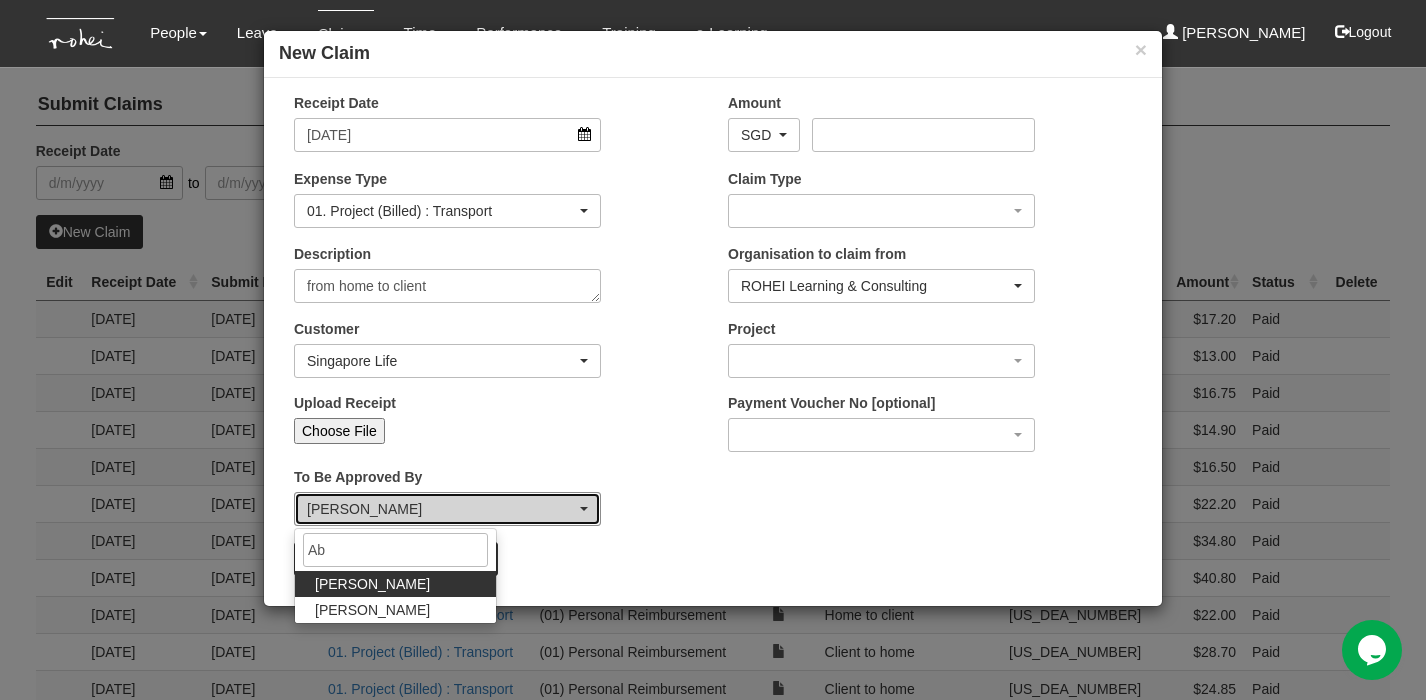 select on "bab5243c-beed-41fc-b362-49a7e6e66dc1" 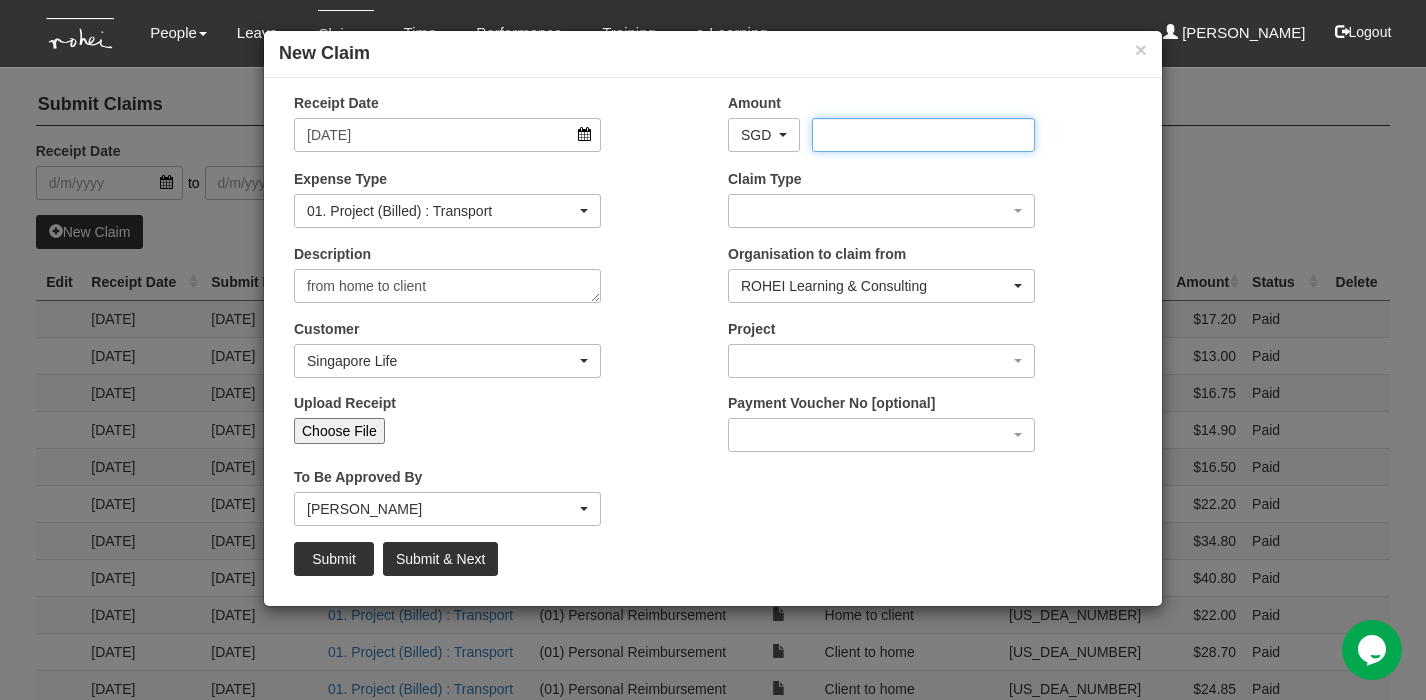click on "Amount" at bounding box center [923, 135] 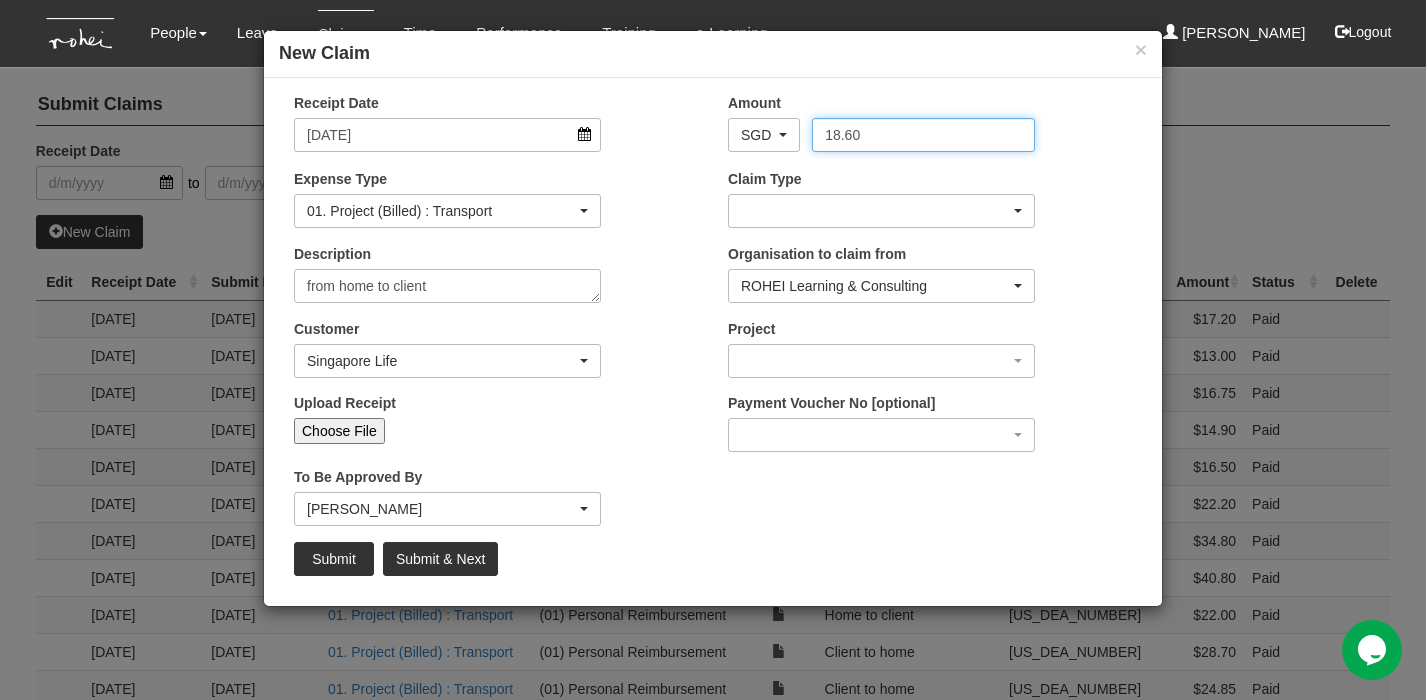 type on "18.60" 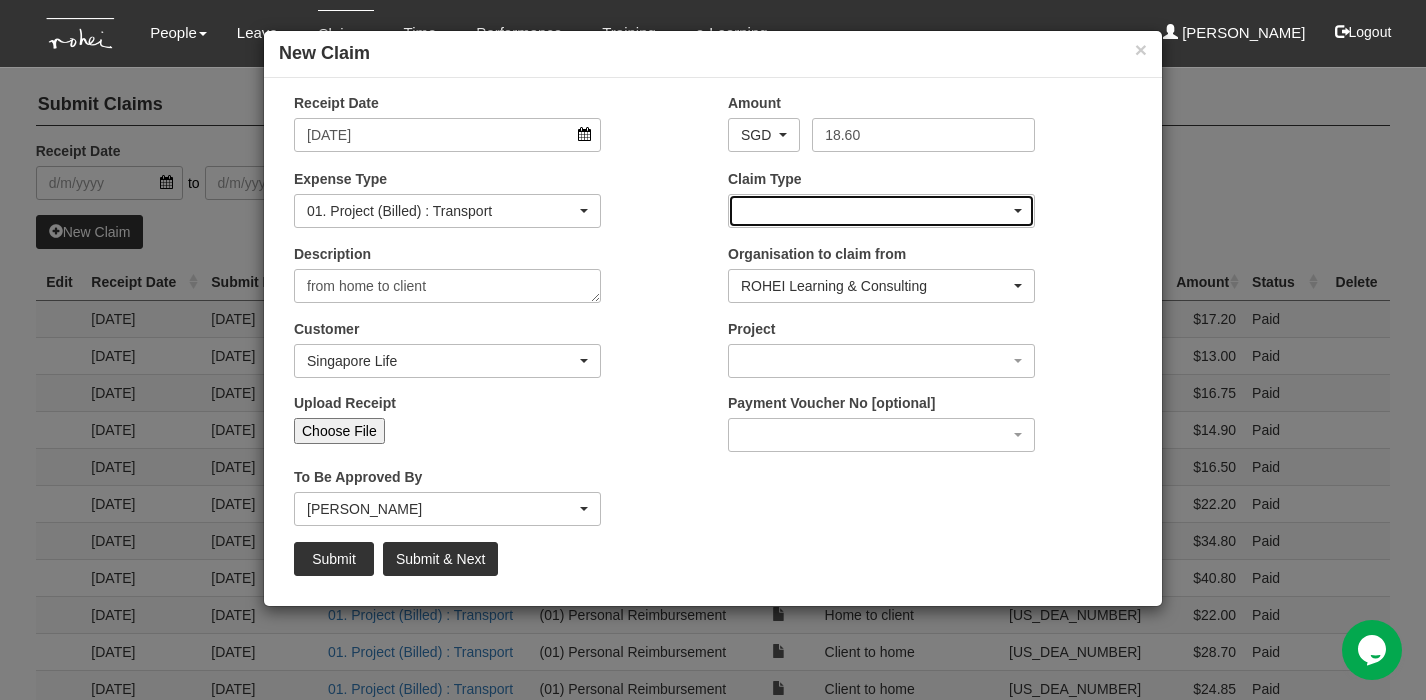 click at bounding box center (881, 211) 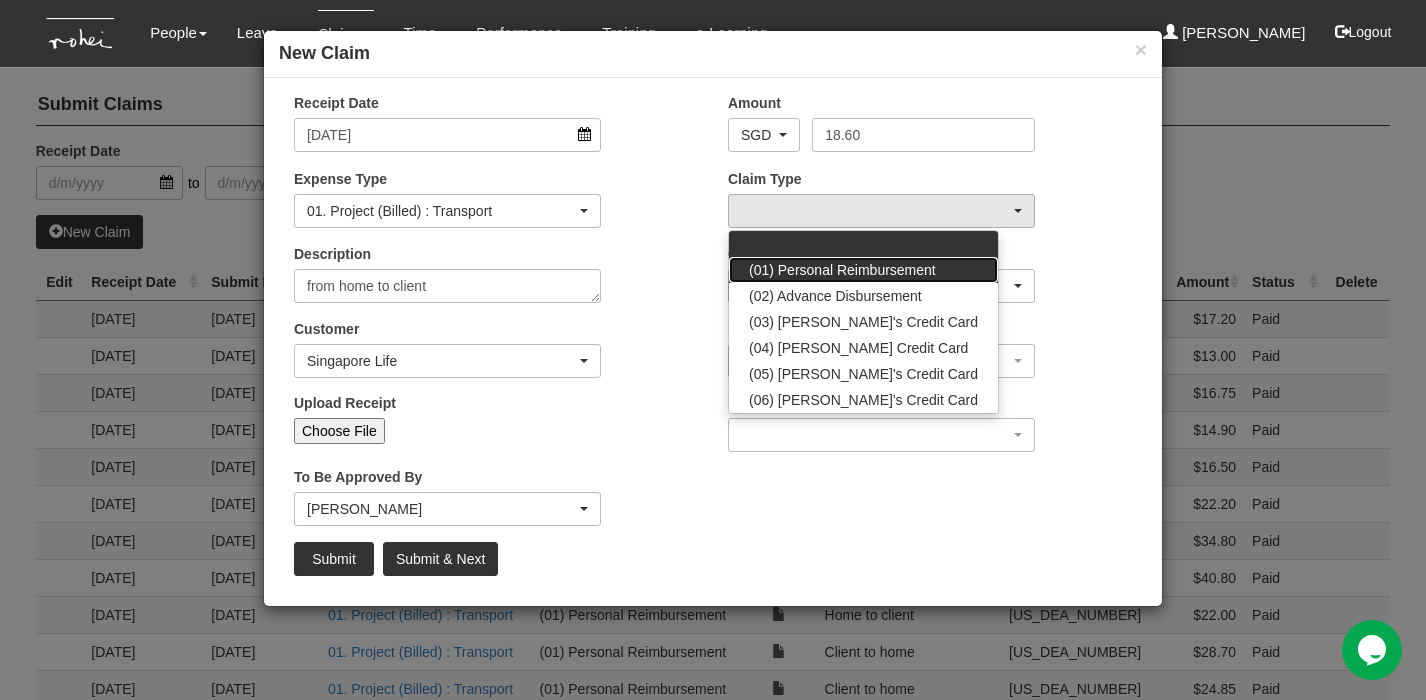 click on "(01) Personal Reimbursement" at bounding box center (842, 270) 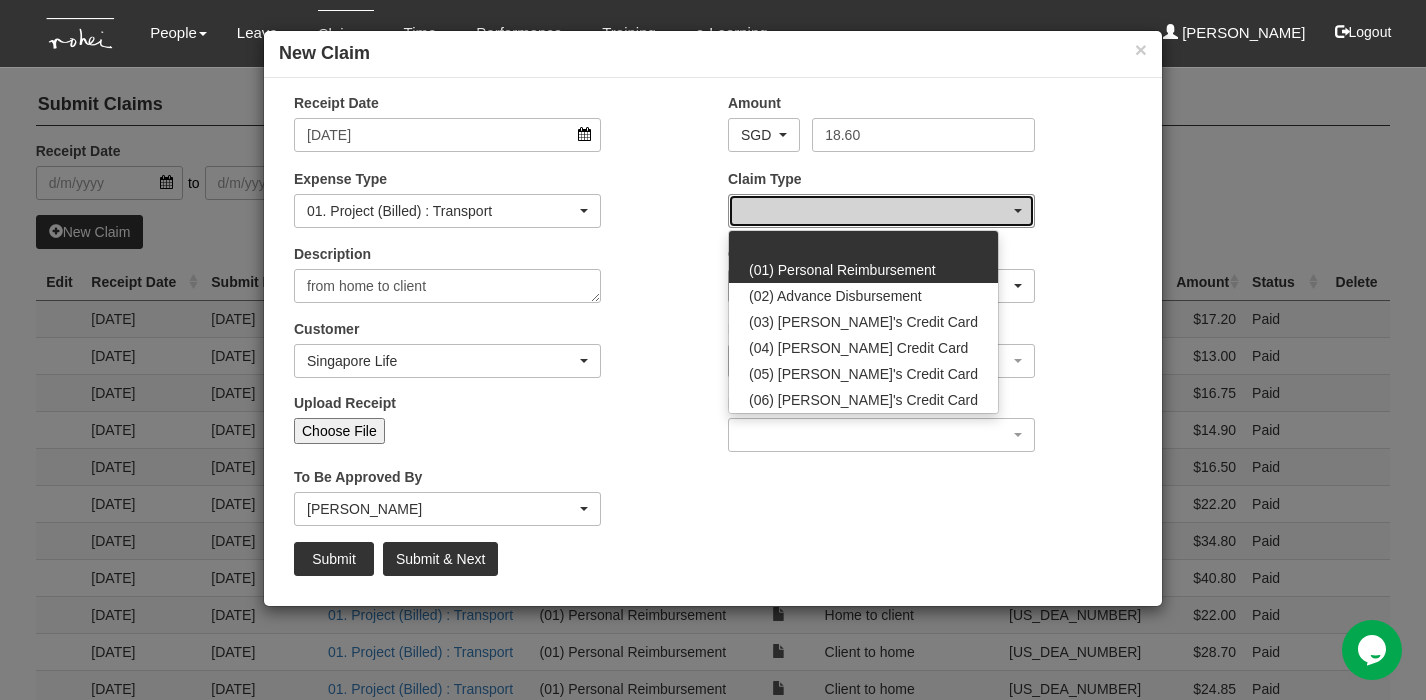 select on "14" 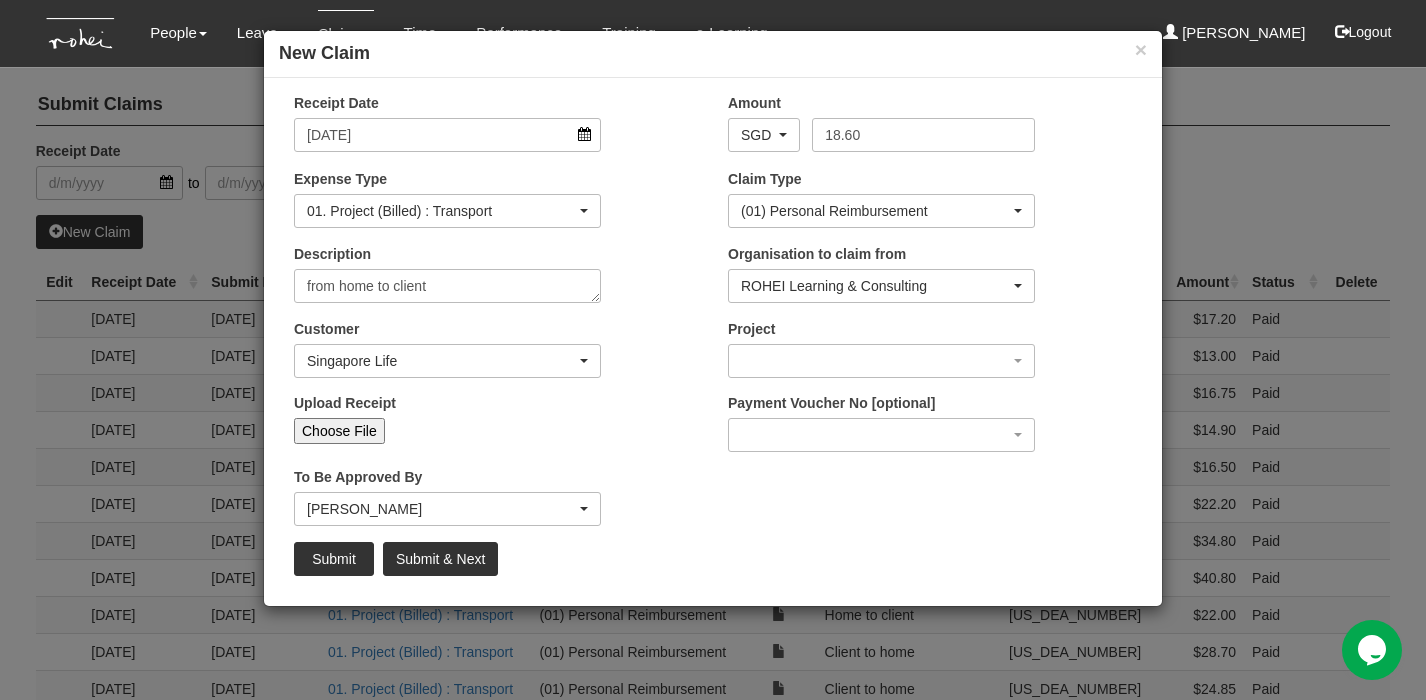 click on "Choose File" at bounding box center (339, 431) 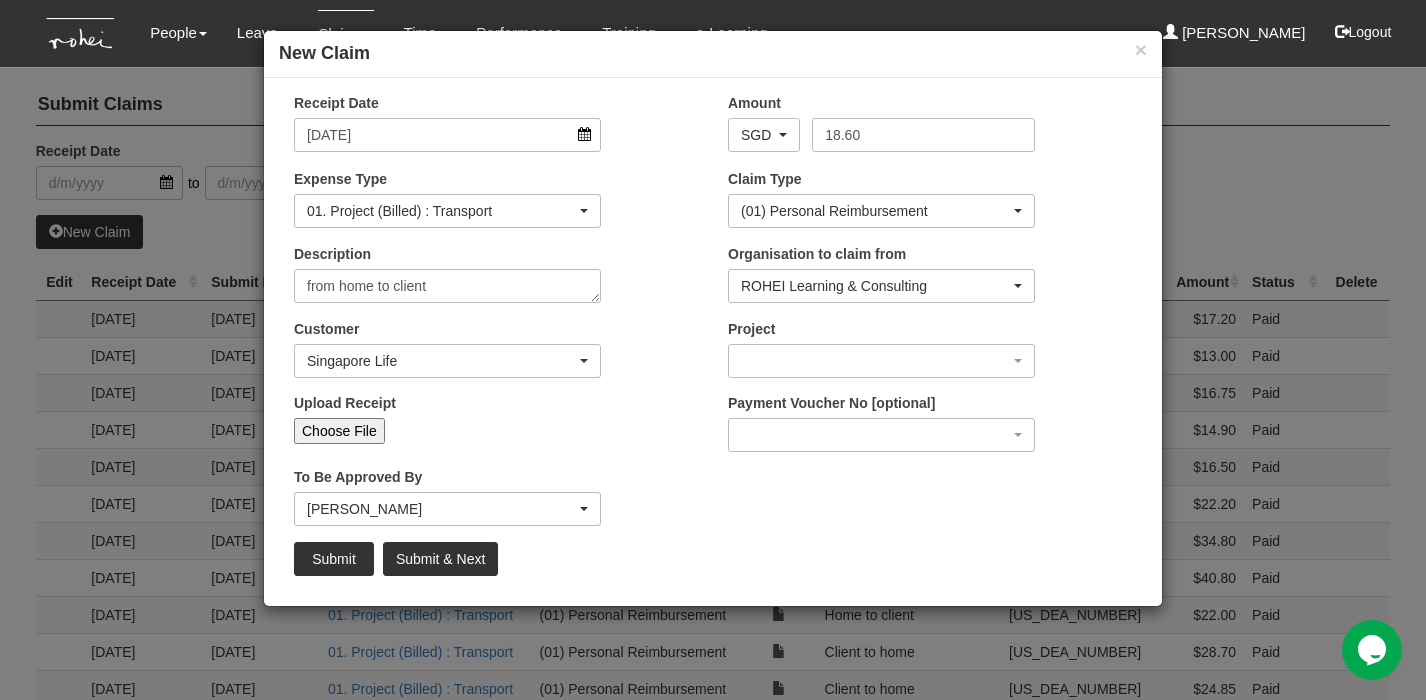 type on "C:\fakepath\Grab from home to client 18:6:25.pdf" 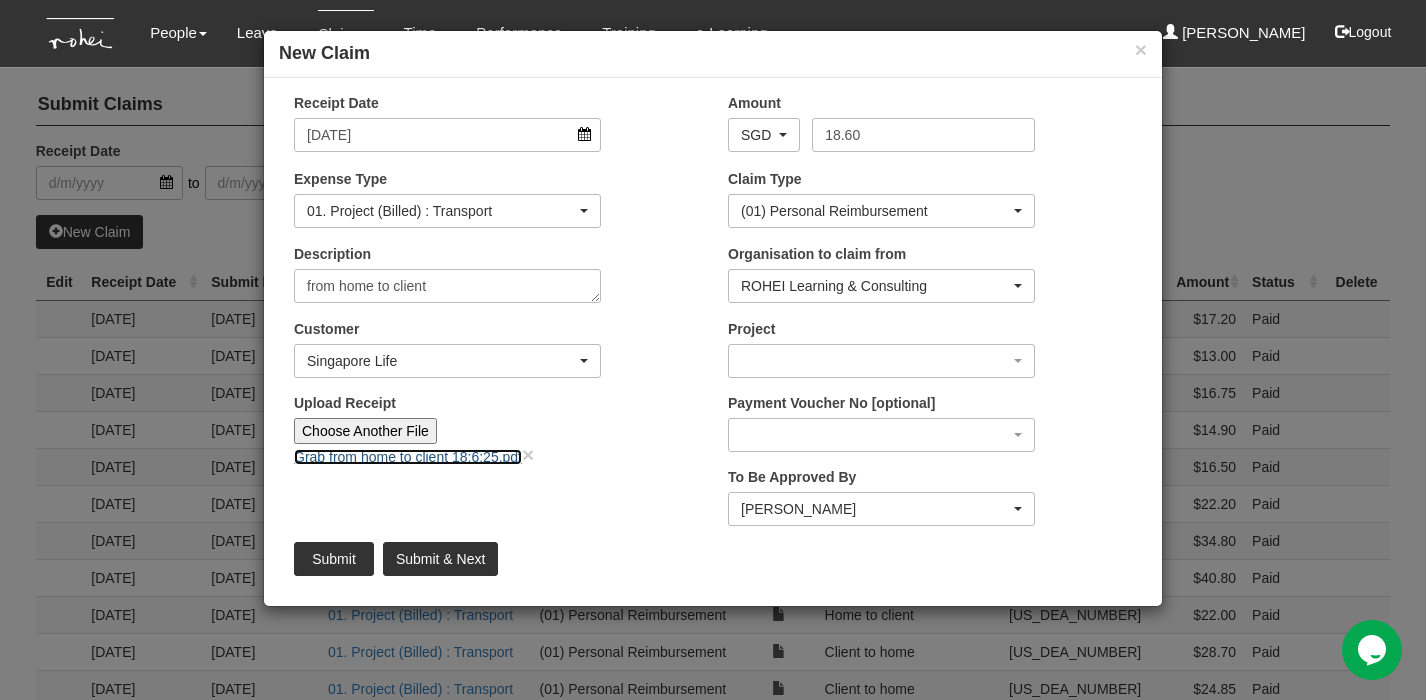click on "Grab from home to client 18:6:25.pdf" at bounding box center [408, 457] 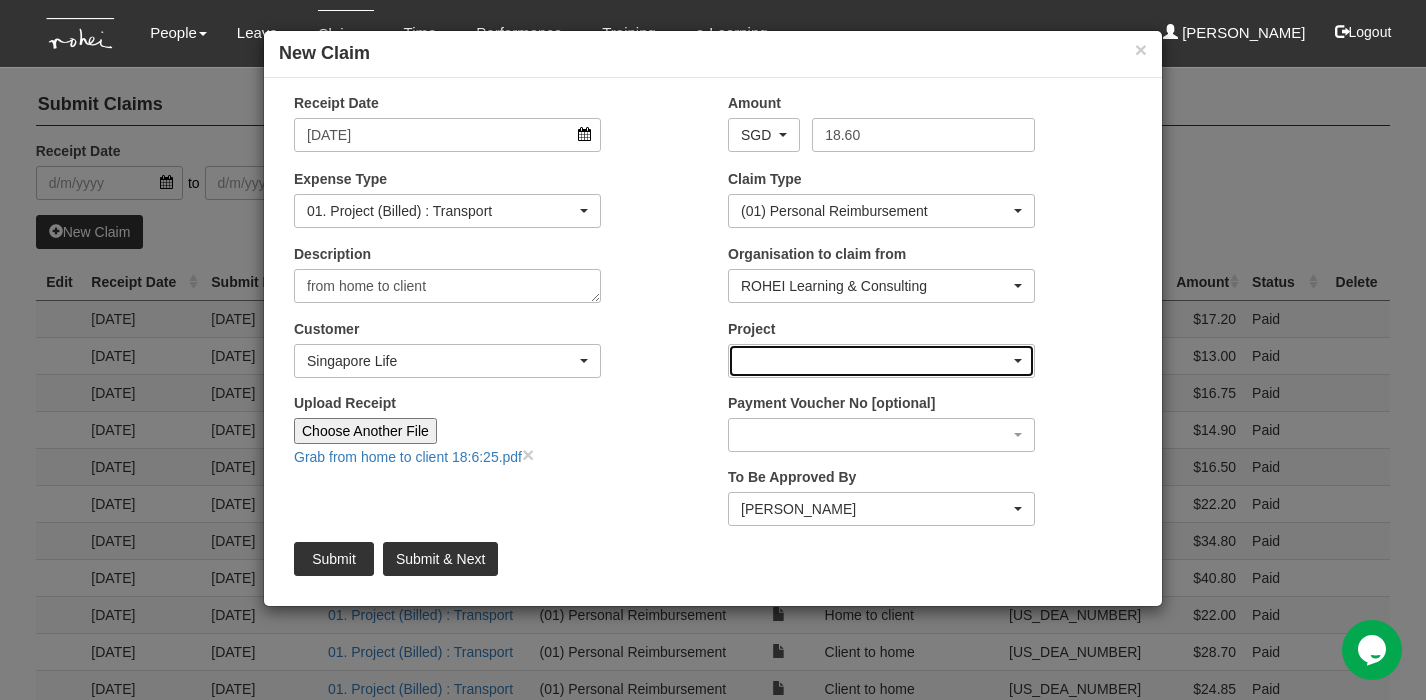 click at bounding box center [881, 361] 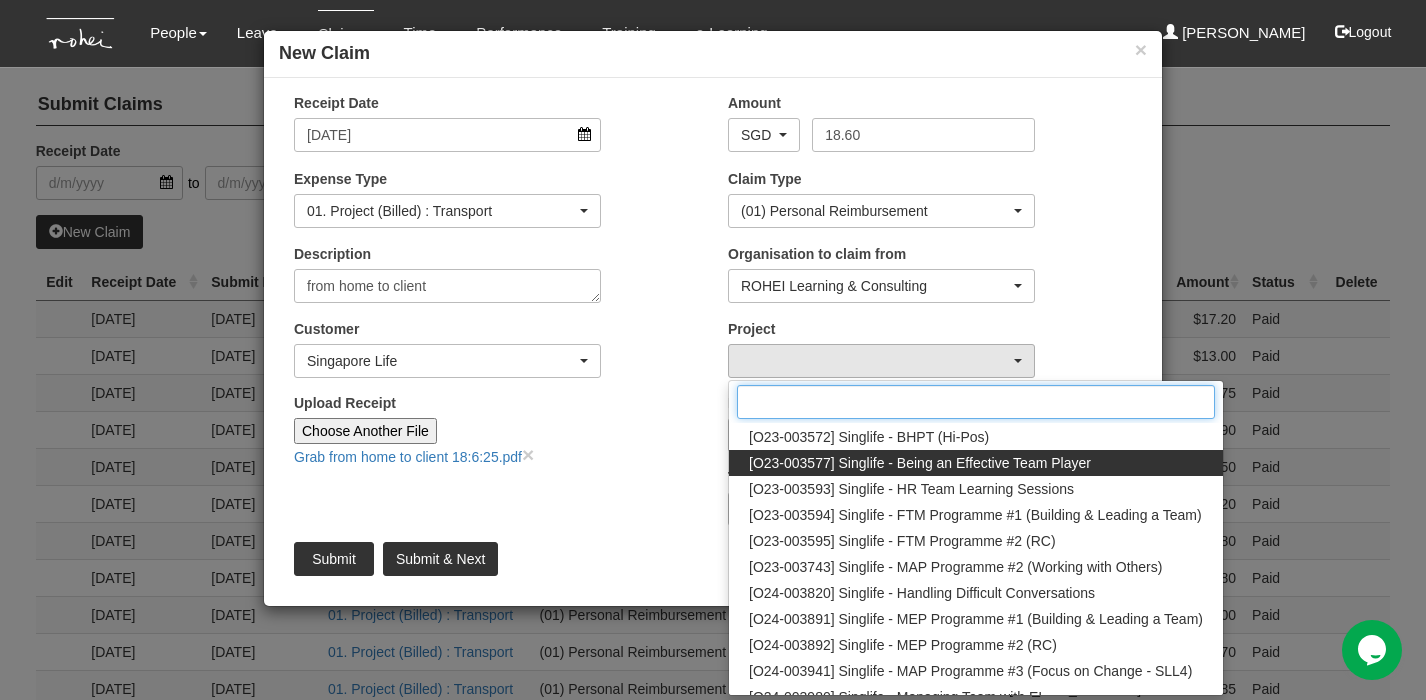 scroll, scrollTop: 126, scrollLeft: 0, axis: vertical 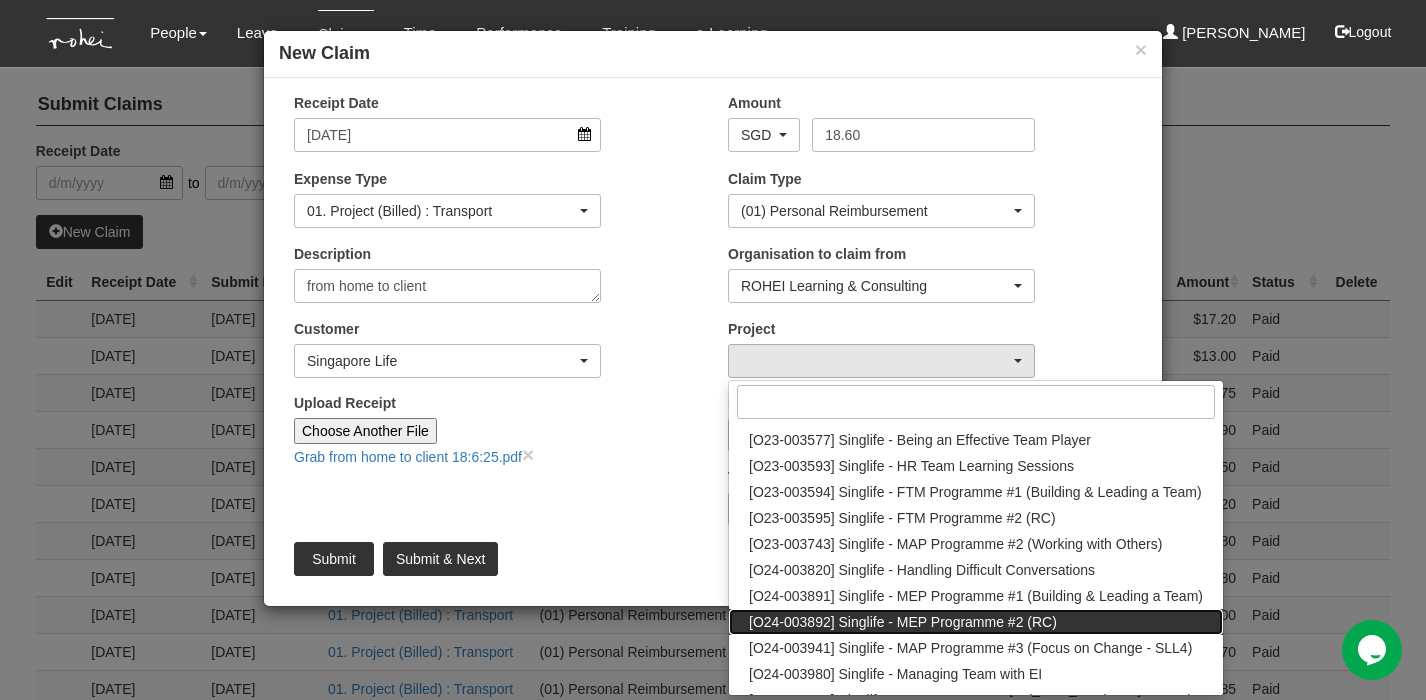 click on "[O24-003892] Singlife - MEP Programme #2 (RC)" at bounding box center [903, 622] 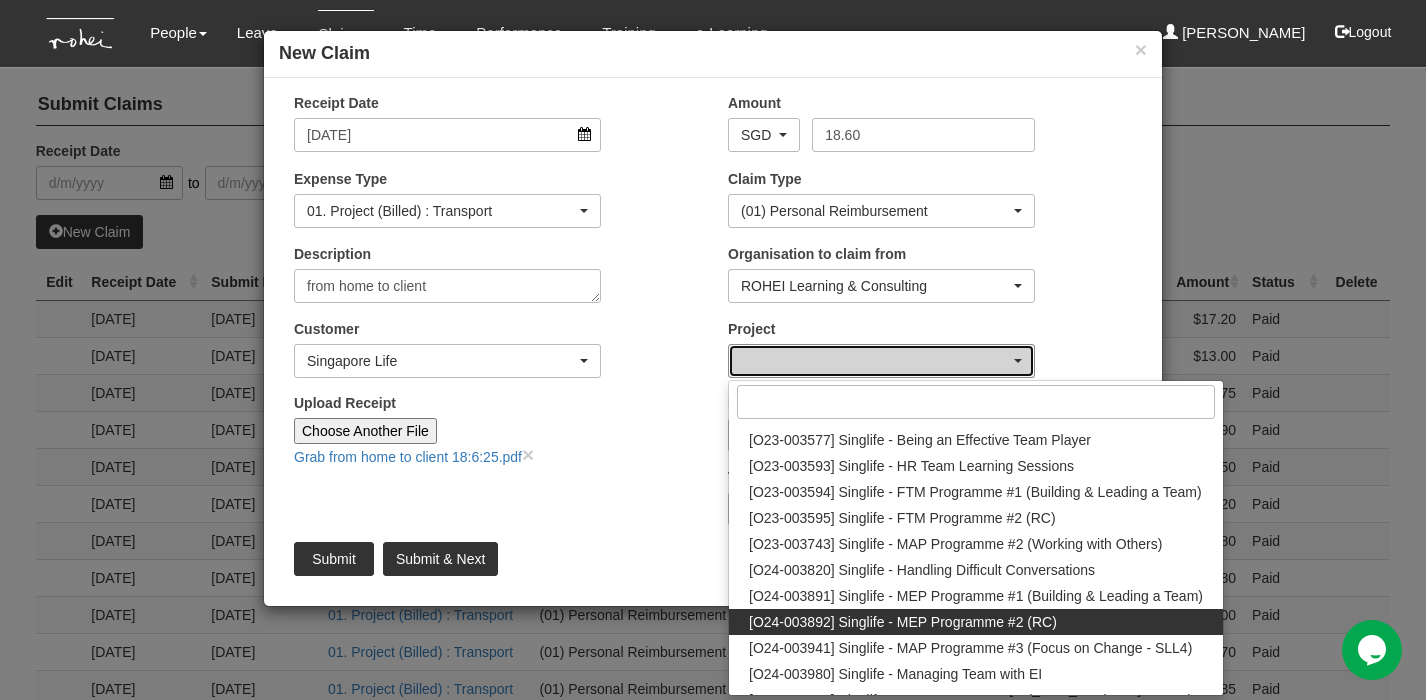 select on "2508" 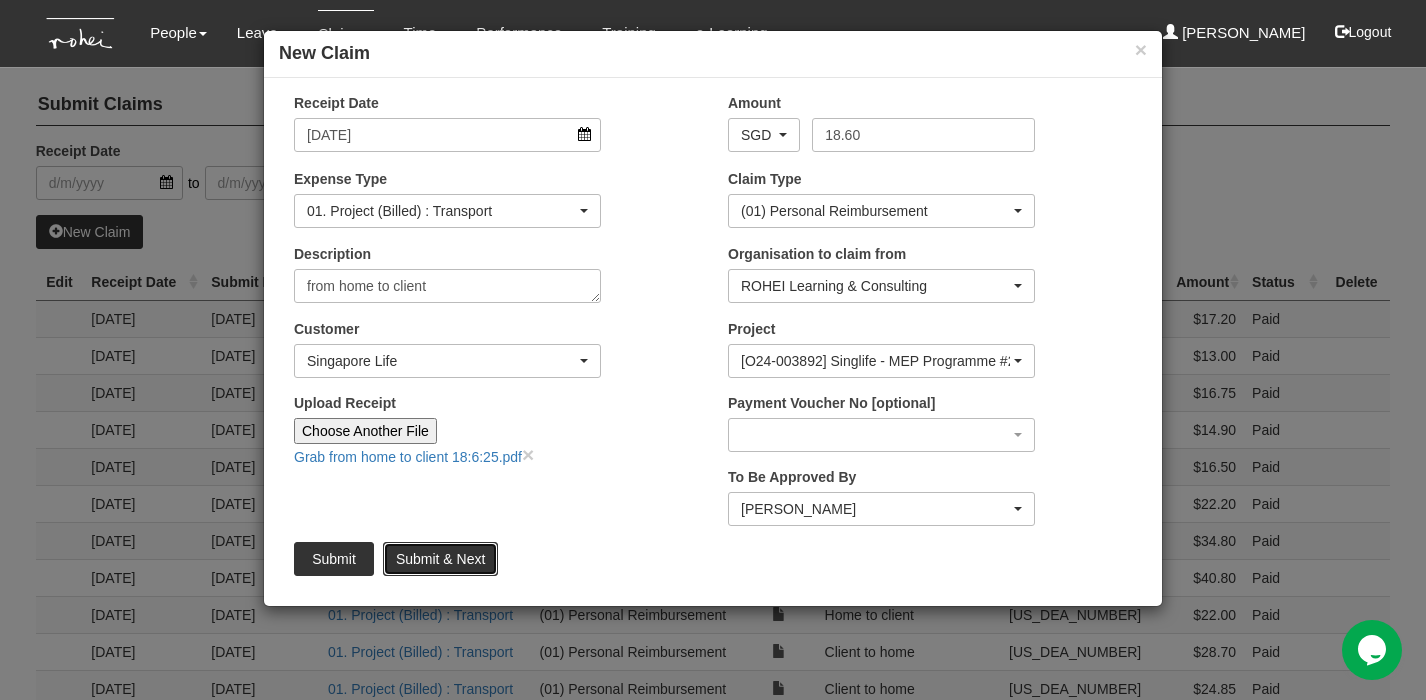 click on "Submit & Next" at bounding box center [440, 559] 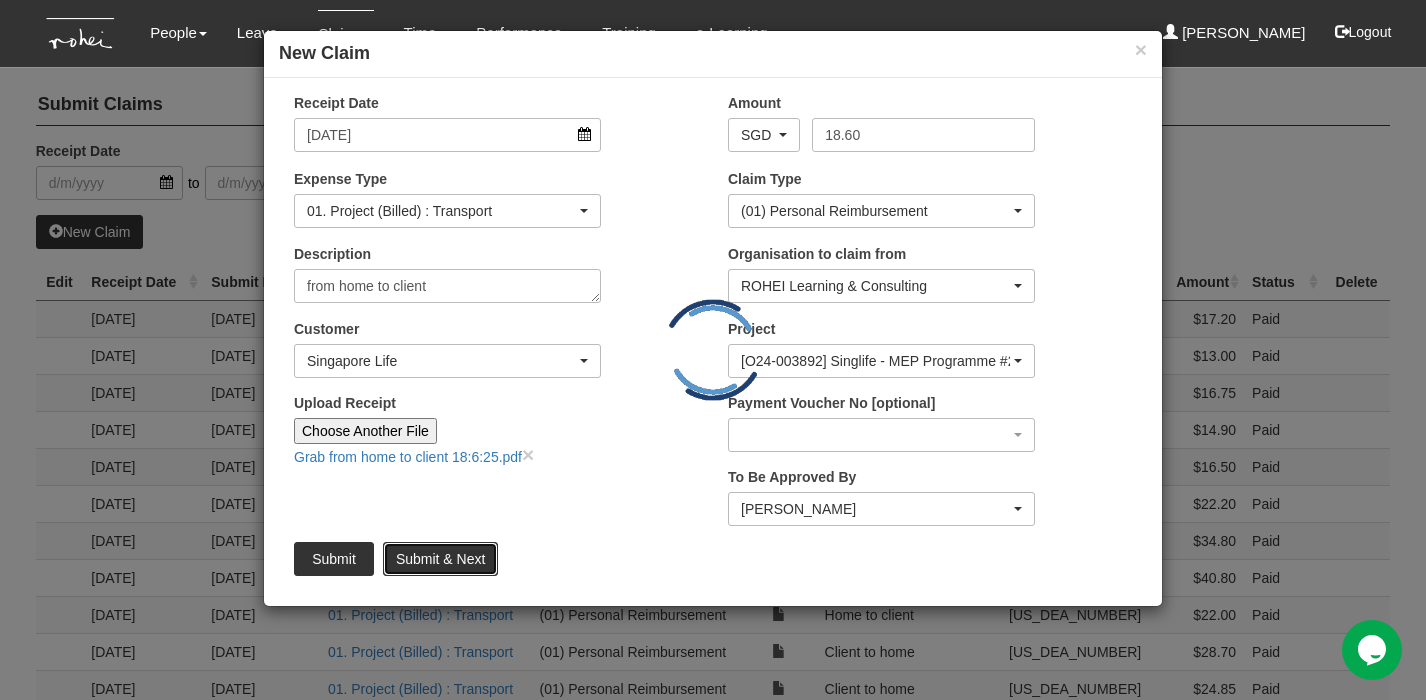 type 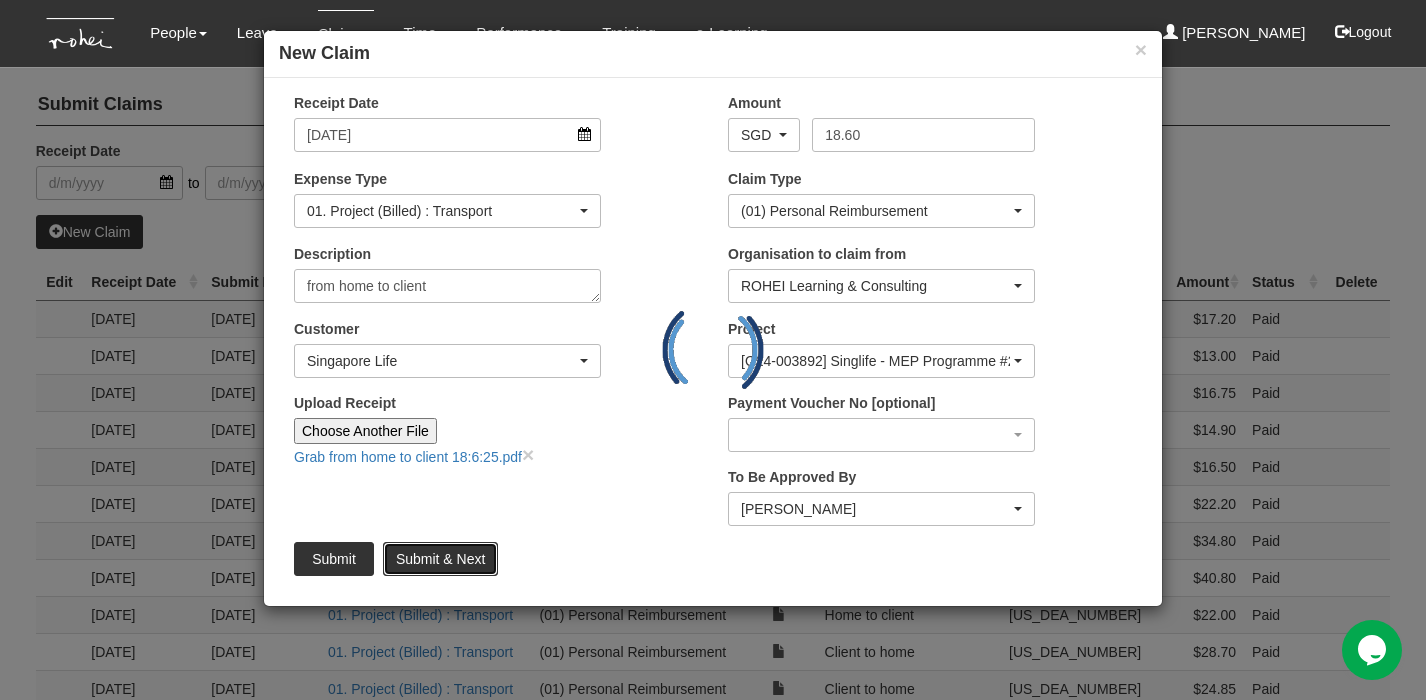 type 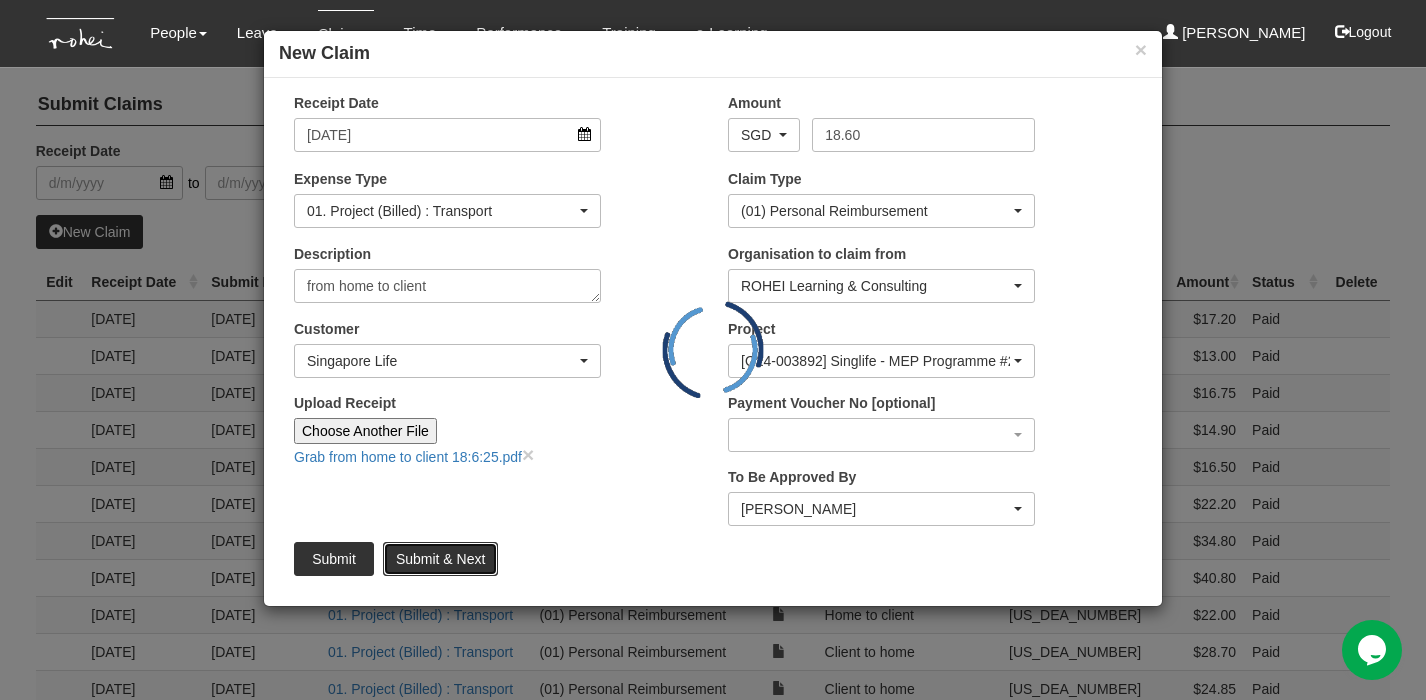 type 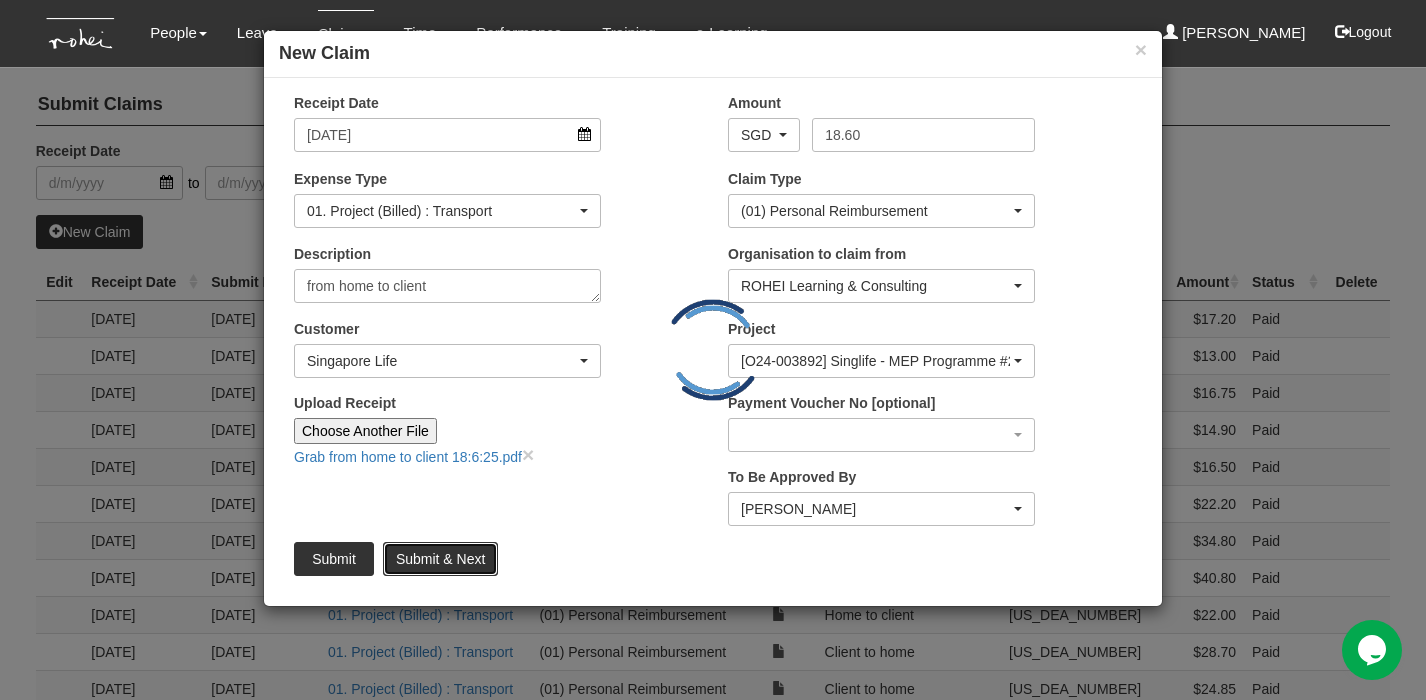 type on "Choose File" 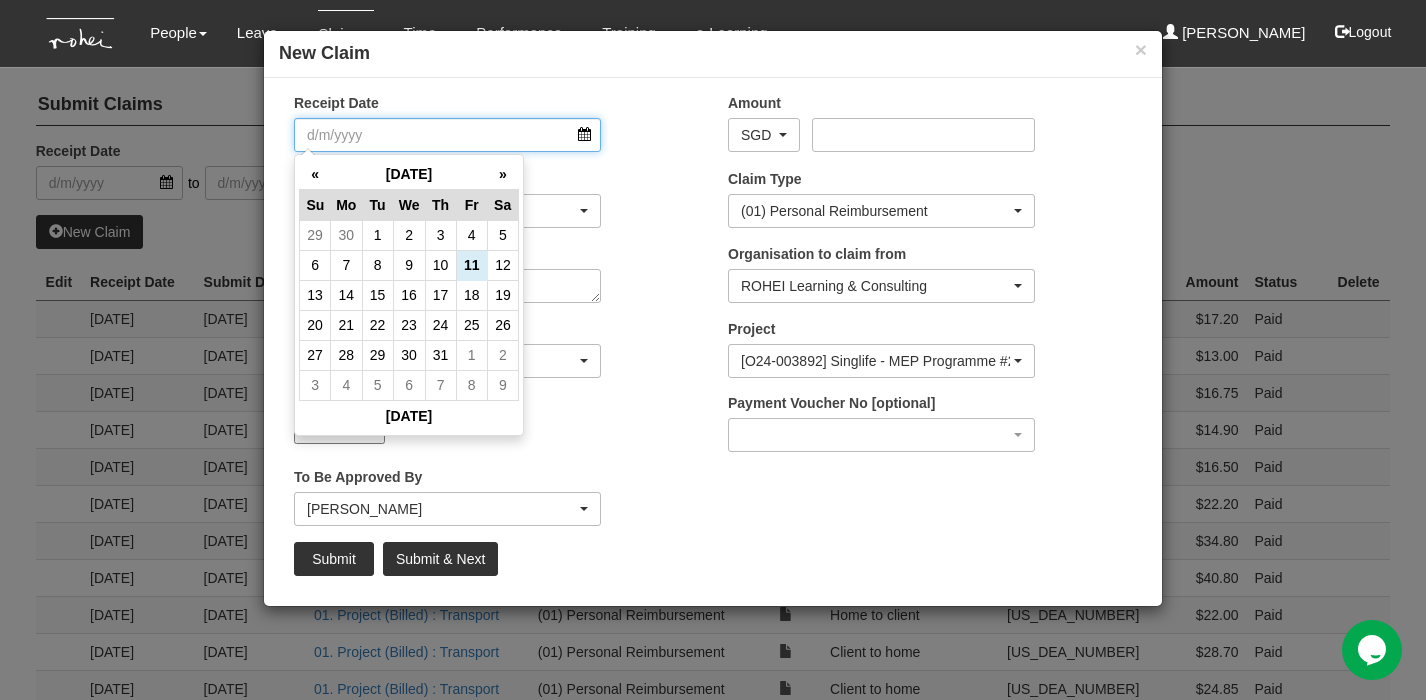 click on "Receipt Date" at bounding box center (447, 135) 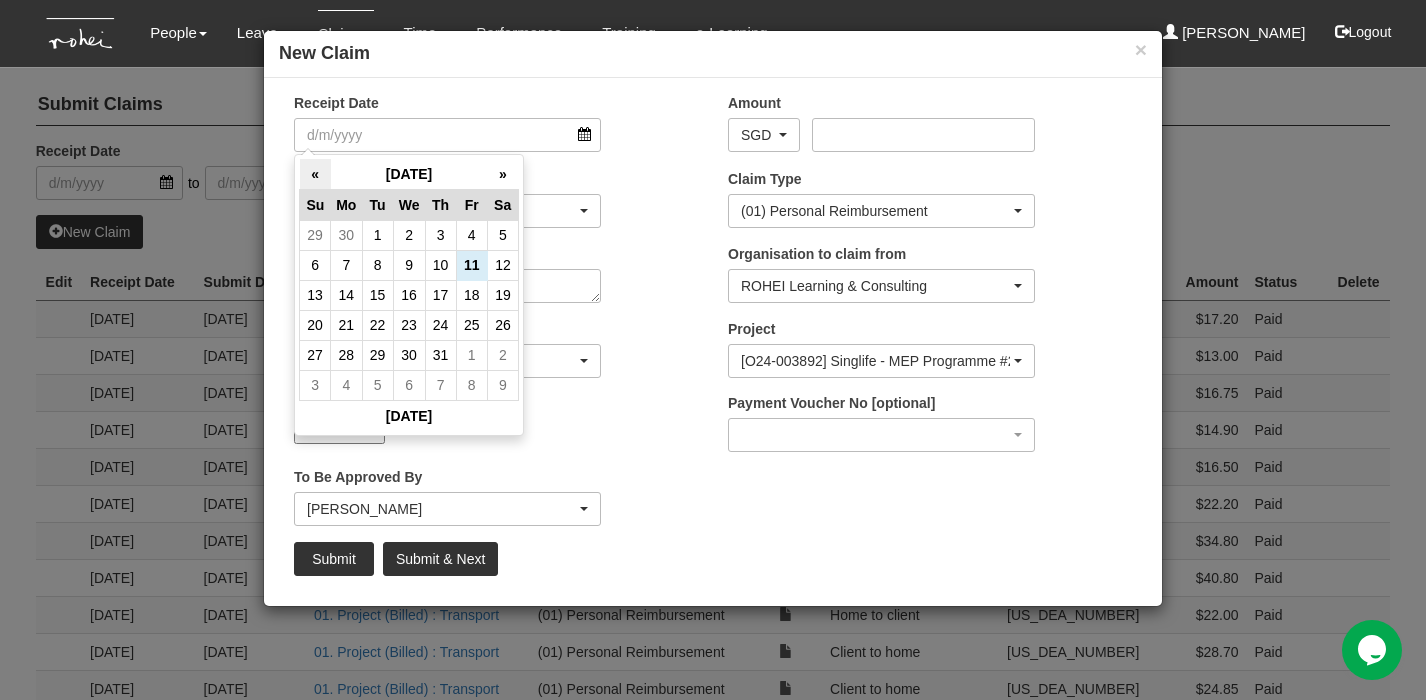 click on "«" at bounding box center (315, 174) 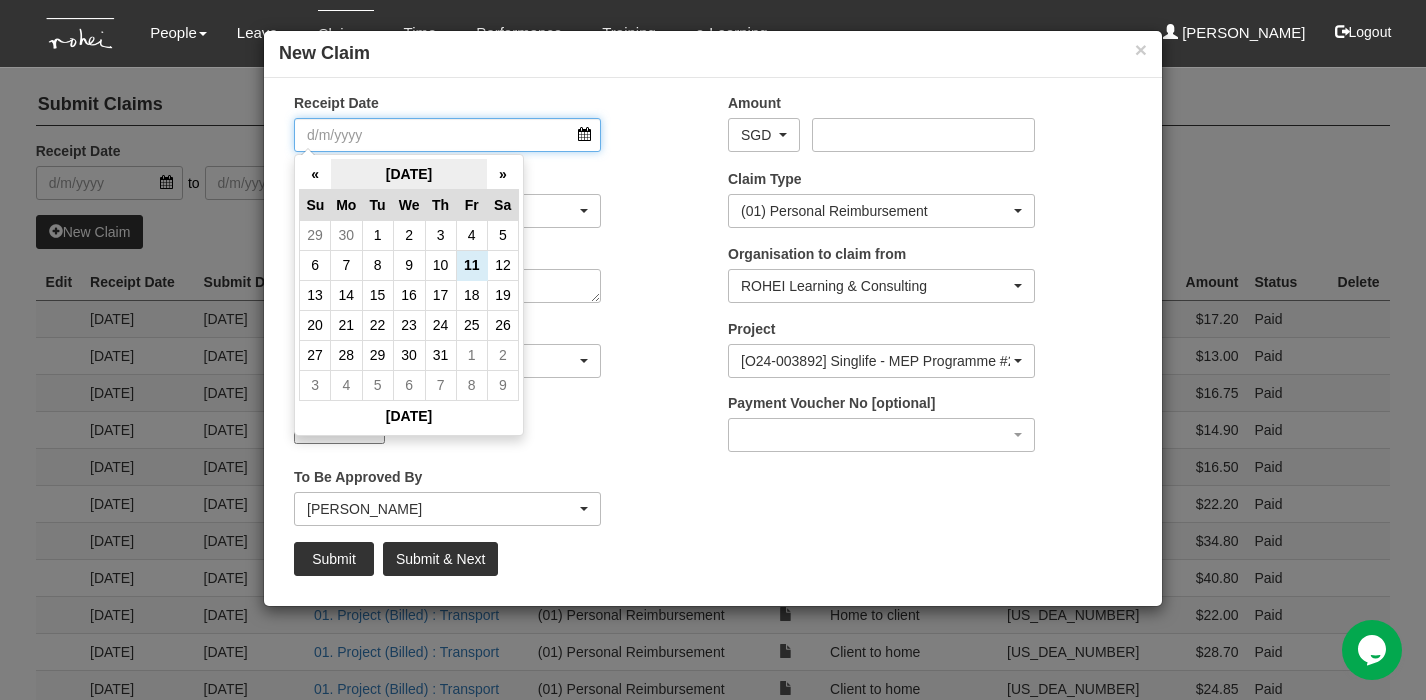 select on "50" 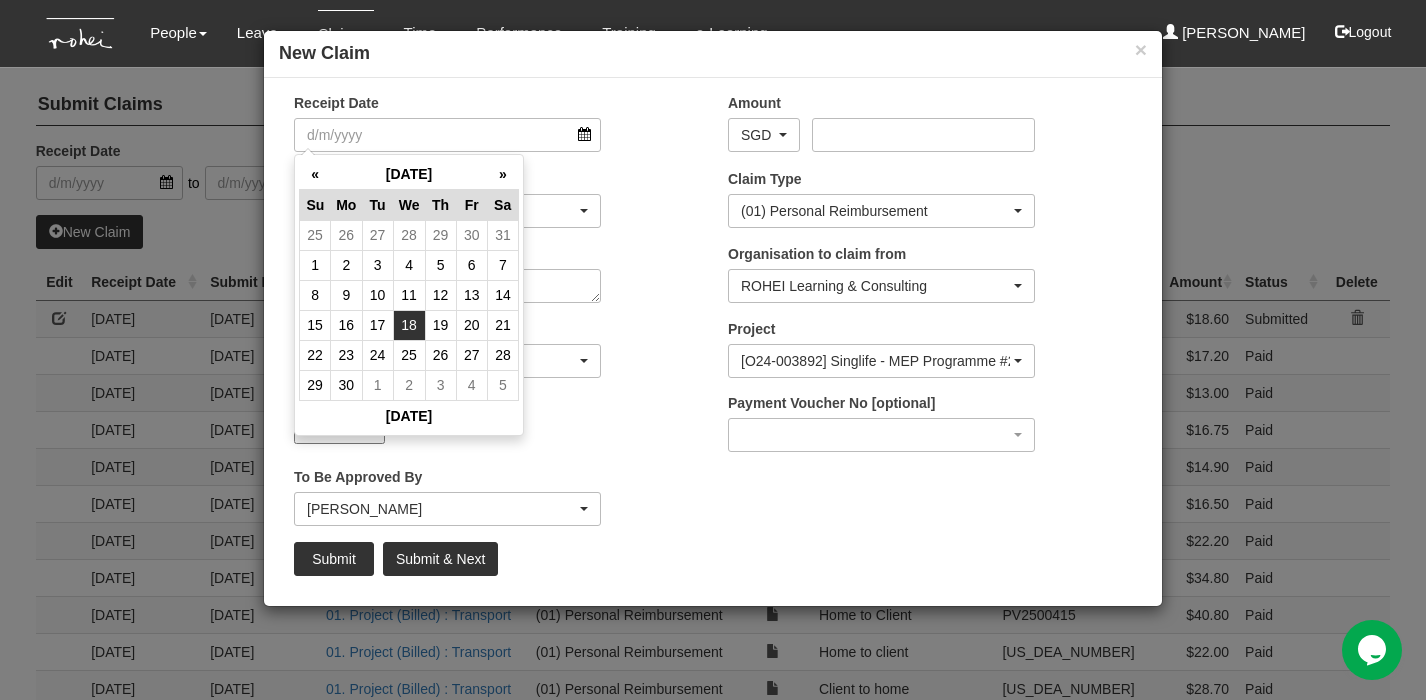 click on "18" at bounding box center [409, 325] 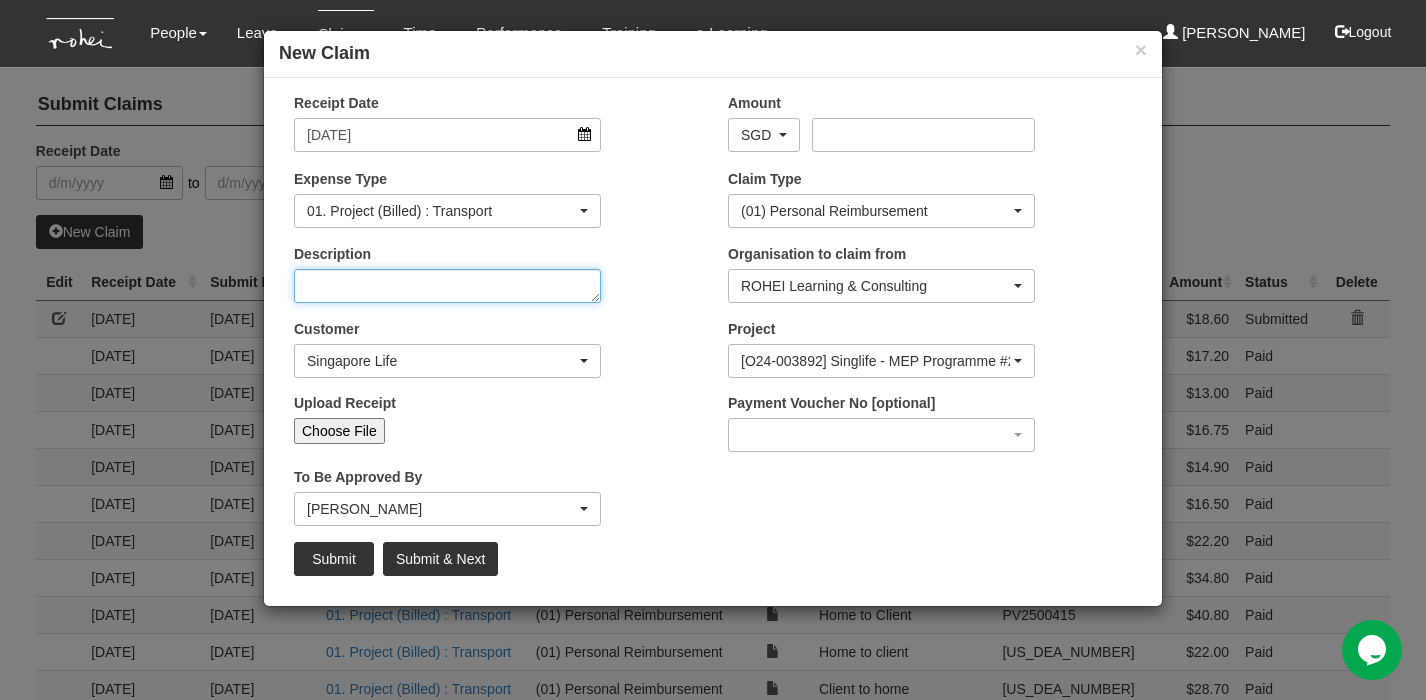 click on "Description" at bounding box center (447, 286) 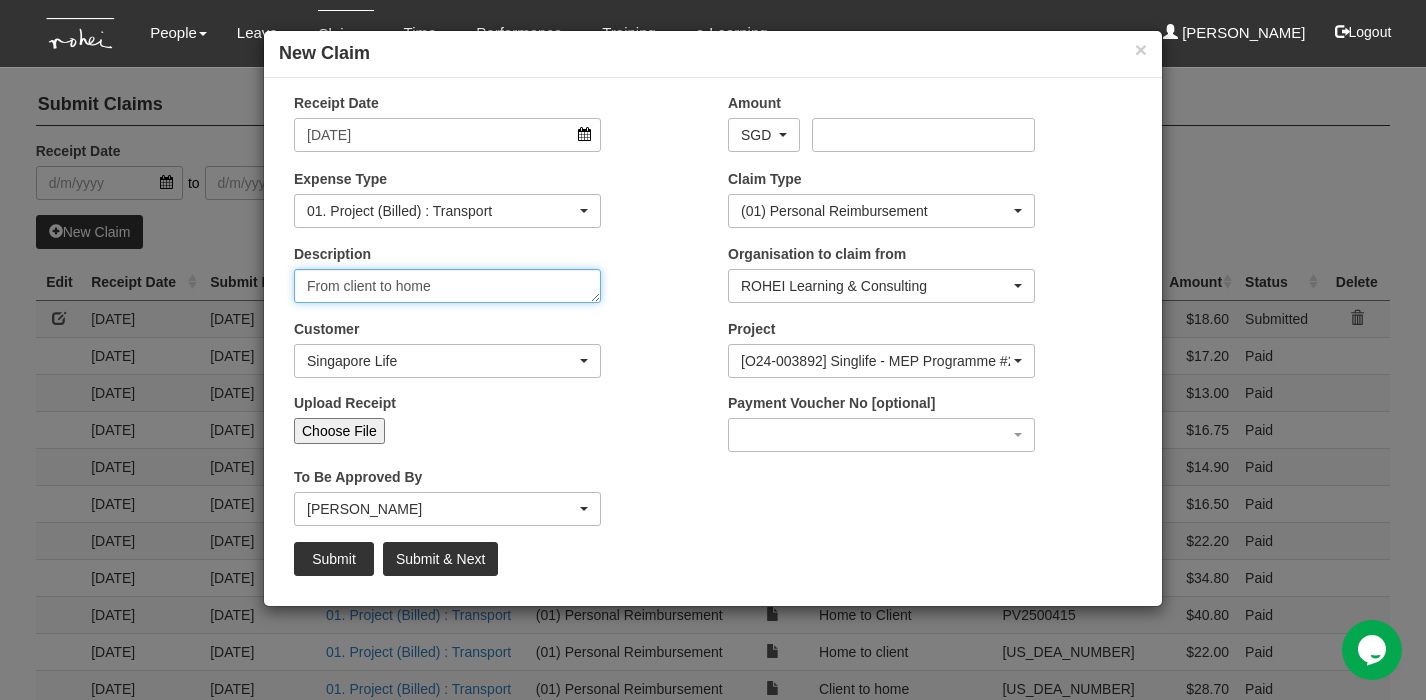 type on "From client to home" 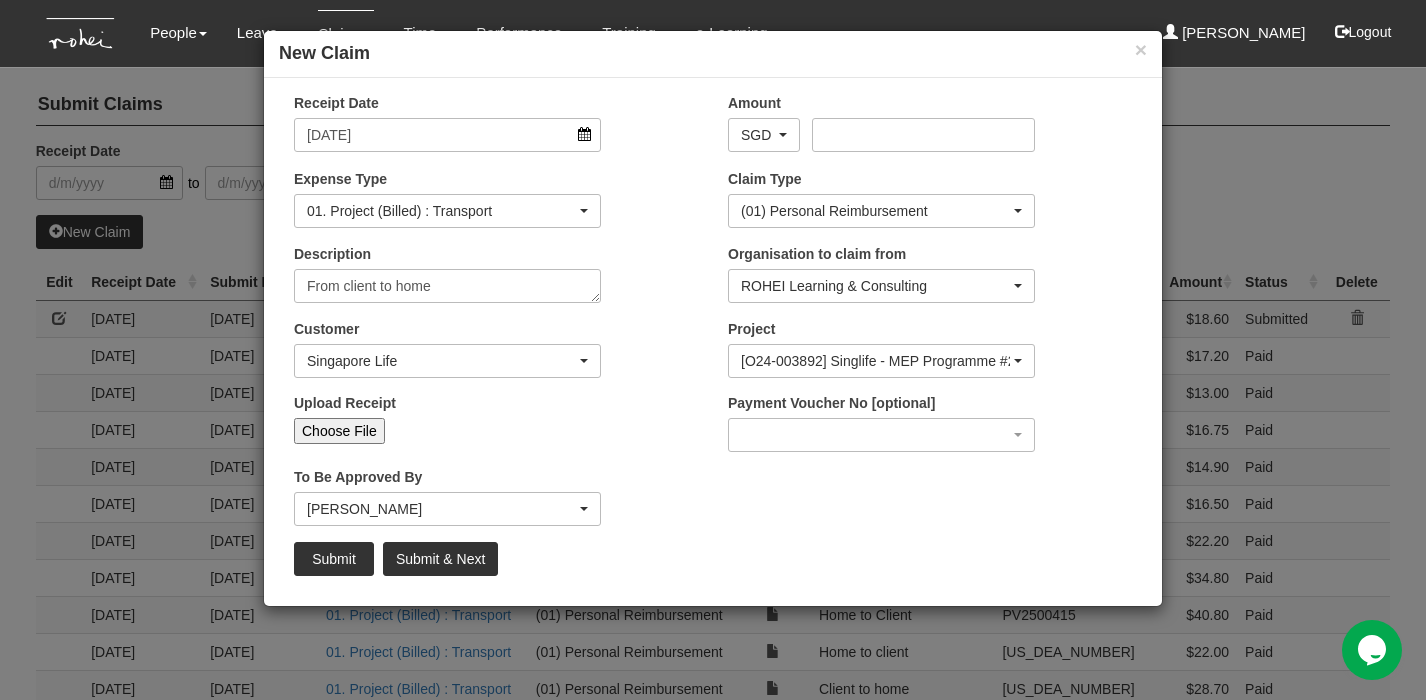 click on "Choose File" at bounding box center [339, 431] 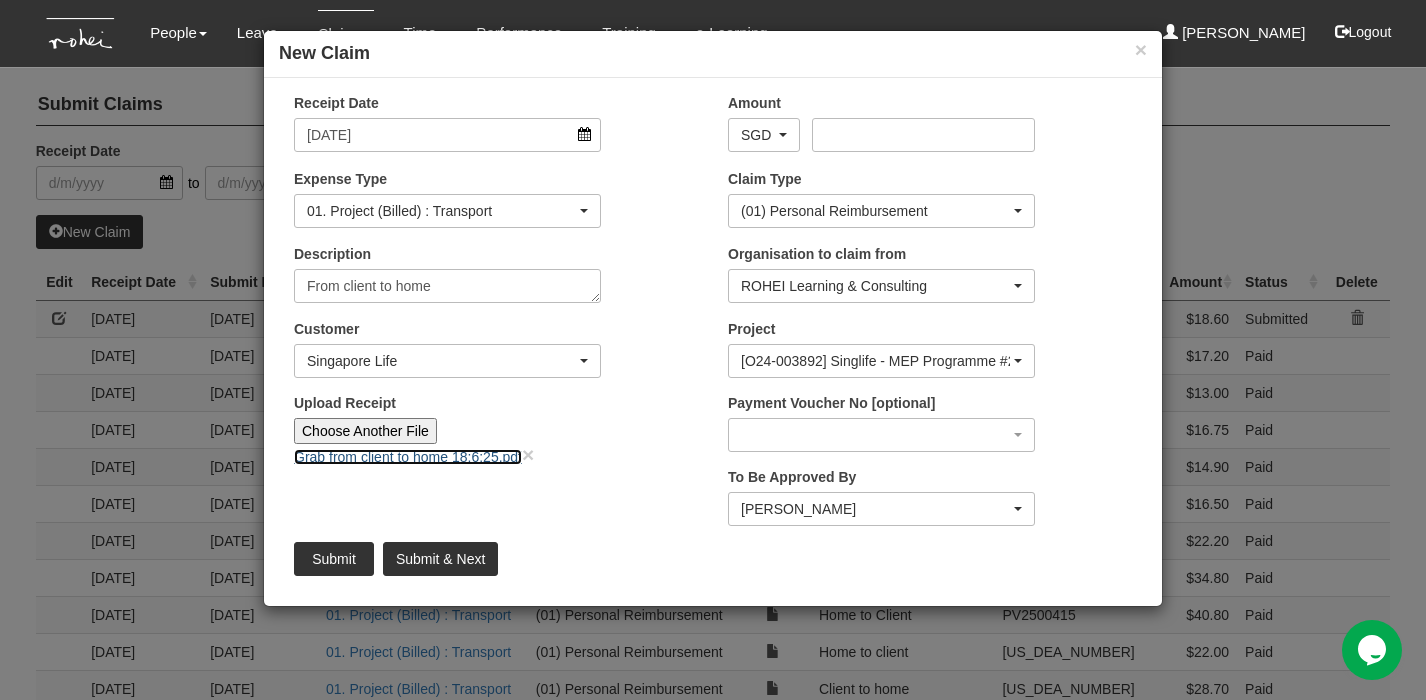 click on "Grab from client to home 18:6:25.pdf" at bounding box center [408, 457] 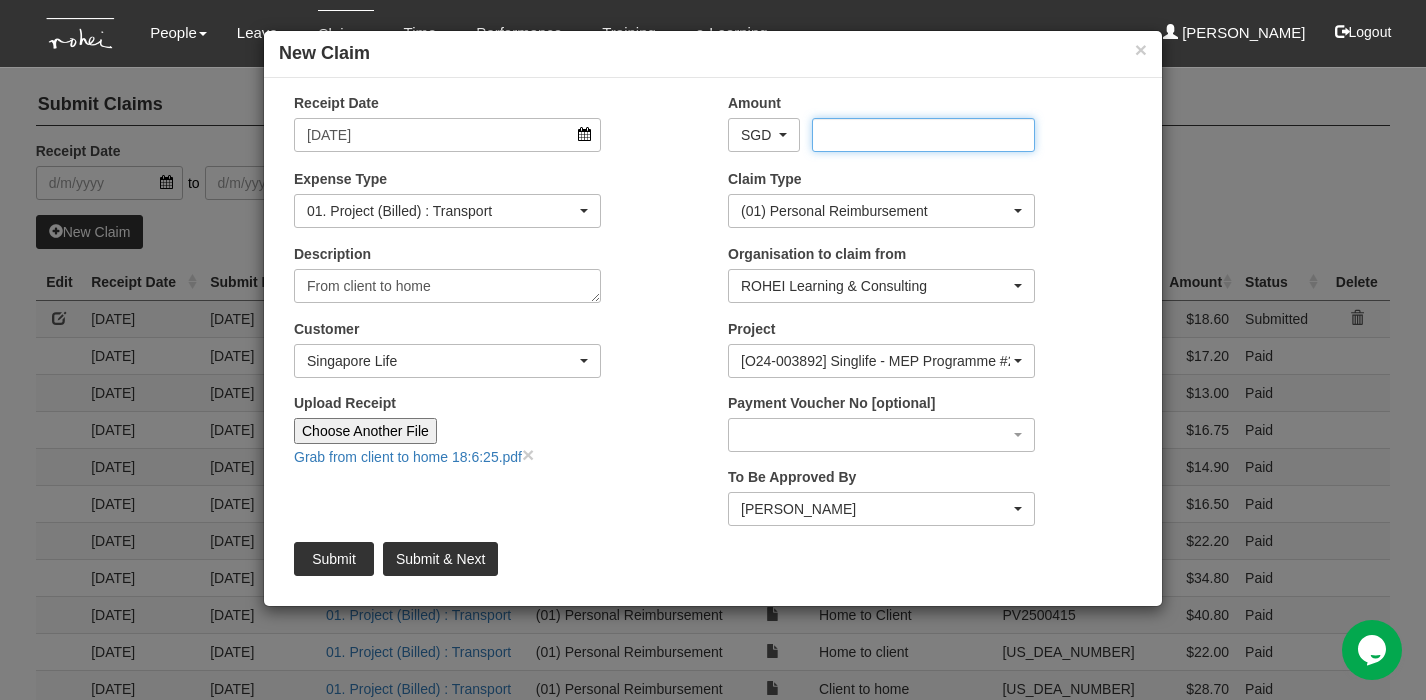 click on "Amount" at bounding box center (923, 135) 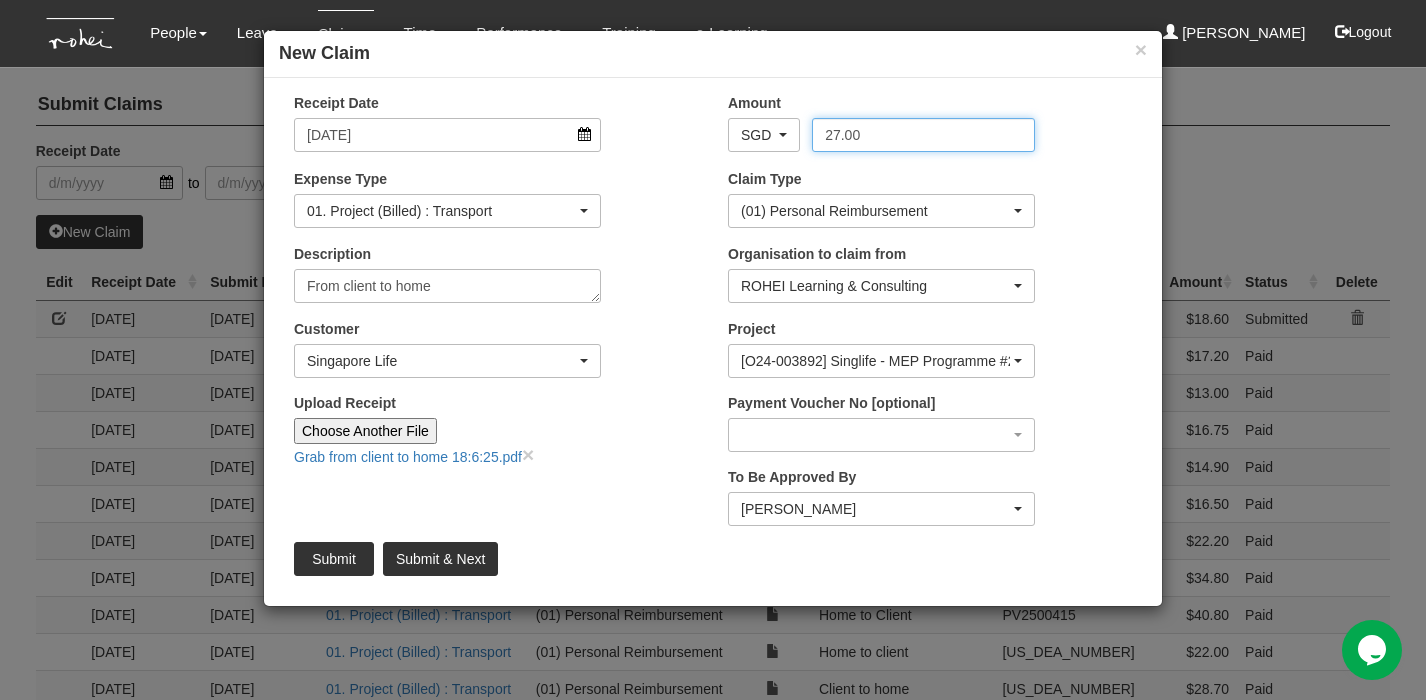 type on "27.00" 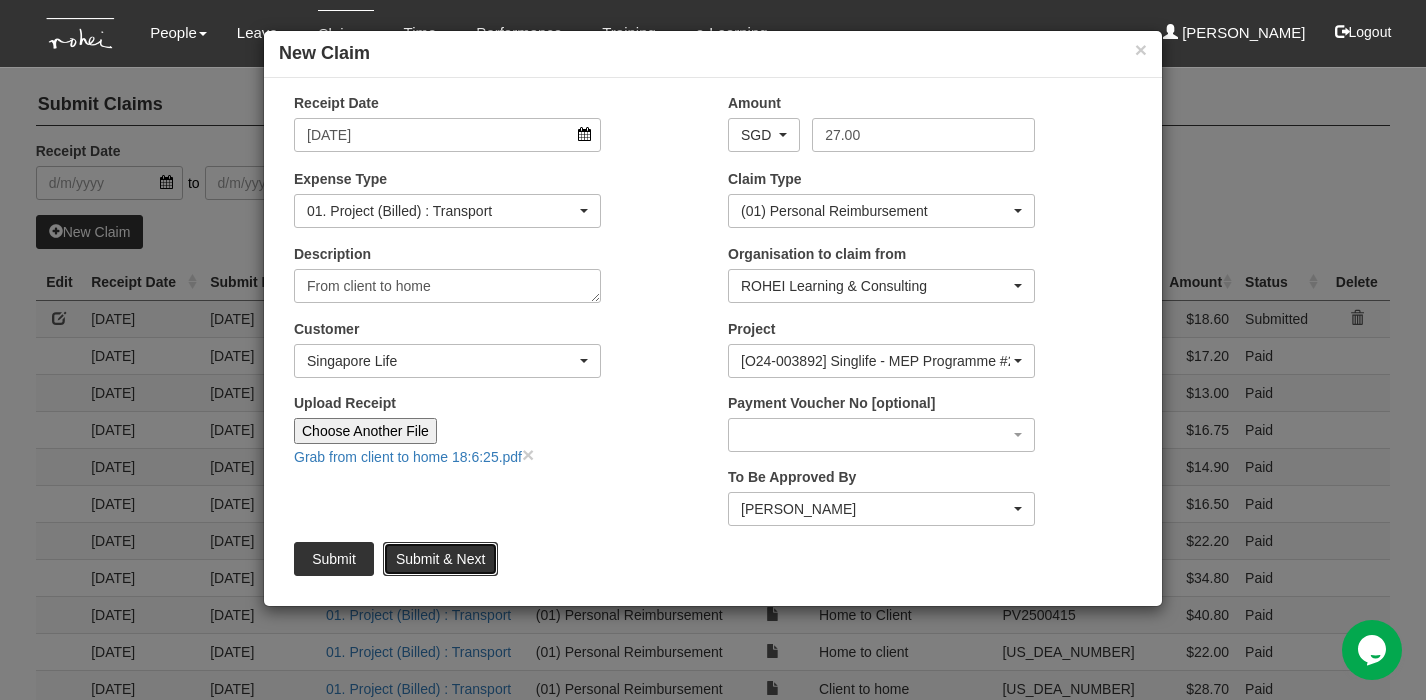 click on "Submit & Next" at bounding box center [440, 559] 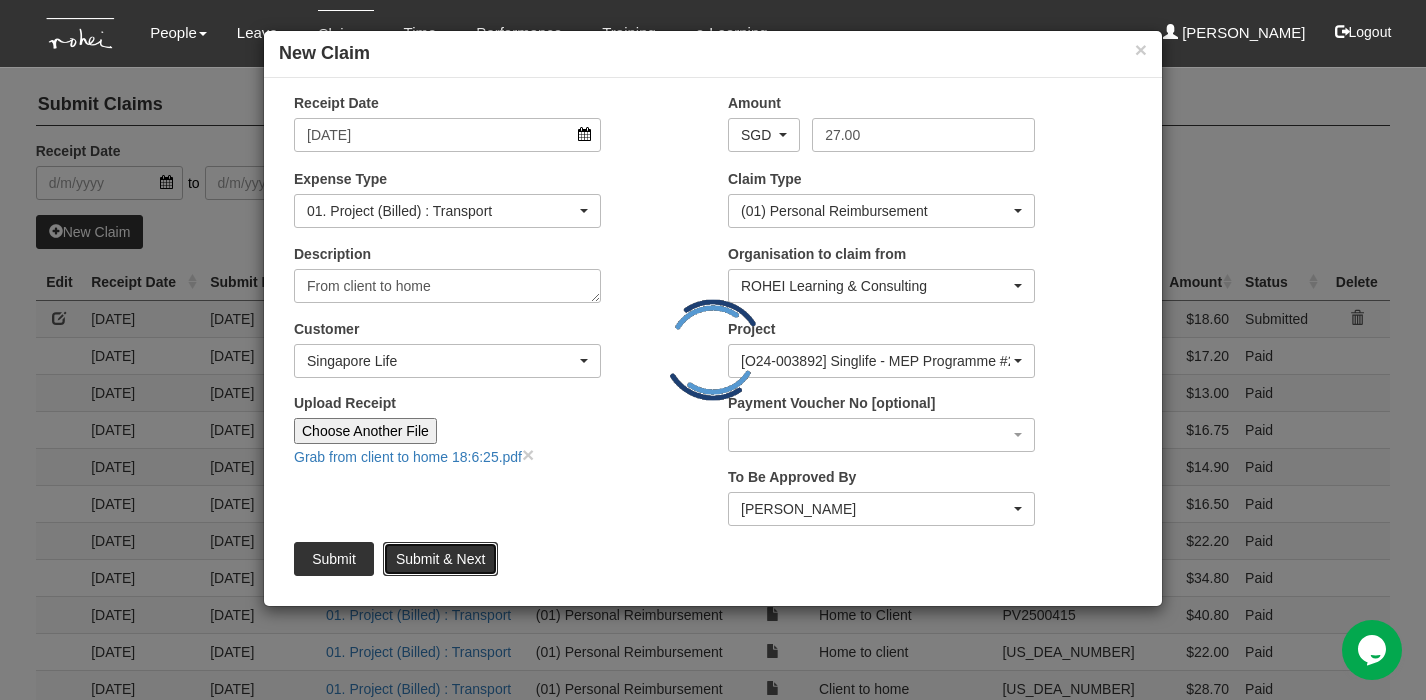 type 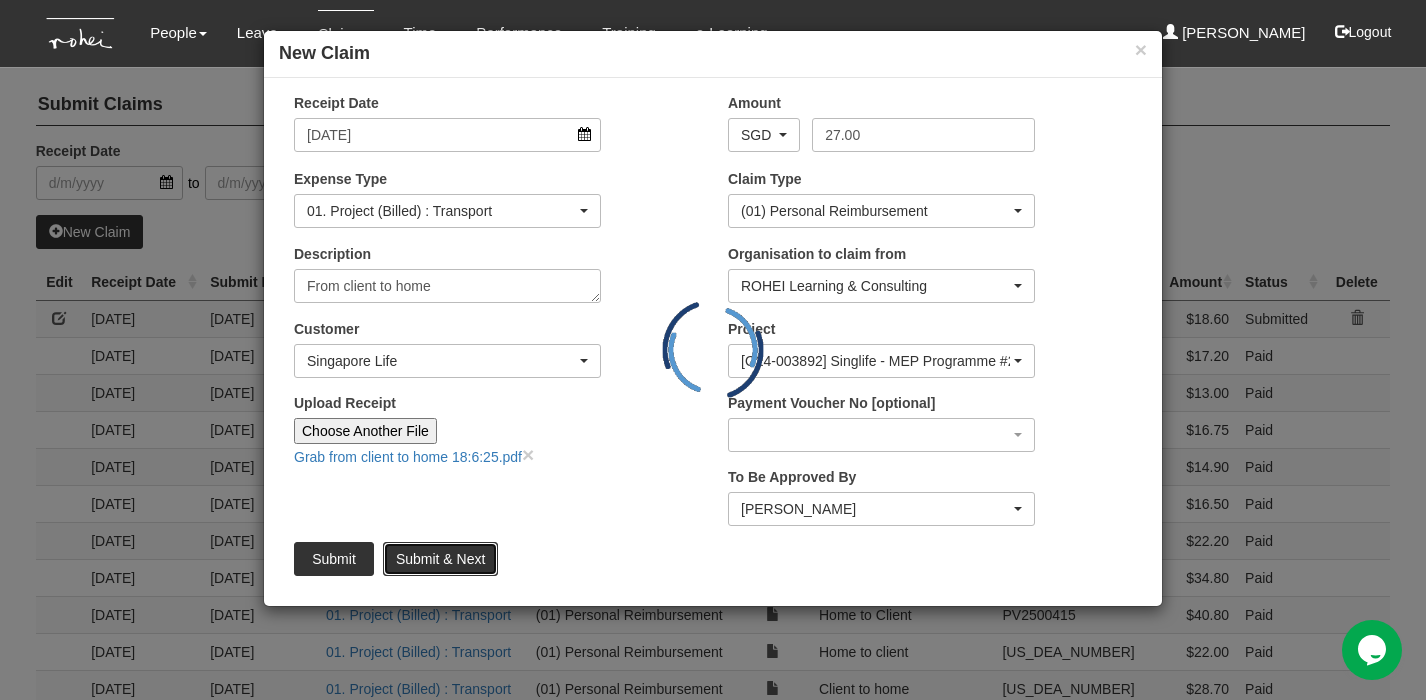 type 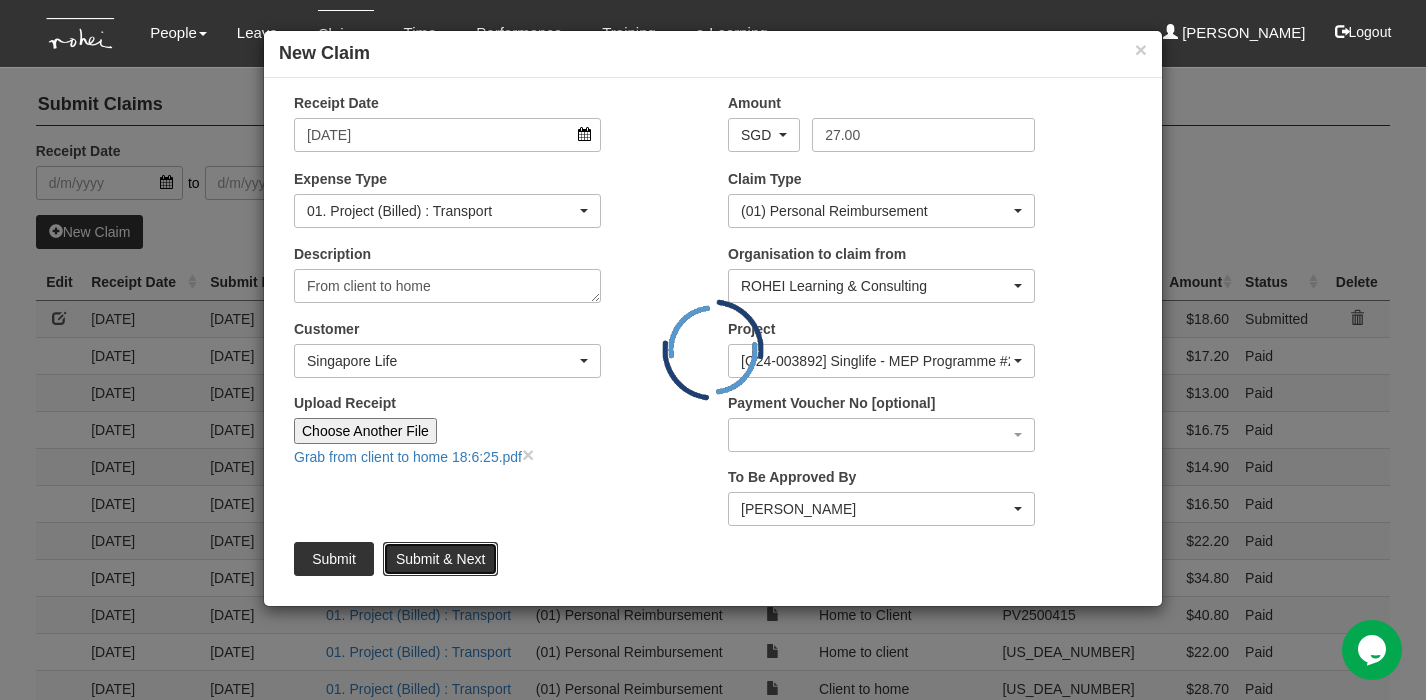 type 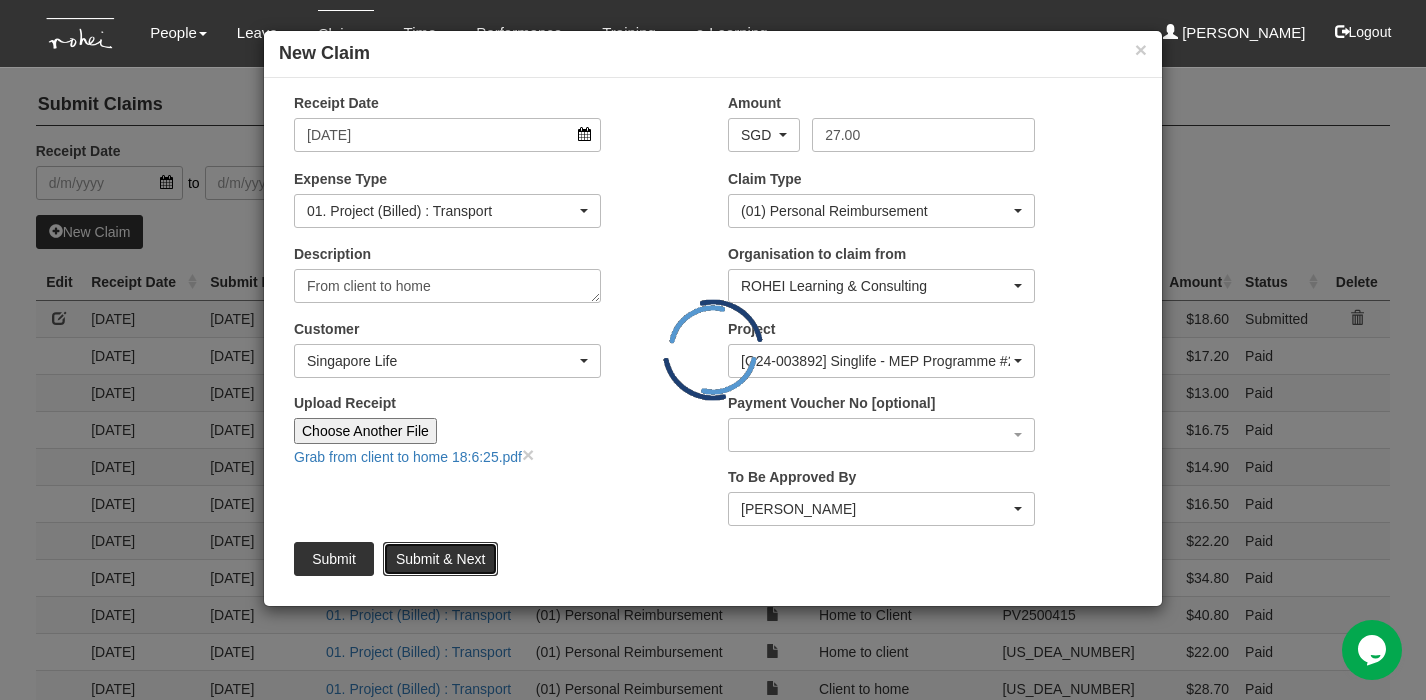 type on "Choose File" 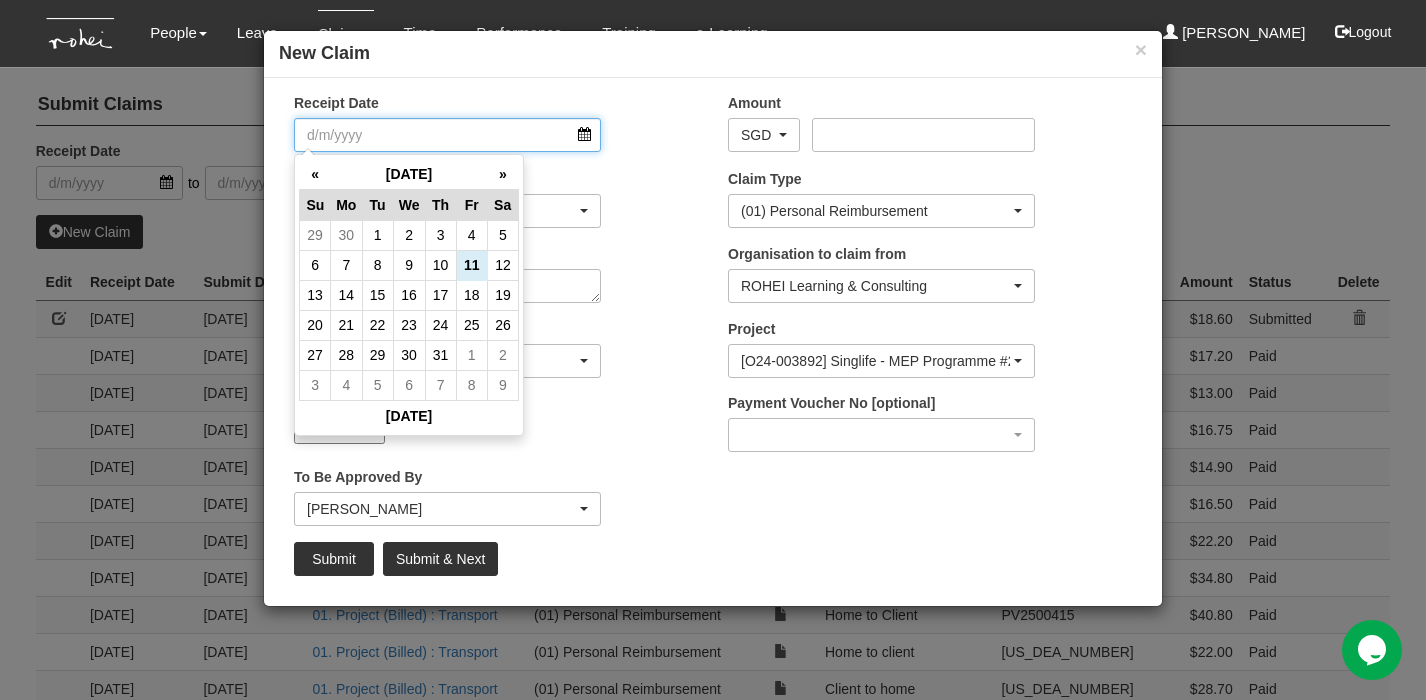 click on "Receipt Date" at bounding box center [447, 135] 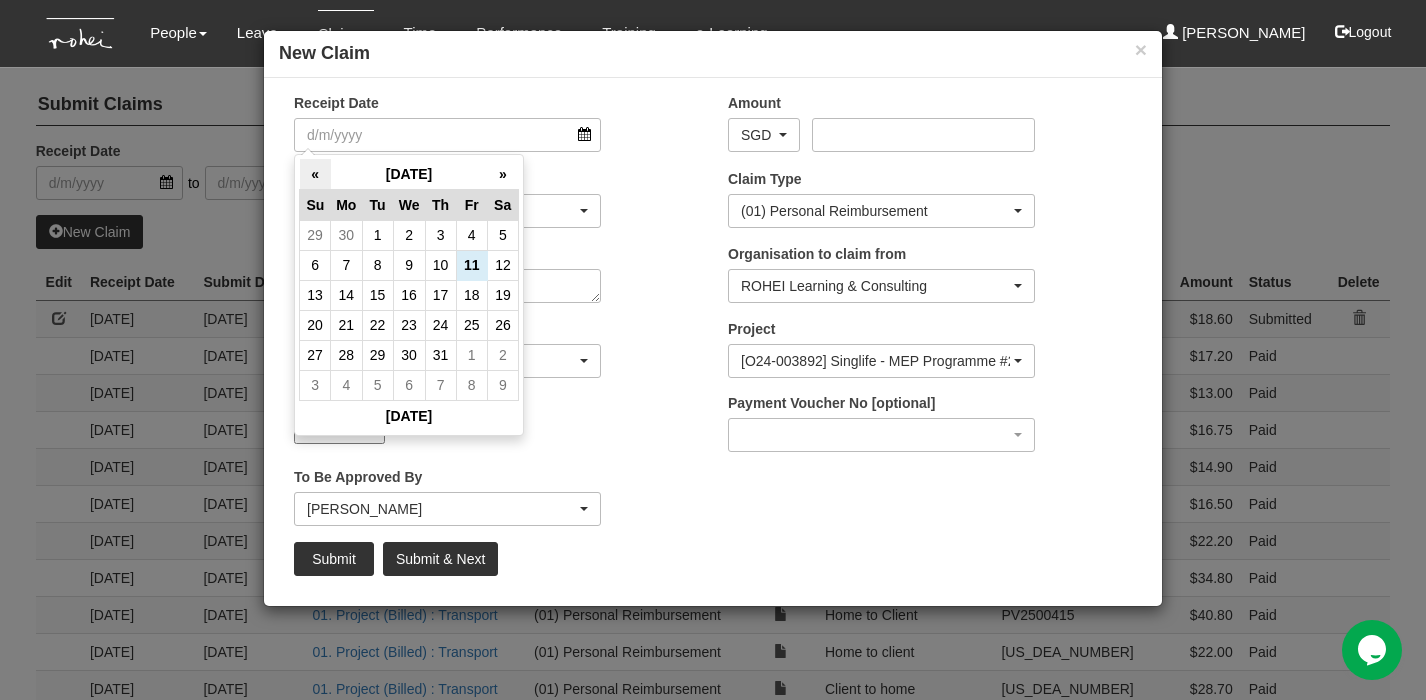 click on "«" at bounding box center (315, 174) 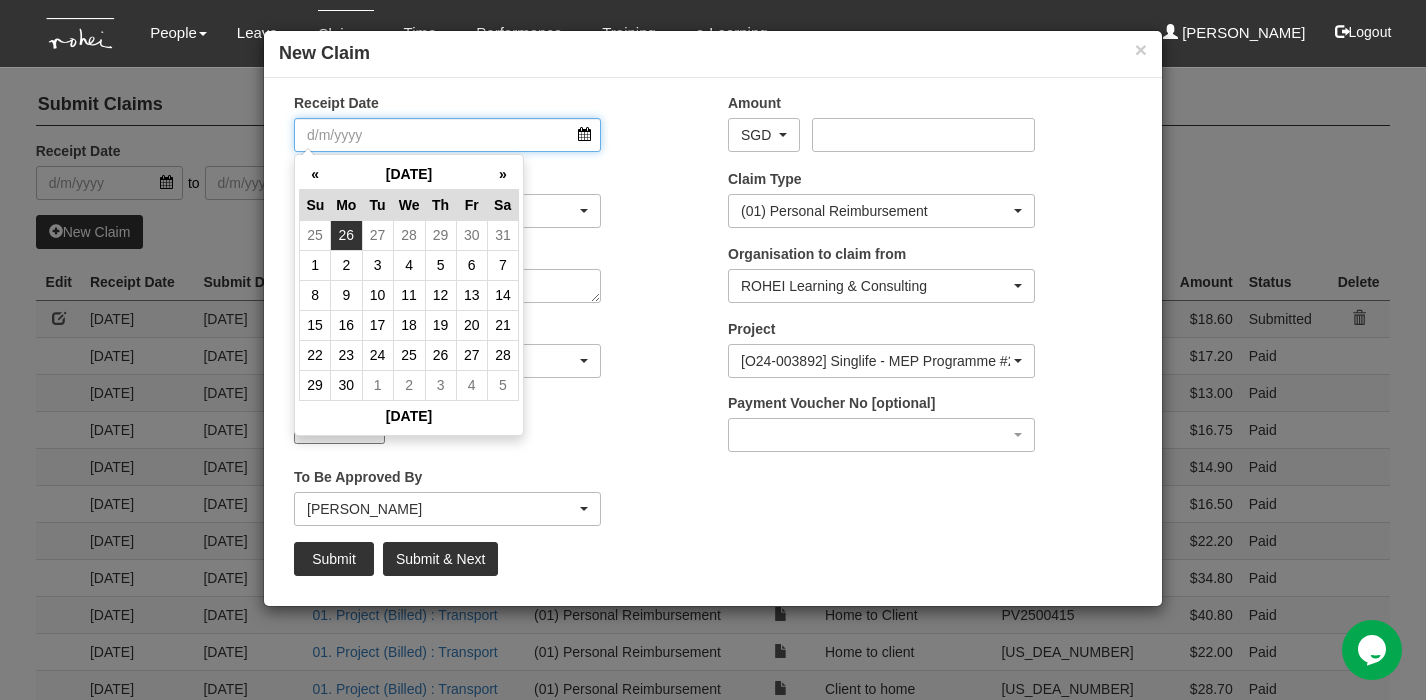 select on "50" 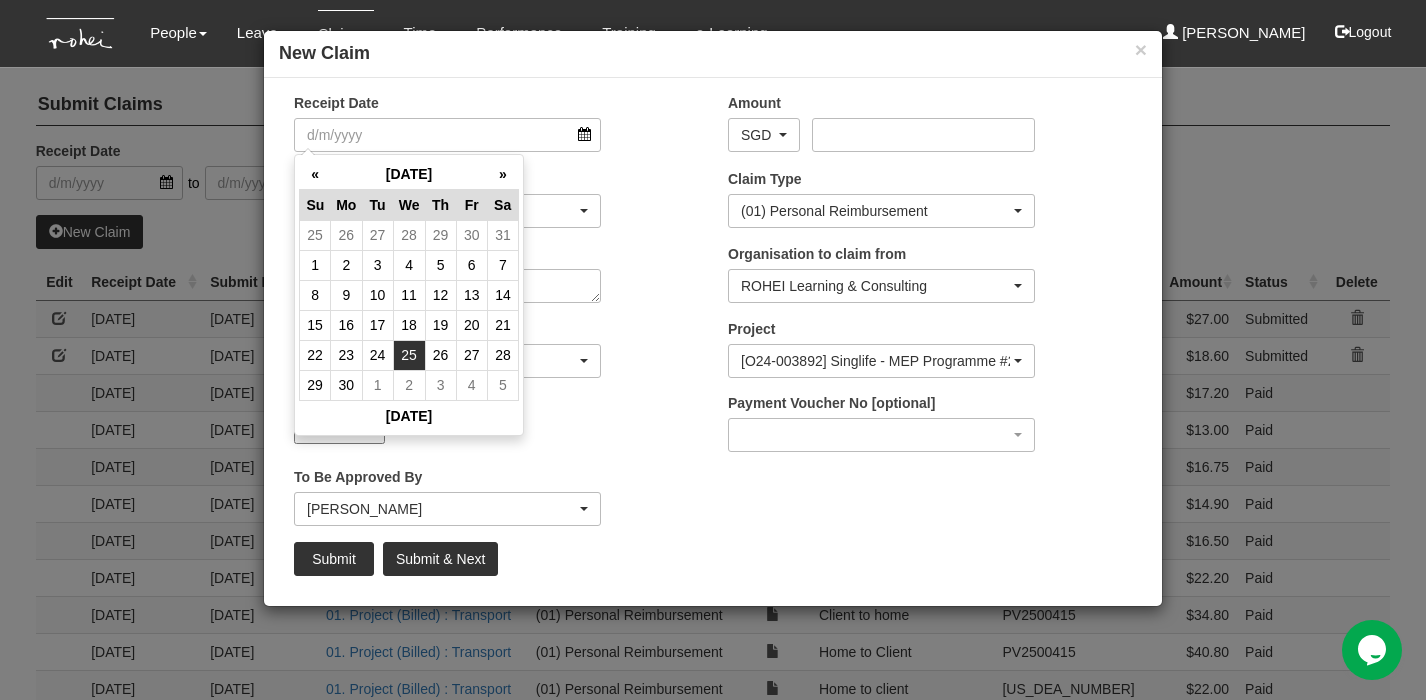 click on "25" at bounding box center [409, 355] 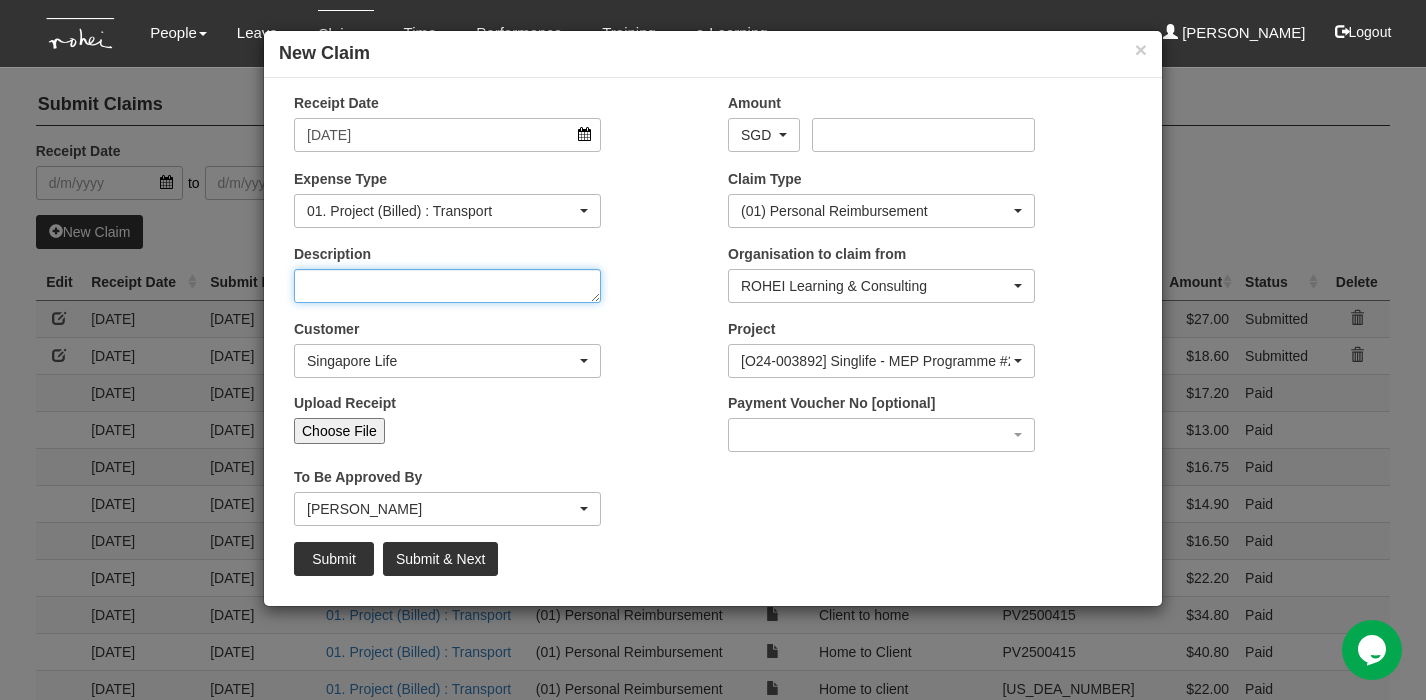 click on "Description" at bounding box center (447, 286) 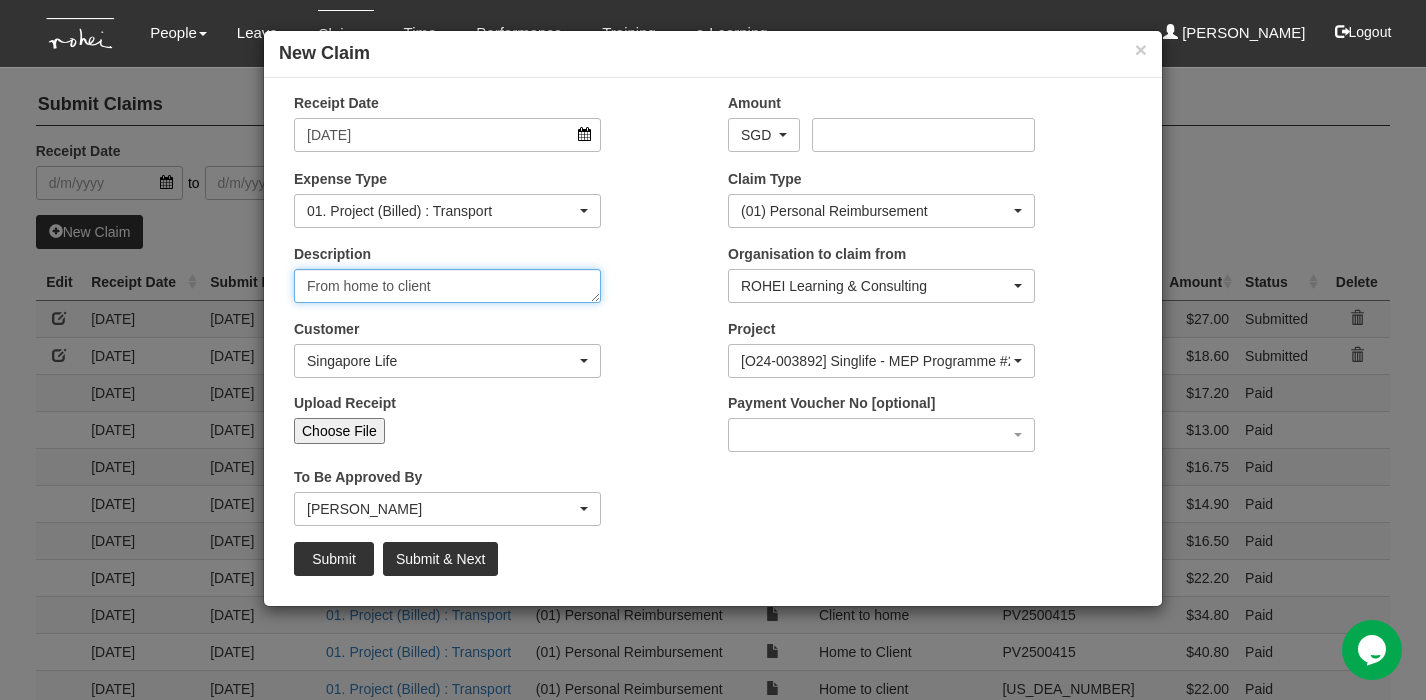 type on "From home to client" 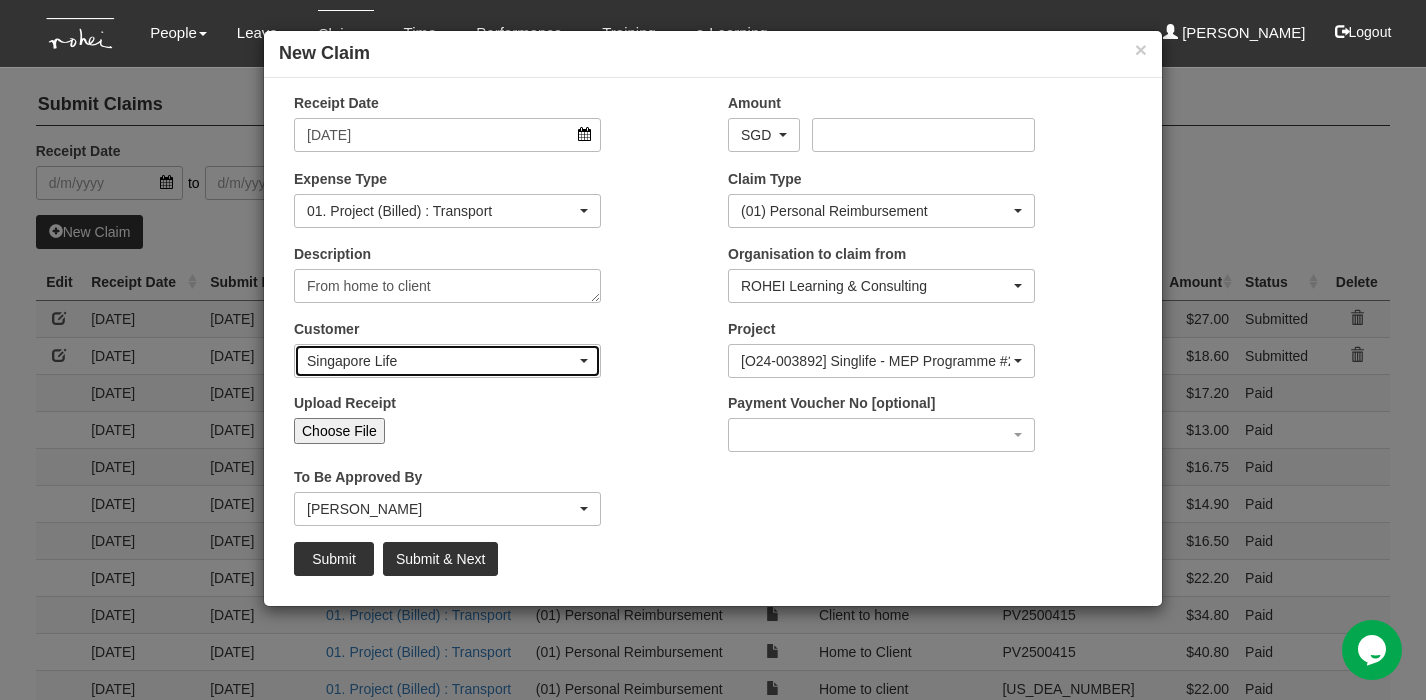 click at bounding box center (584, 361) 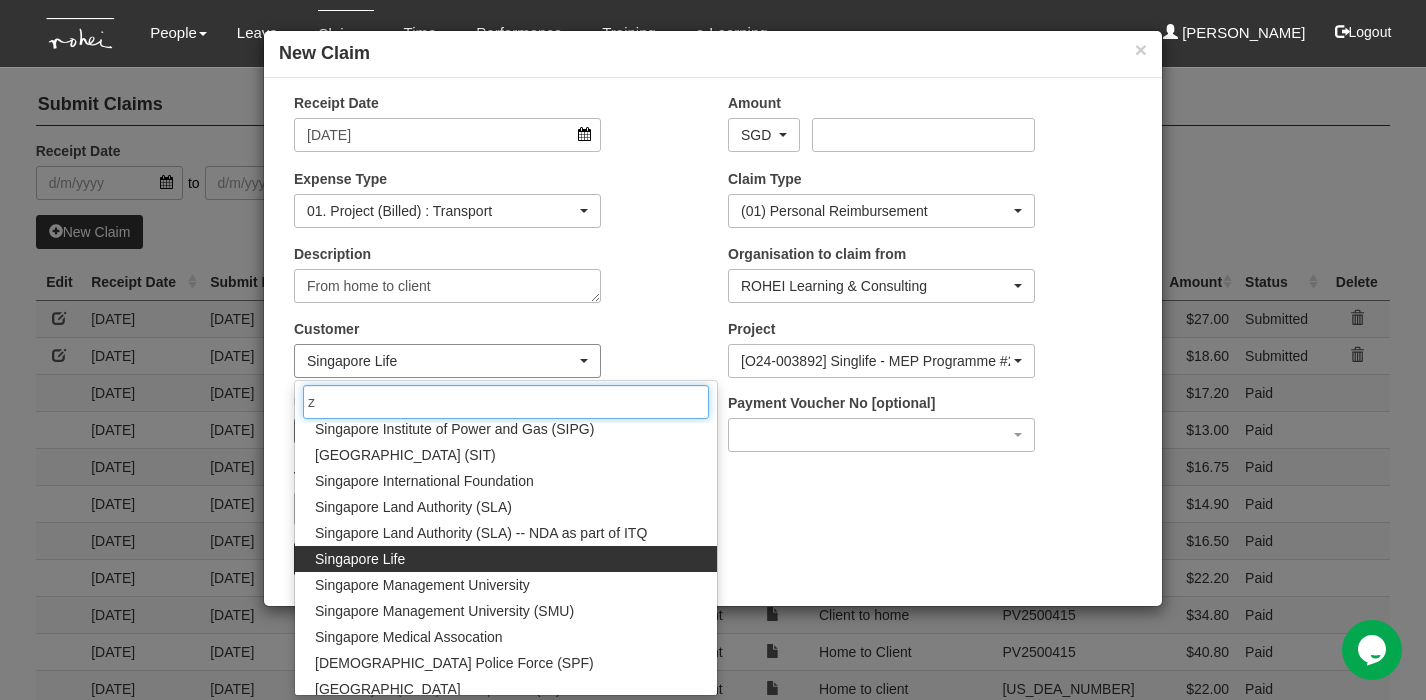 scroll, scrollTop: 0, scrollLeft: 0, axis: both 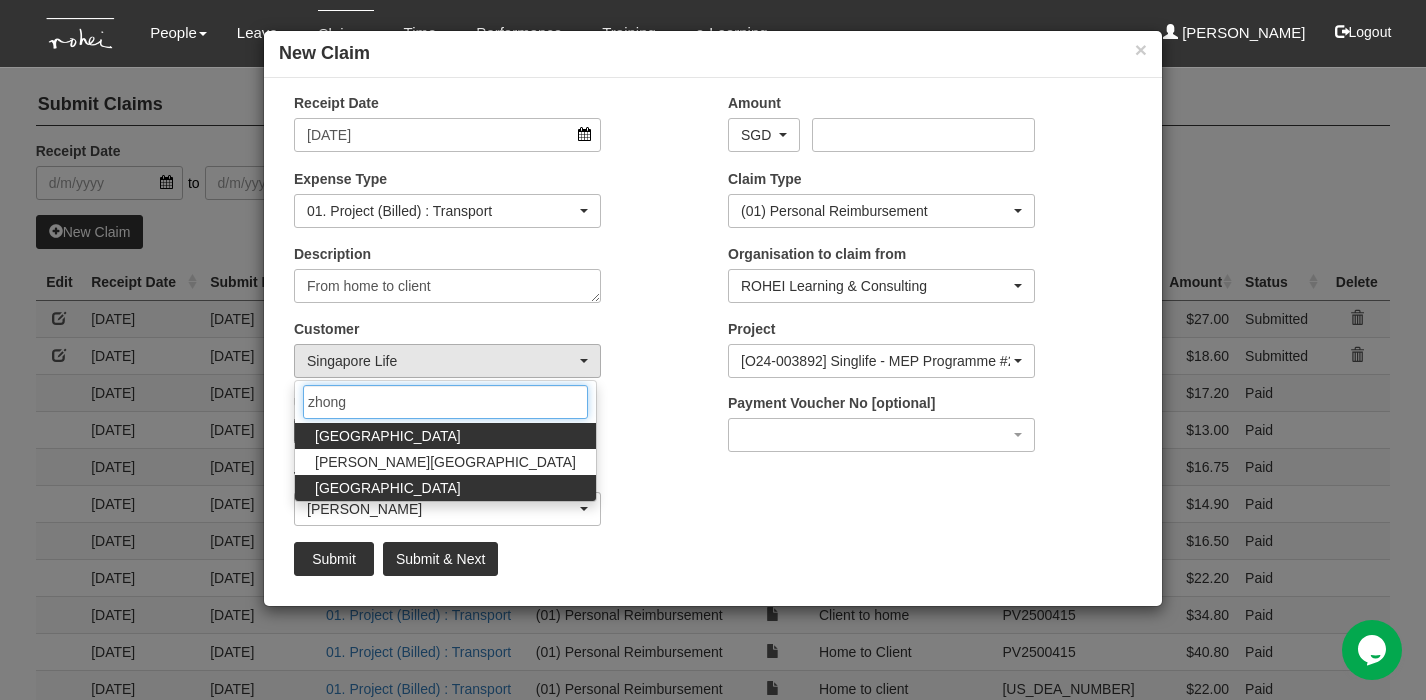 type on "zhong" 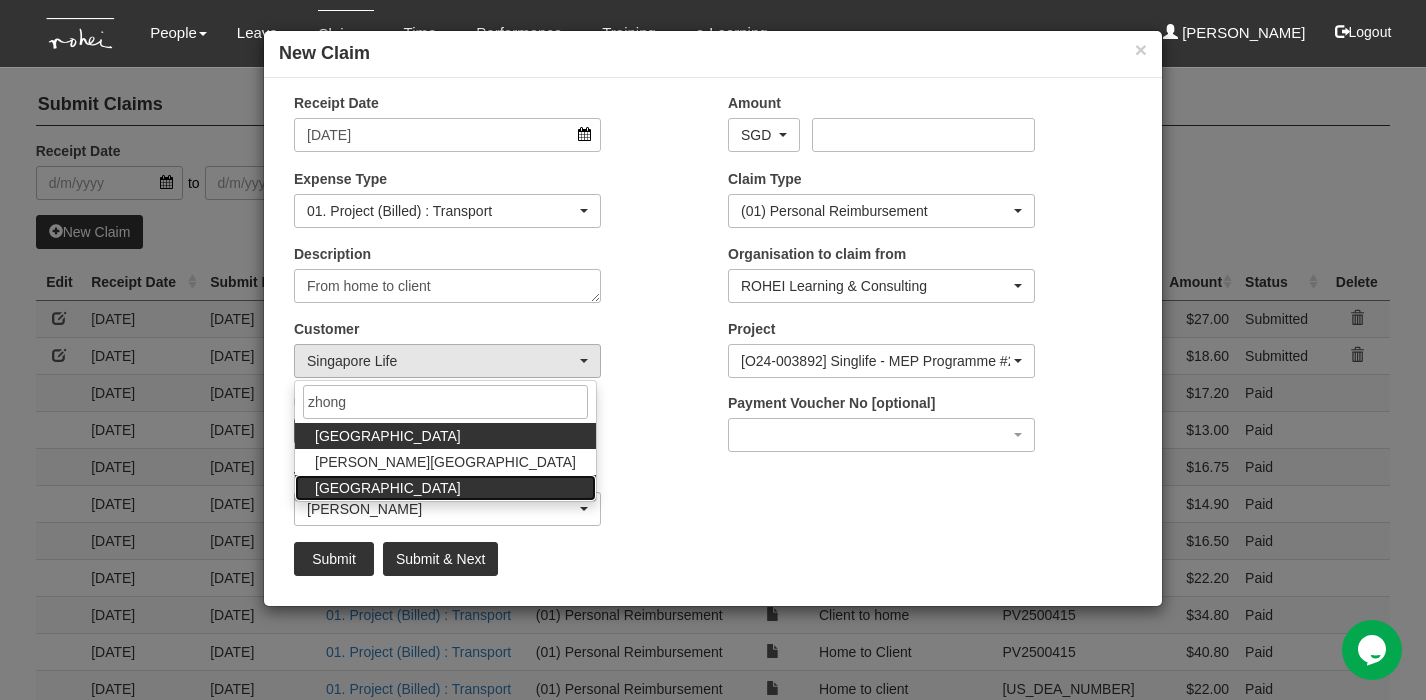 click on "[GEOGRAPHIC_DATA]" at bounding box center [388, 488] 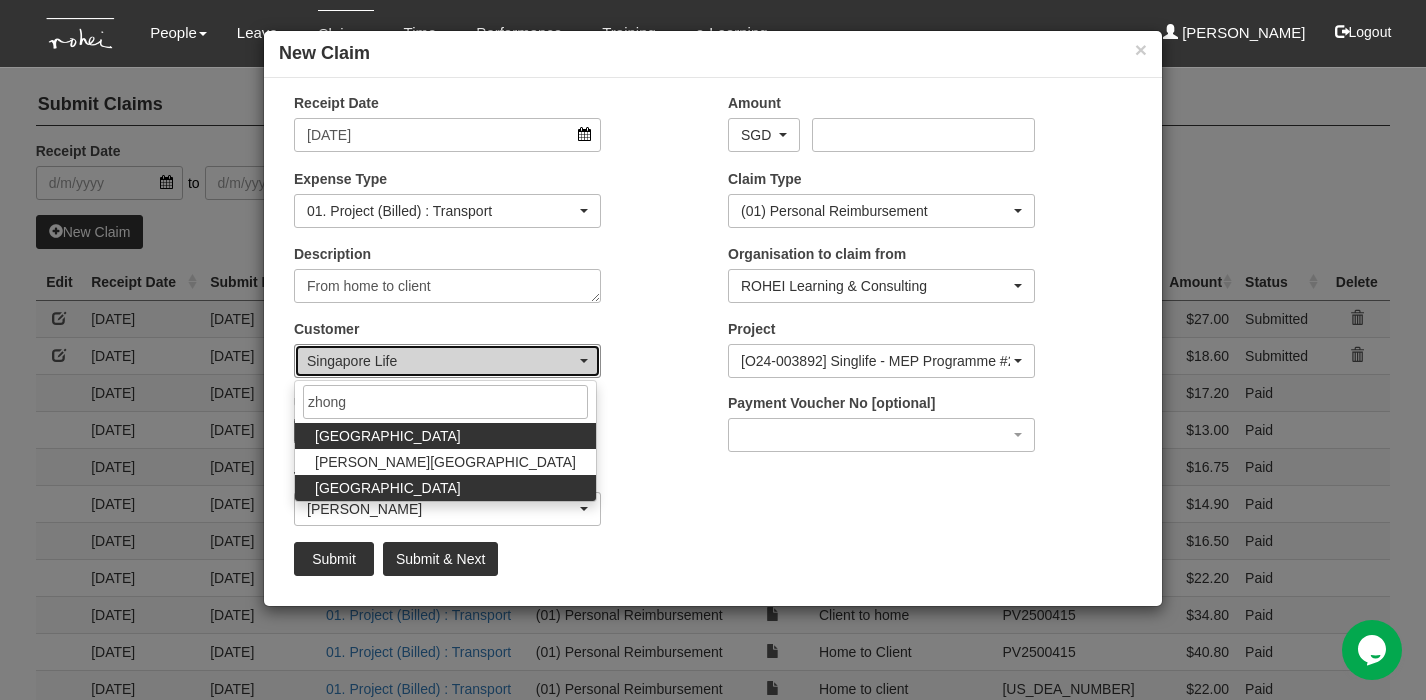 select on "745" 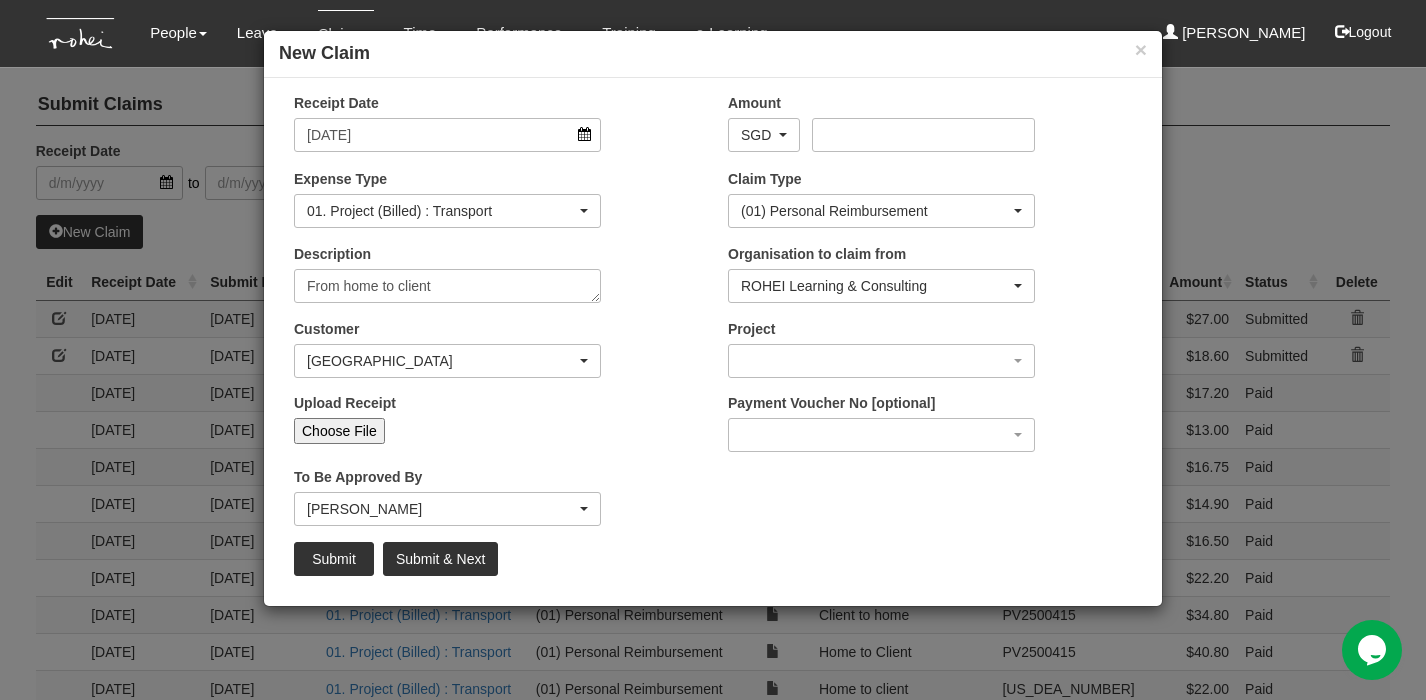 click on "Choose File" at bounding box center (339, 431) 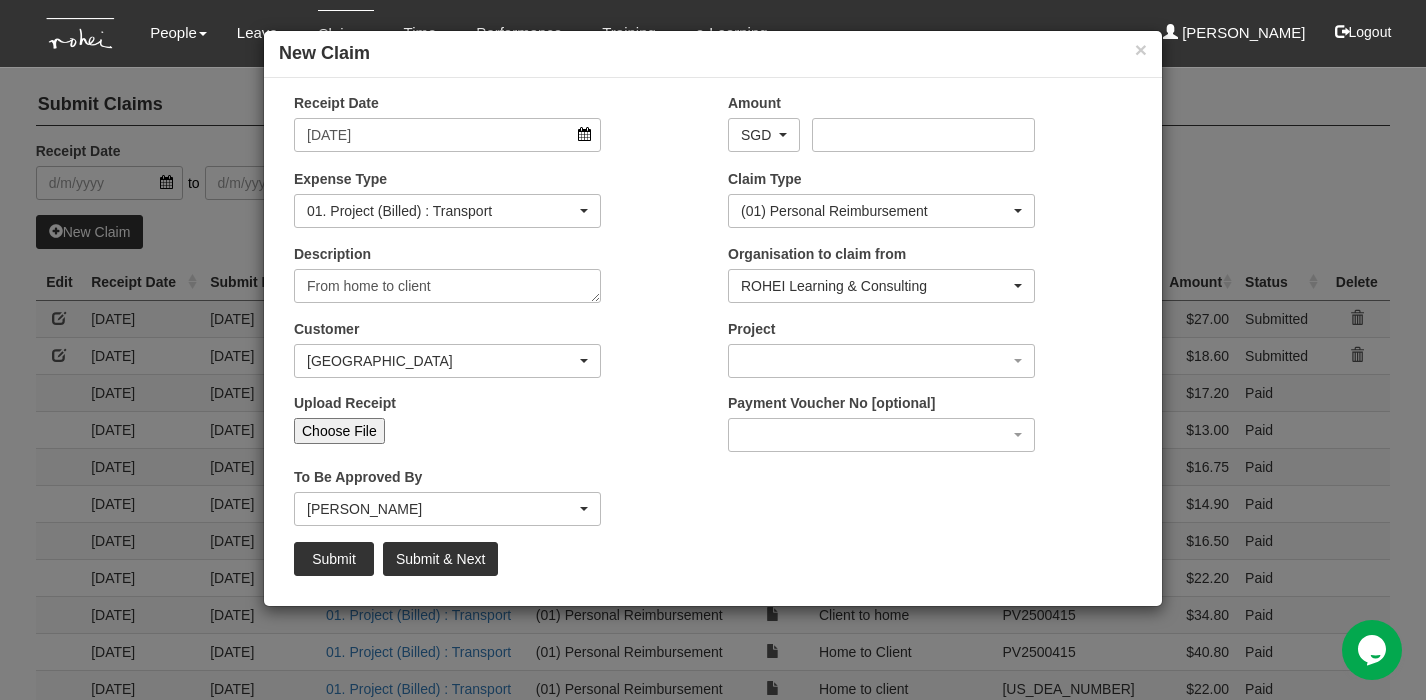 type on "C:\fakepath\Grab from home to Rohei 25:6:25.pdf" 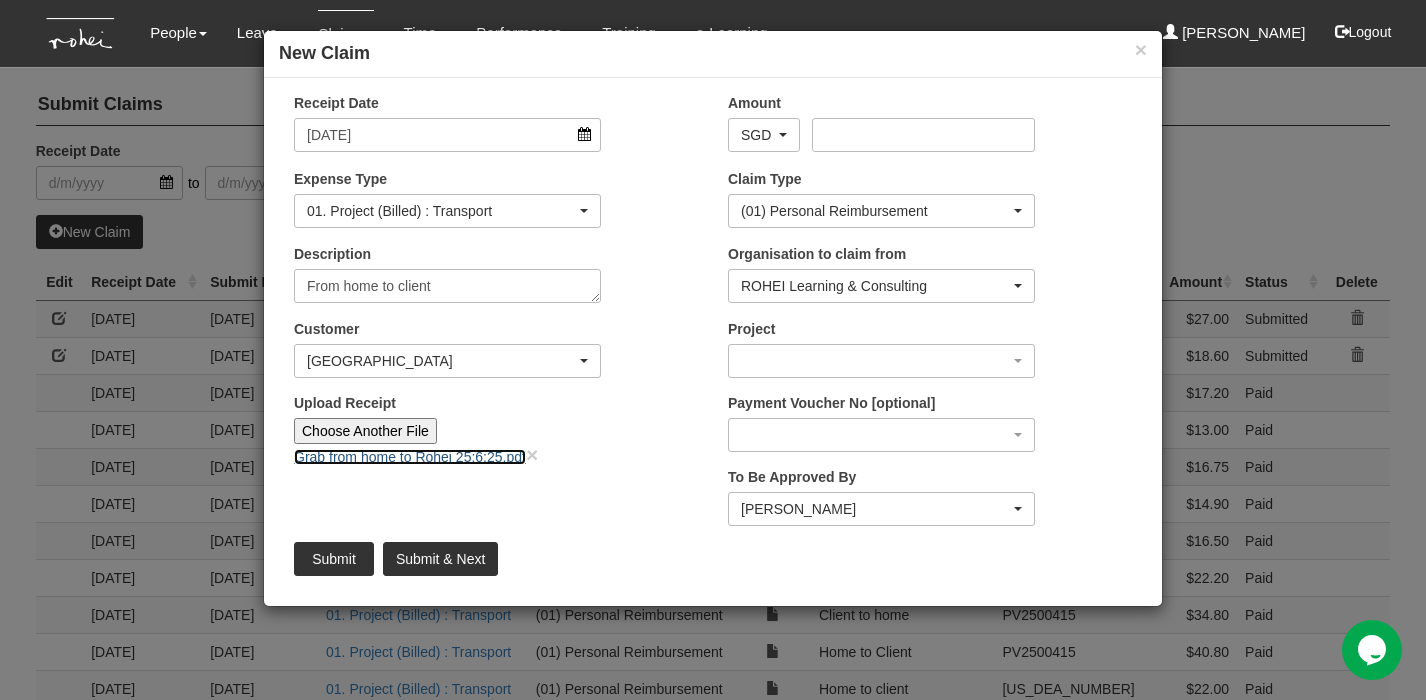 click on "Grab from home to Rohei 25:6:25.pdf" at bounding box center [410, 457] 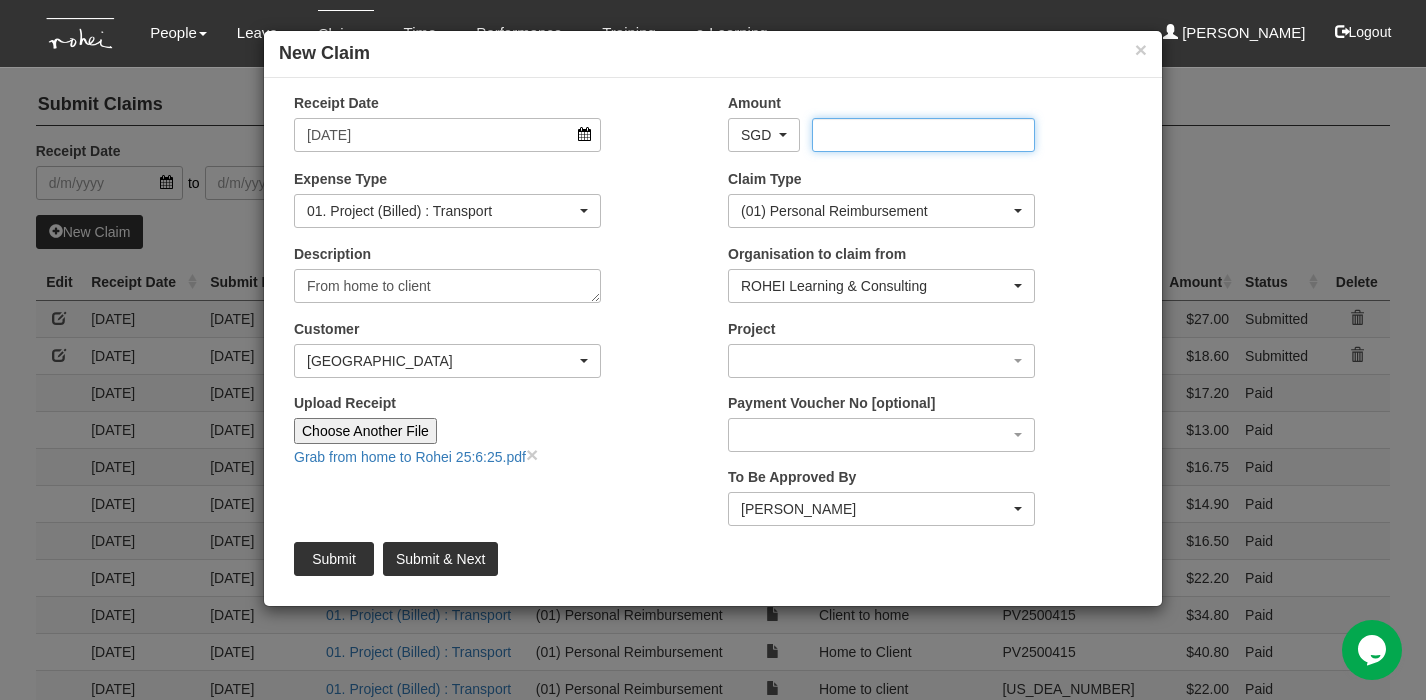 click on "Amount" at bounding box center (923, 135) 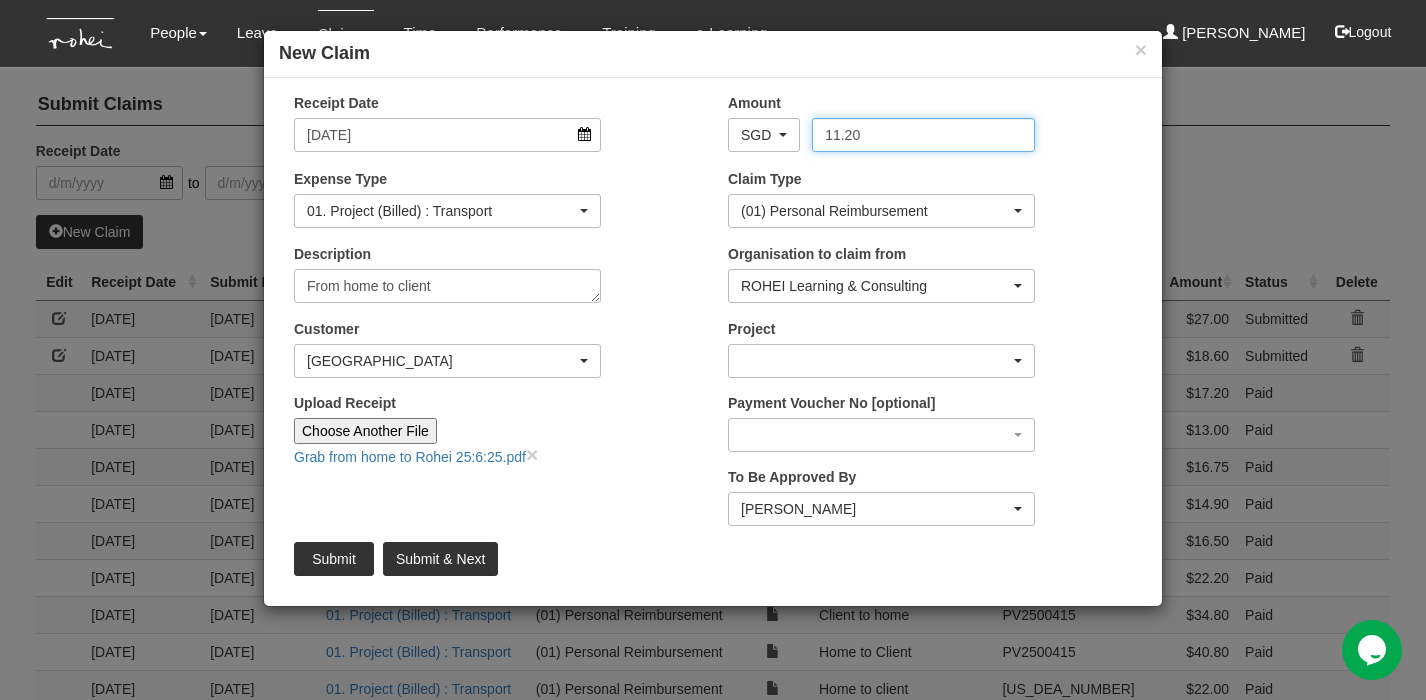 type on "11.20" 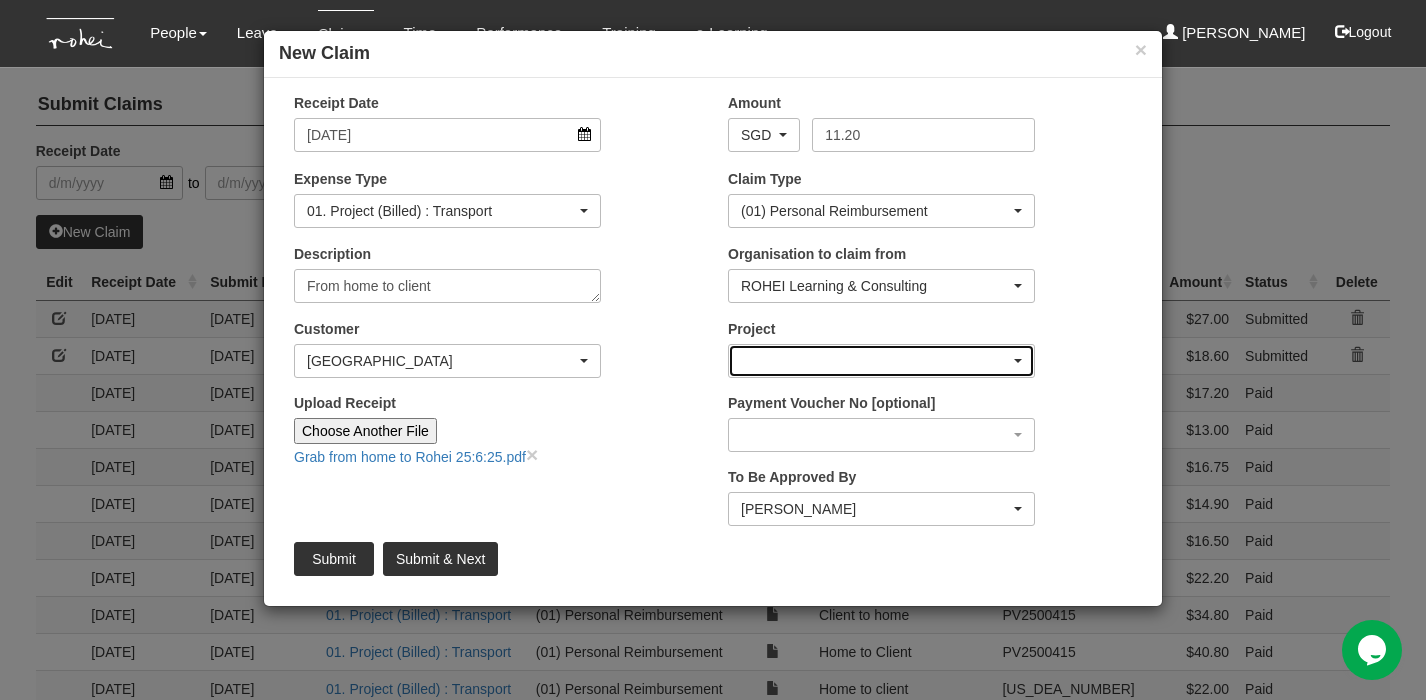 click at bounding box center (1018, 361) 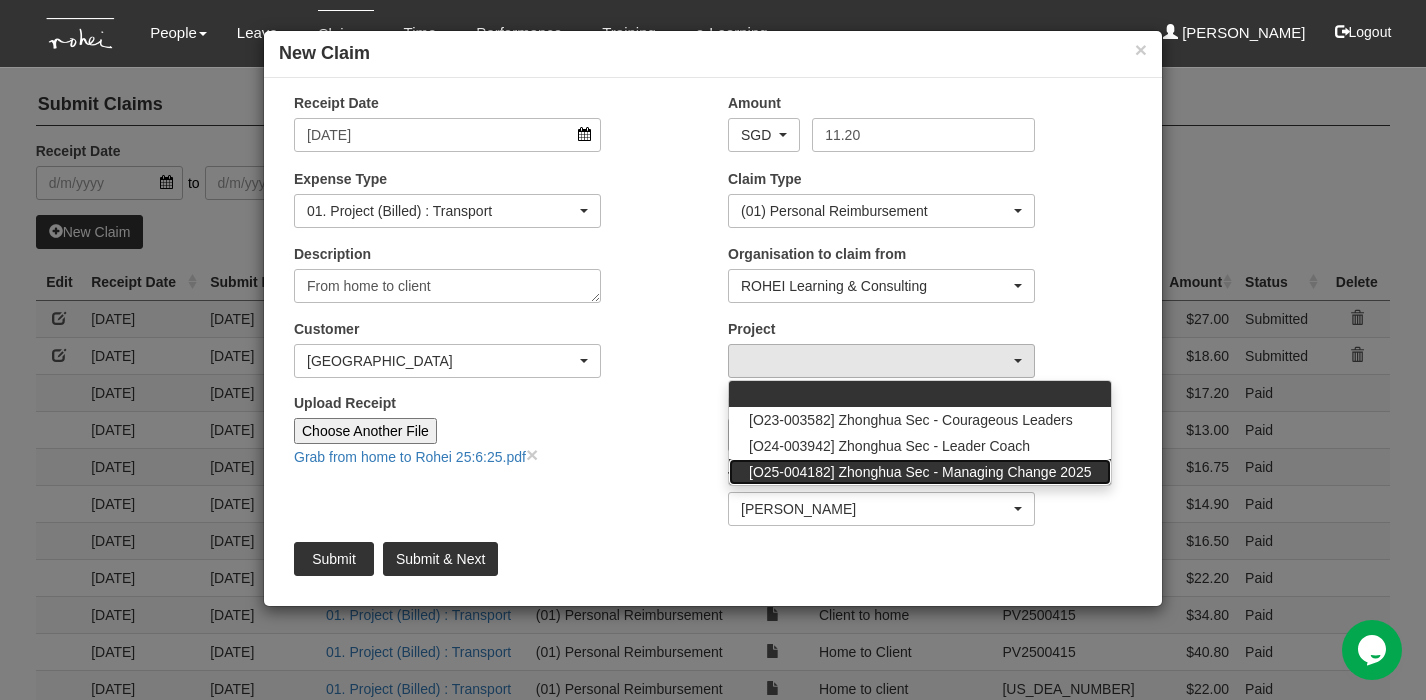 click on "[O25-004182] Zhonghua Sec - Managing Change 2025" at bounding box center (920, 472) 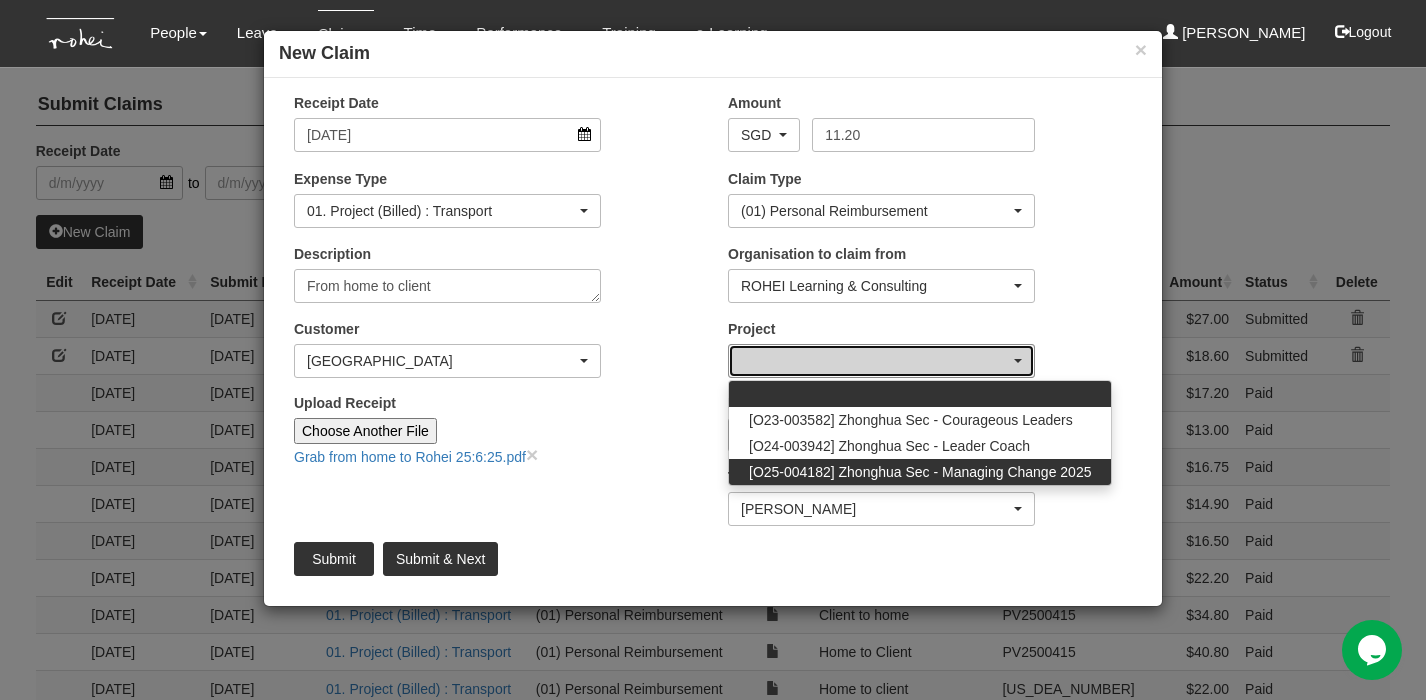 select on "2804" 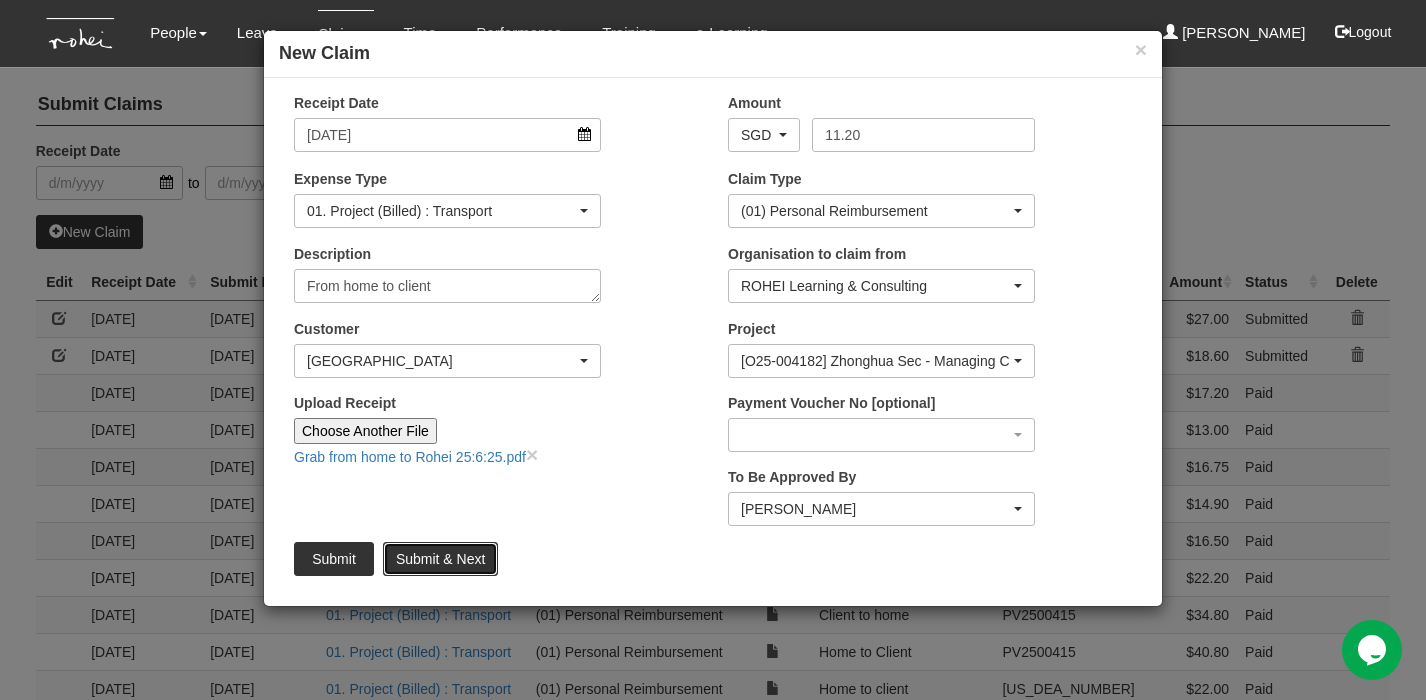 click on "Submit & Next" at bounding box center [440, 559] 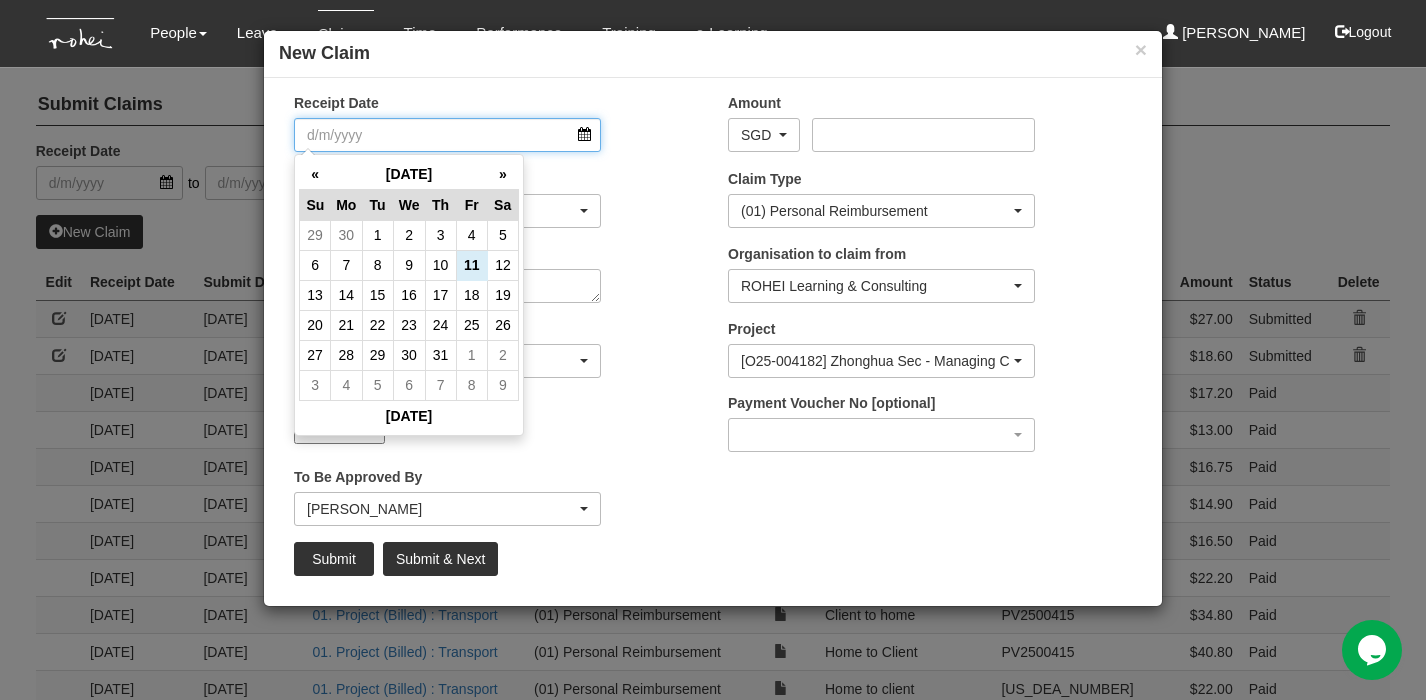 click on "Receipt Date" at bounding box center [447, 135] 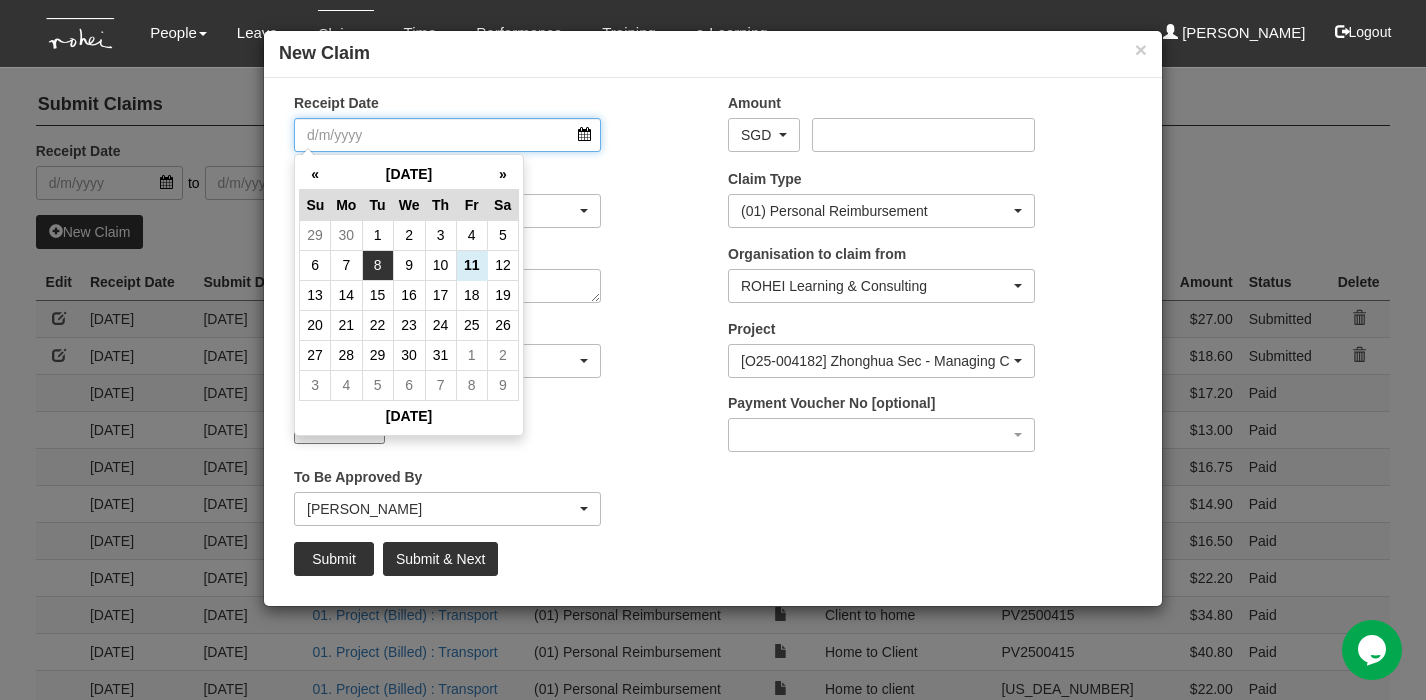 select on "50" 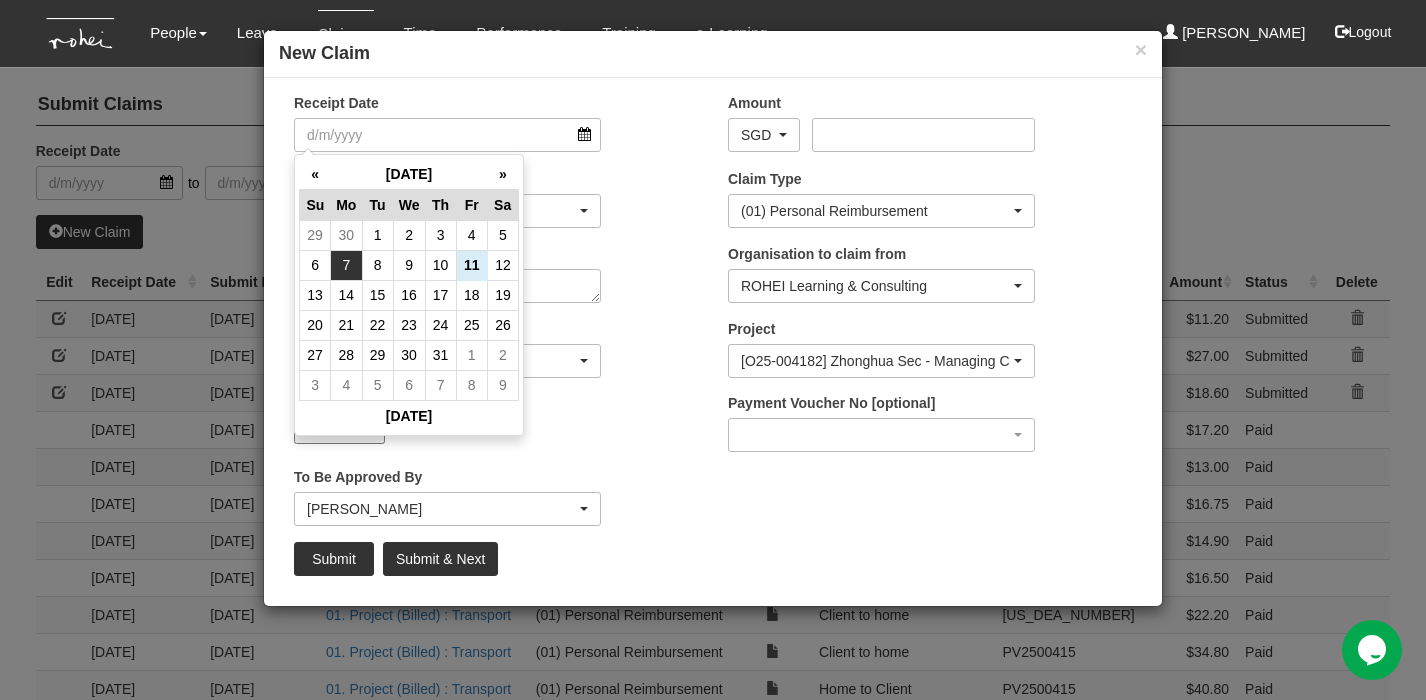 click on "7" at bounding box center [346, 265] 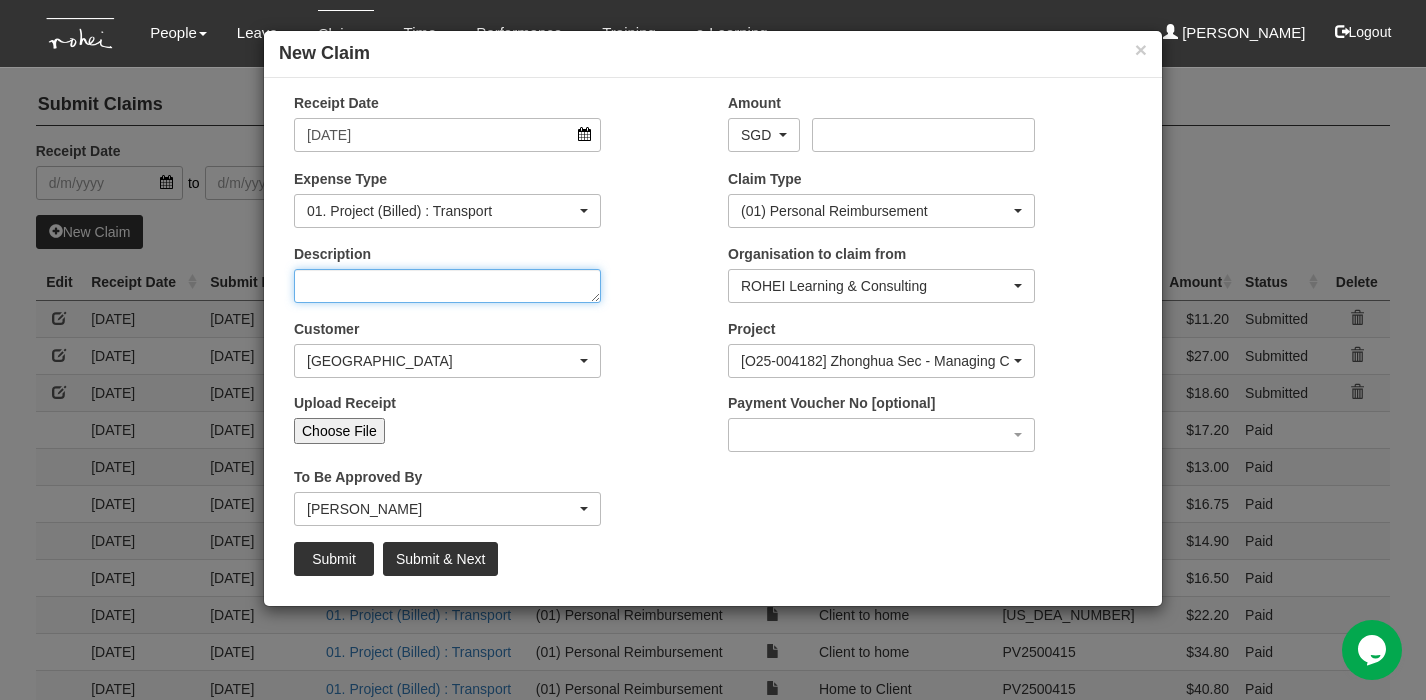 click on "Description" at bounding box center (447, 286) 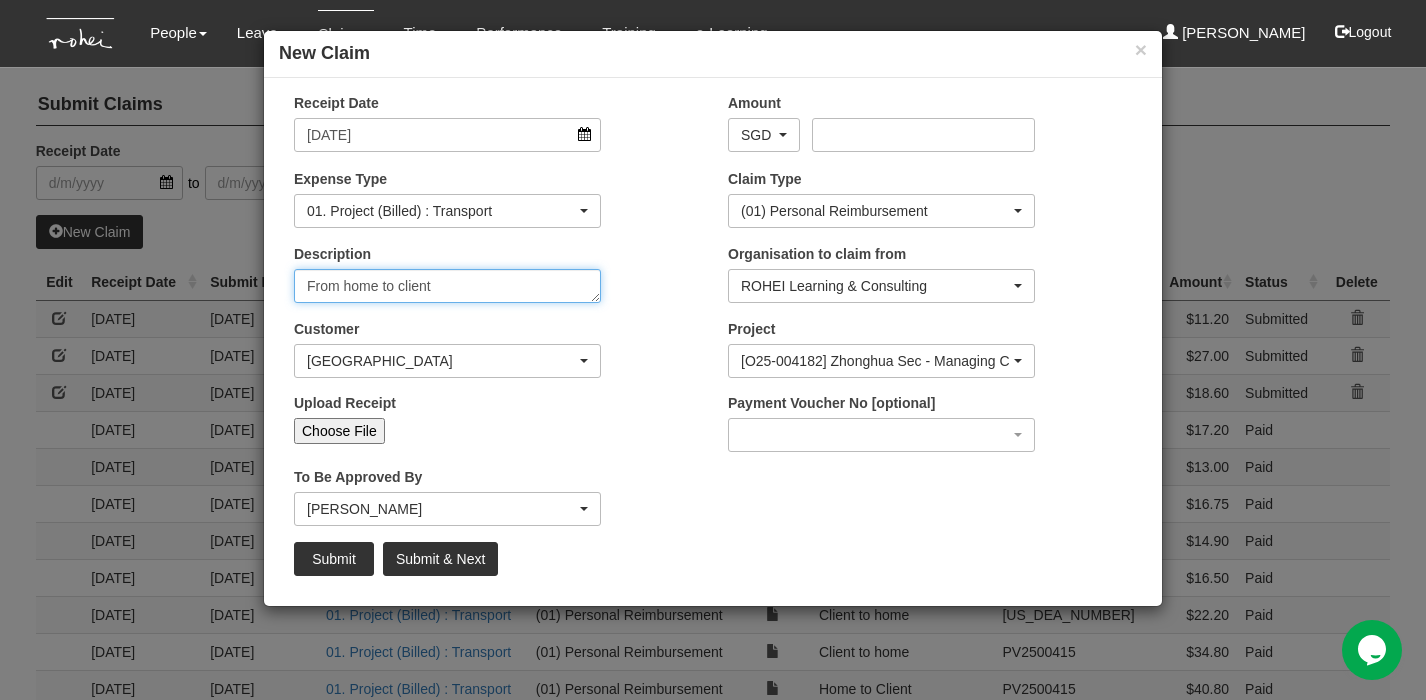 type on "From home to client" 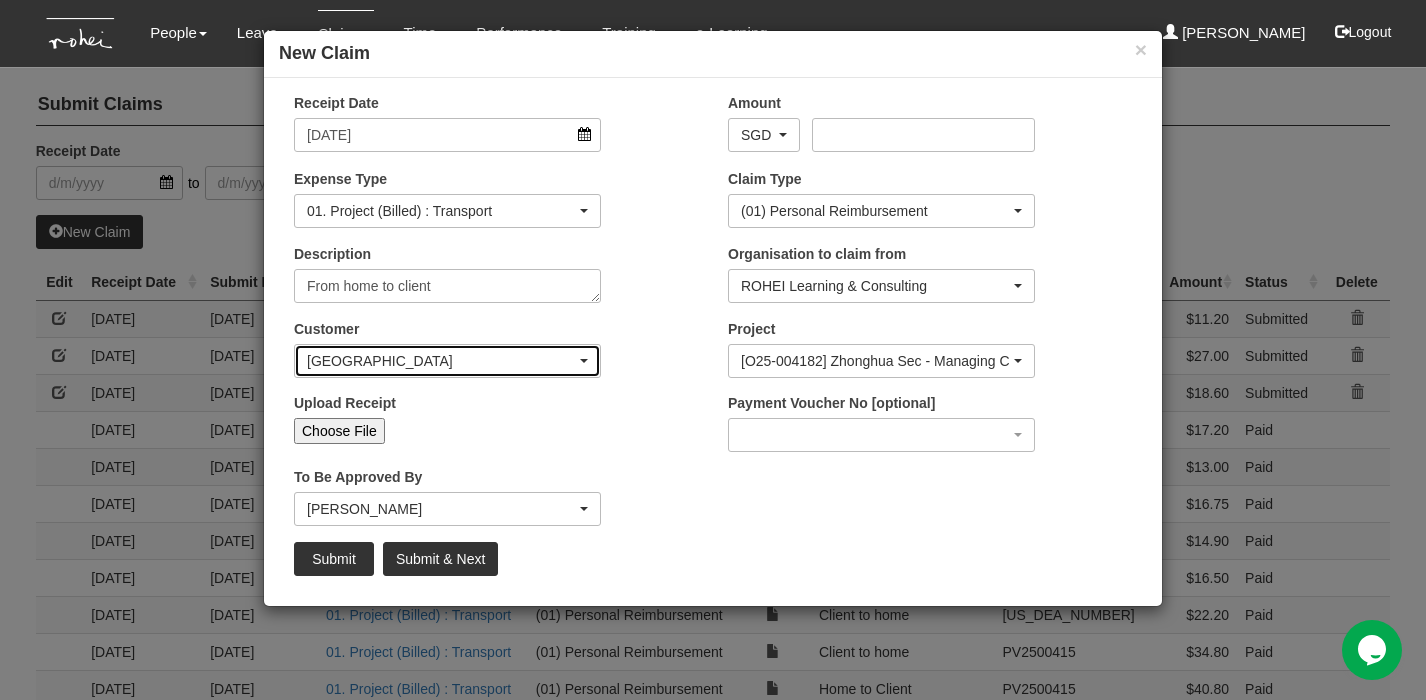 click on "[GEOGRAPHIC_DATA]" at bounding box center [447, 361] 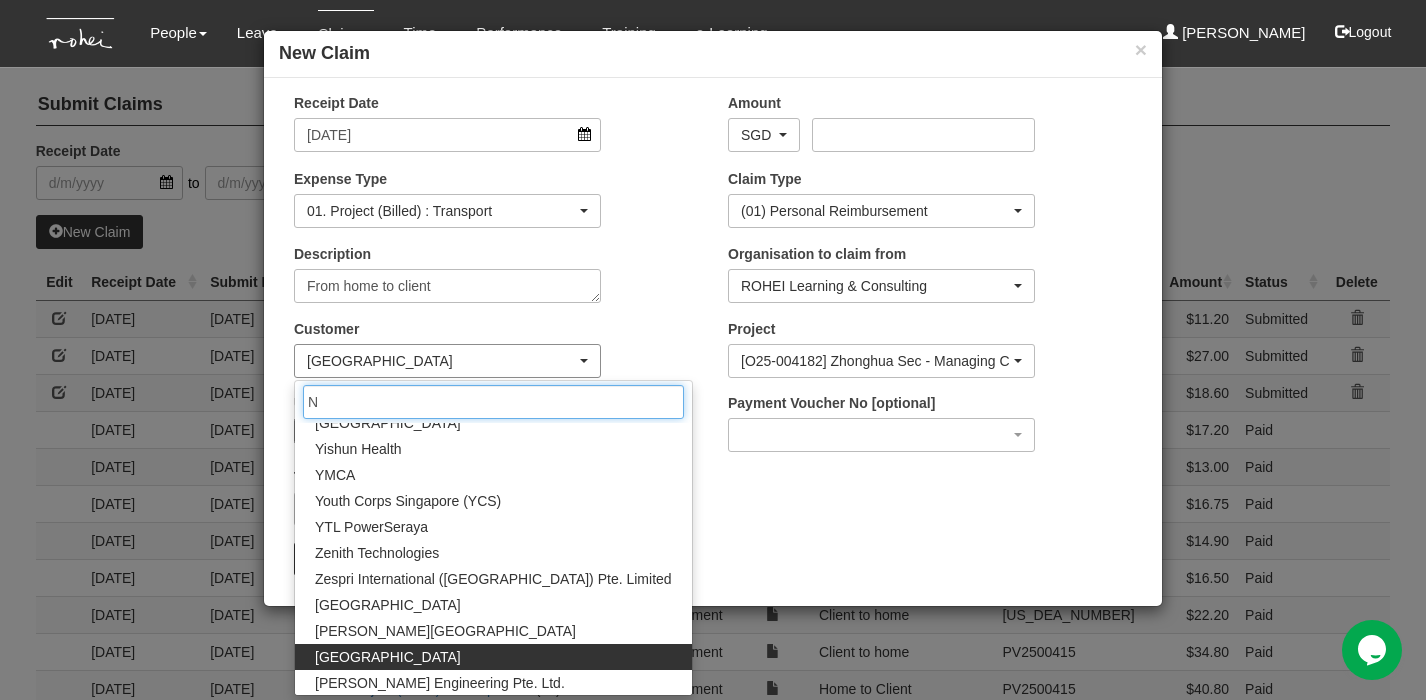 scroll, scrollTop: 0, scrollLeft: 0, axis: both 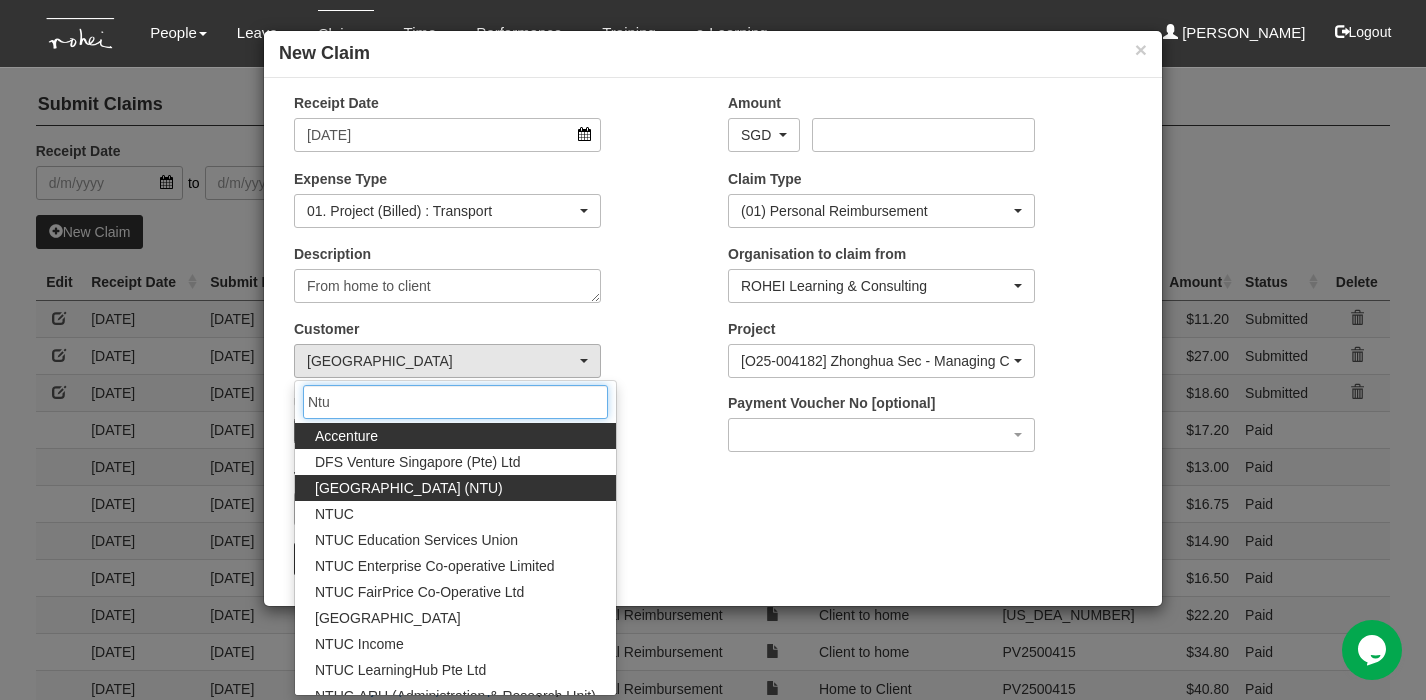 type on "Ntu" 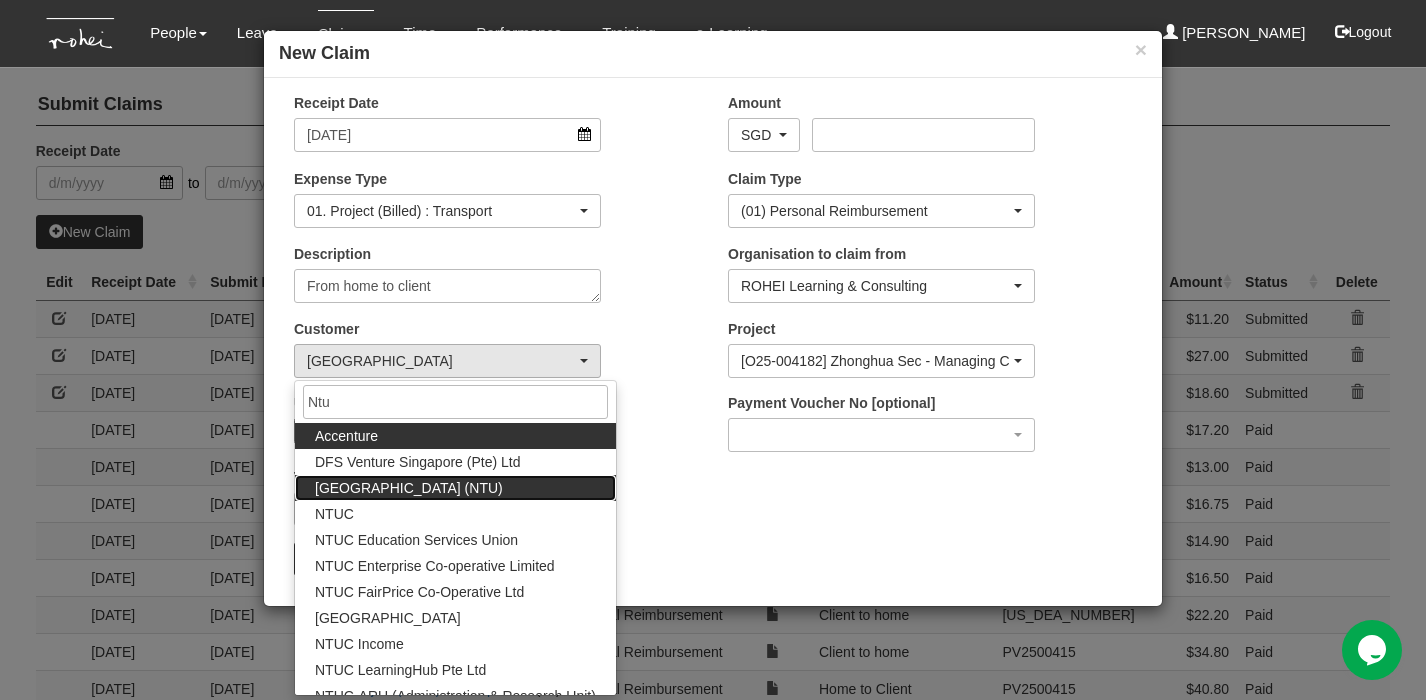 click on "[GEOGRAPHIC_DATA] (NTU)" at bounding box center (409, 488) 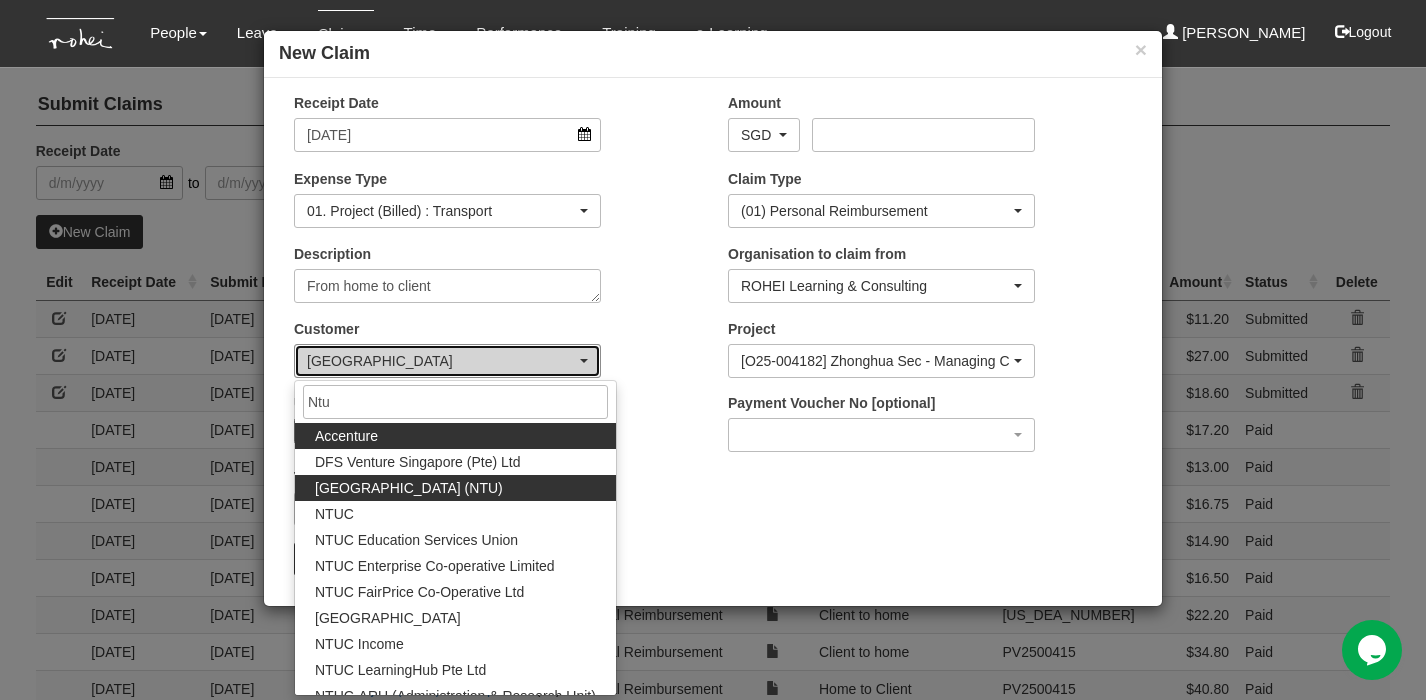 select on "59" 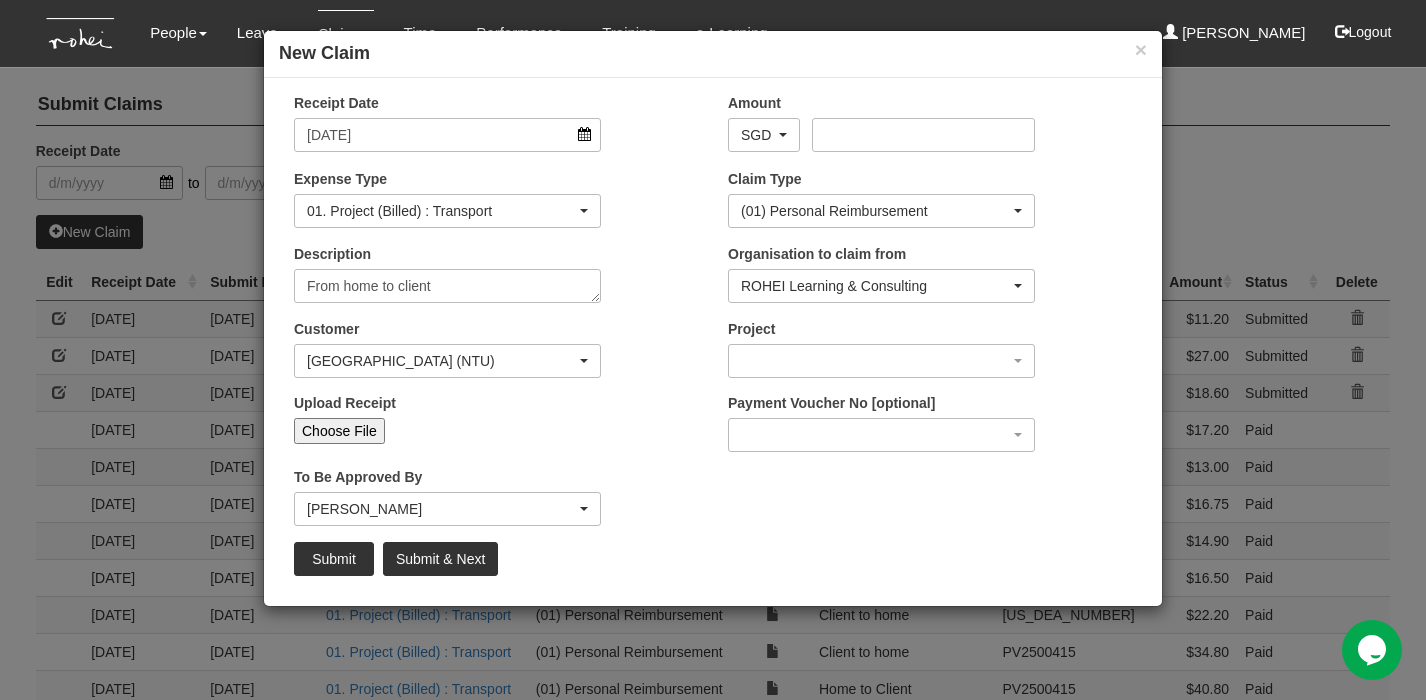 click on "Choose File" at bounding box center [339, 431] 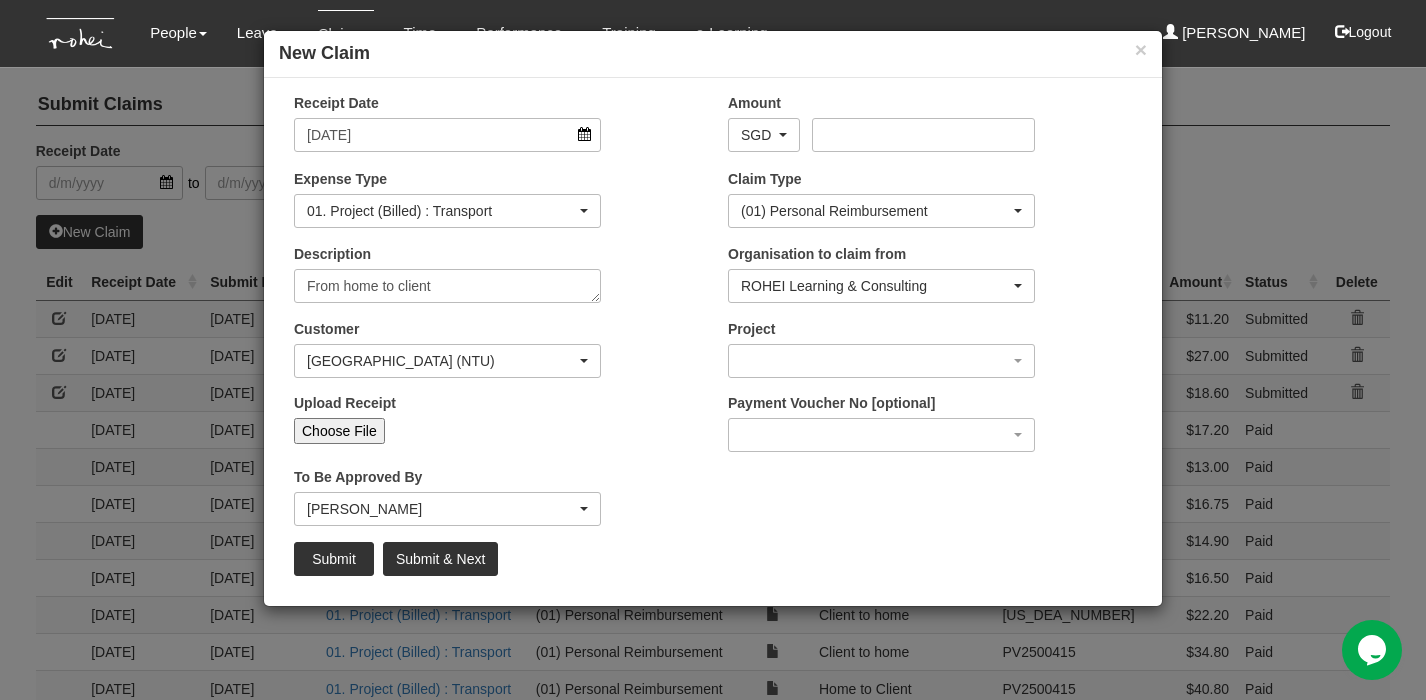 type on "C:\fakepath\Grab from home to client 7:7:25.pdf" 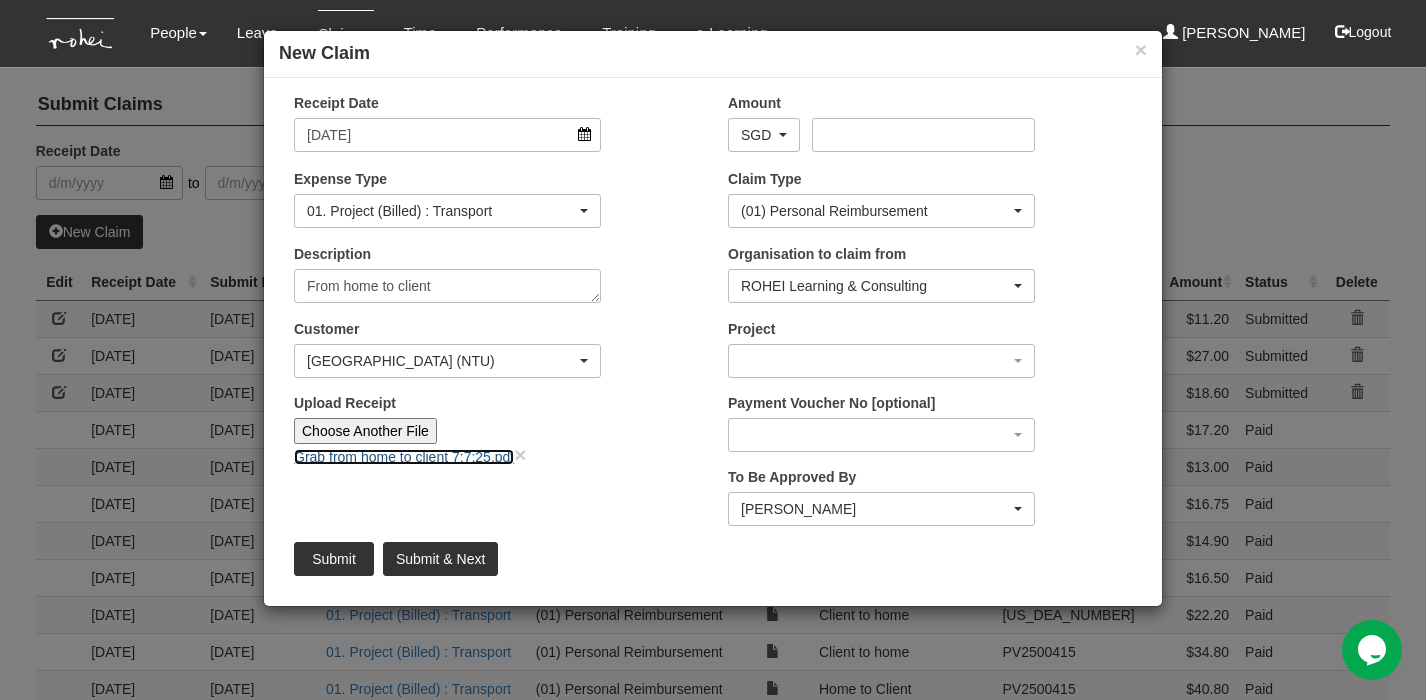click on "Grab from home to client 7:7:25.pdf" at bounding box center (404, 457) 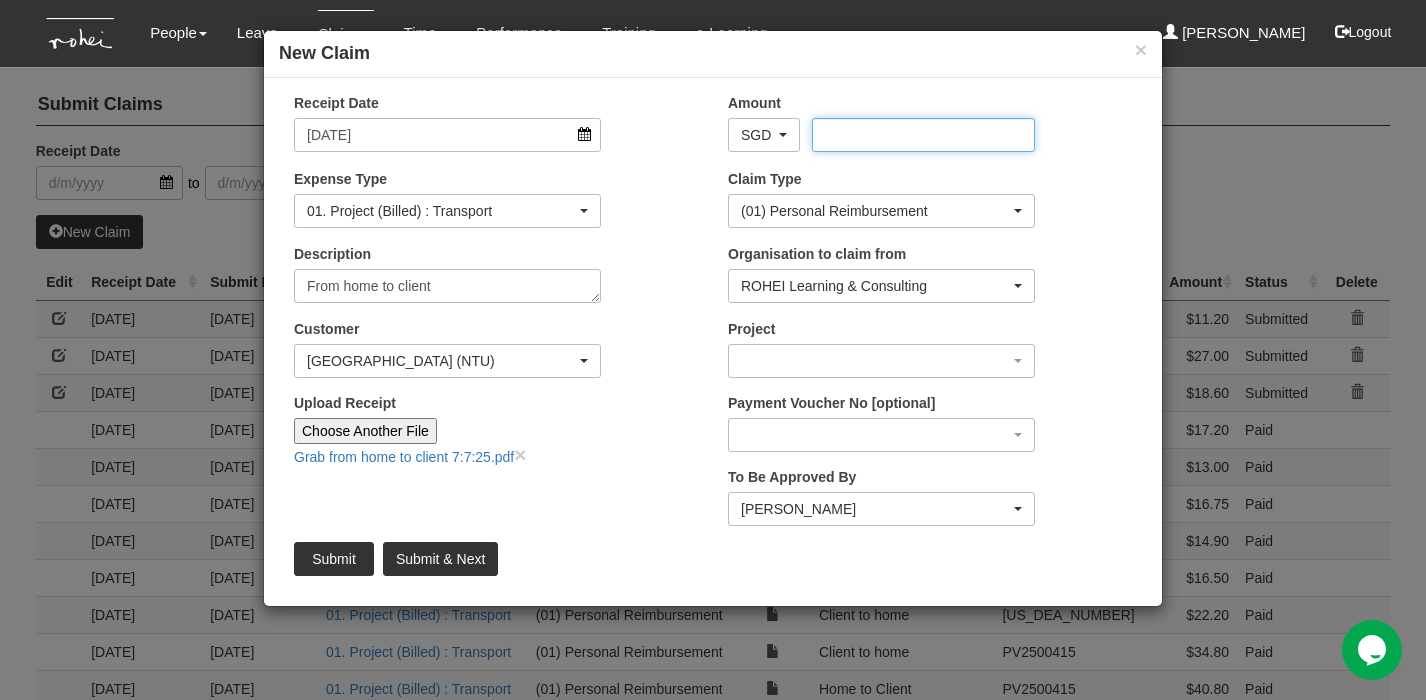 click on "Amount" at bounding box center [923, 135] 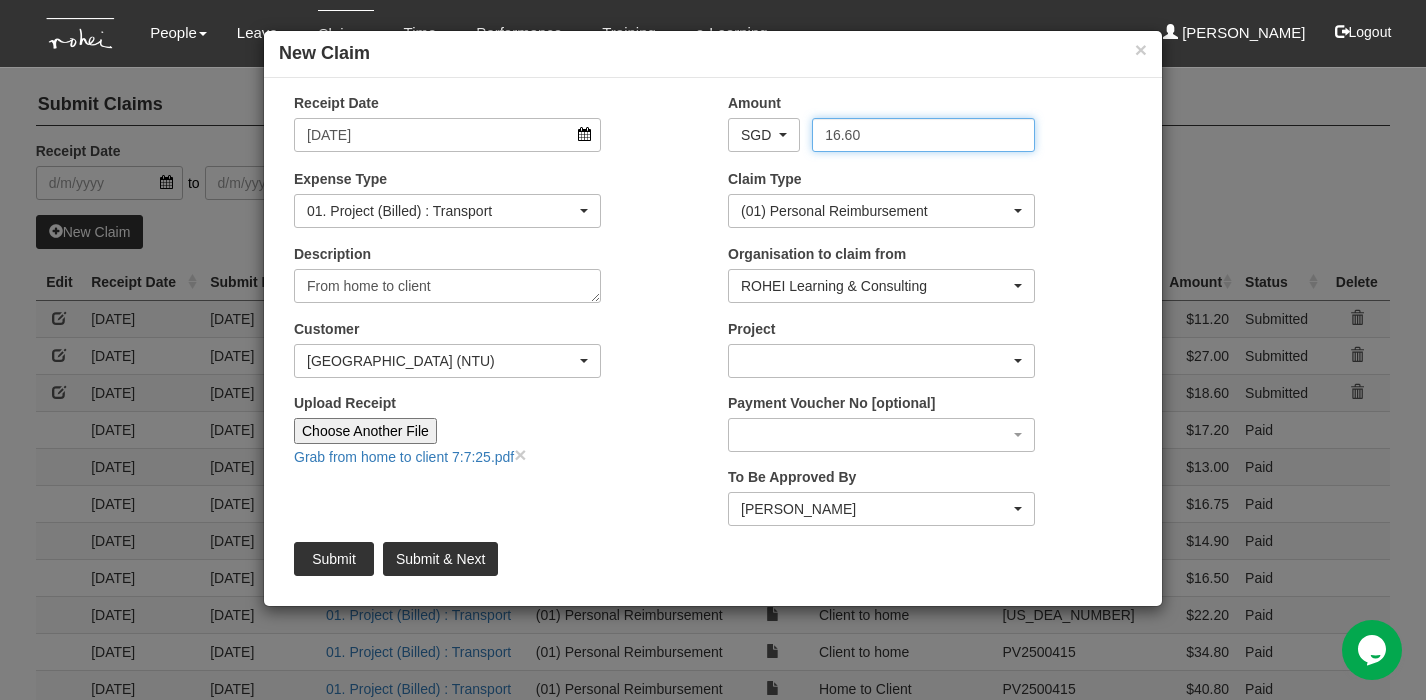 type on "16.60" 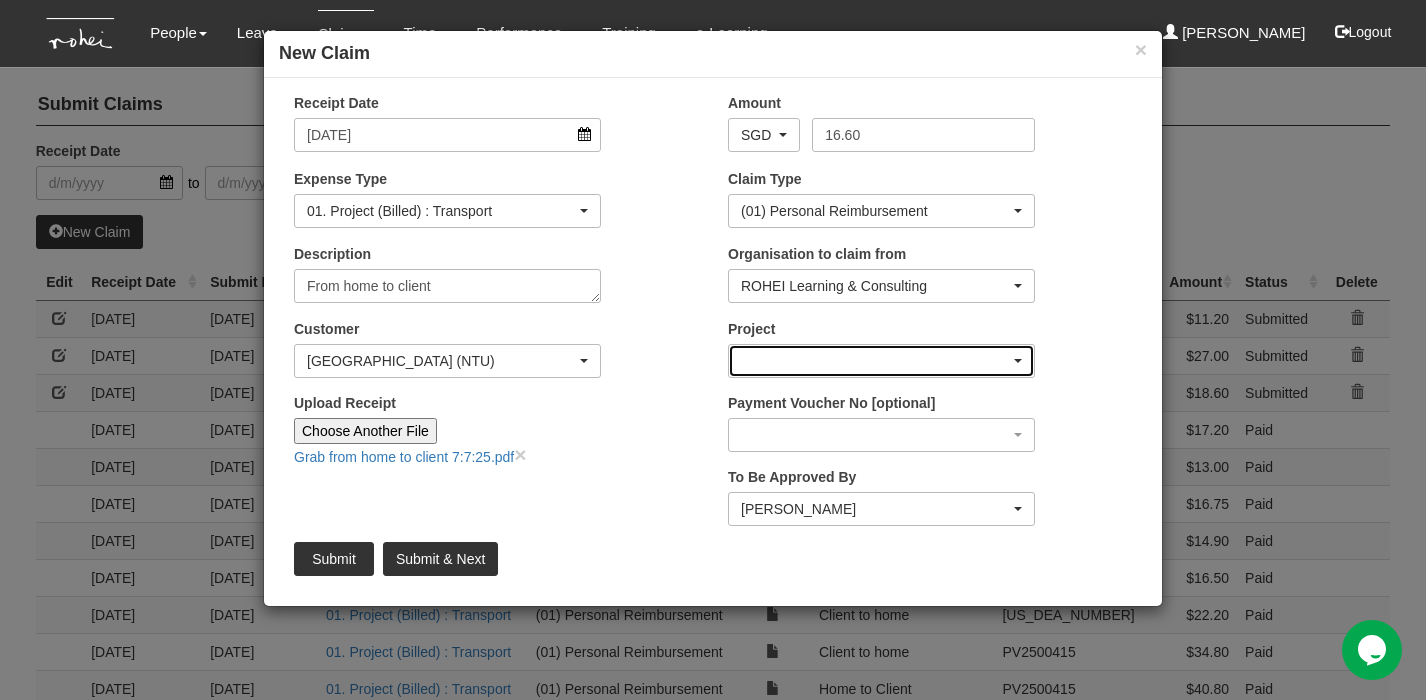 click at bounding box center [881, 361] 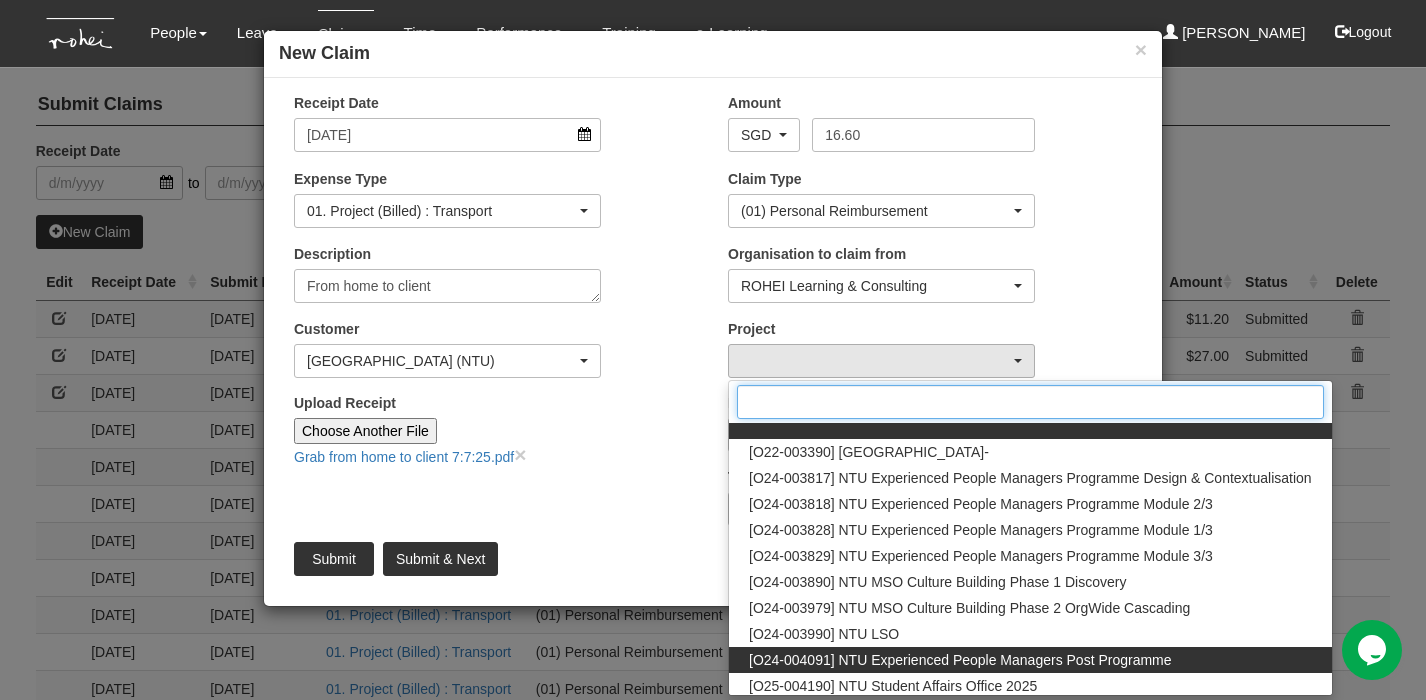 scroll, scrollTop: 13, scrollLeft: 0, axis: vertical 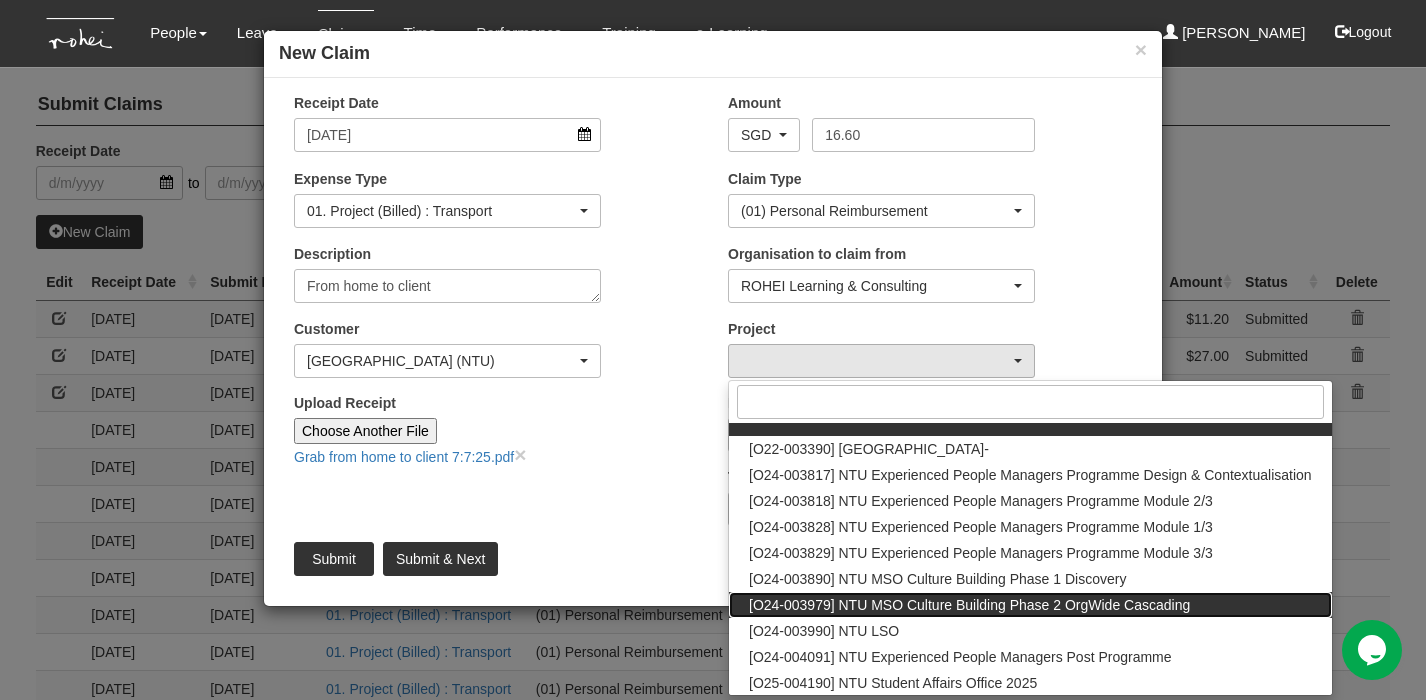 click on "[O24-003979] NTU MSO Culture Building Phase 2 OrgWide Cascading" at bounding box center (969, 605) 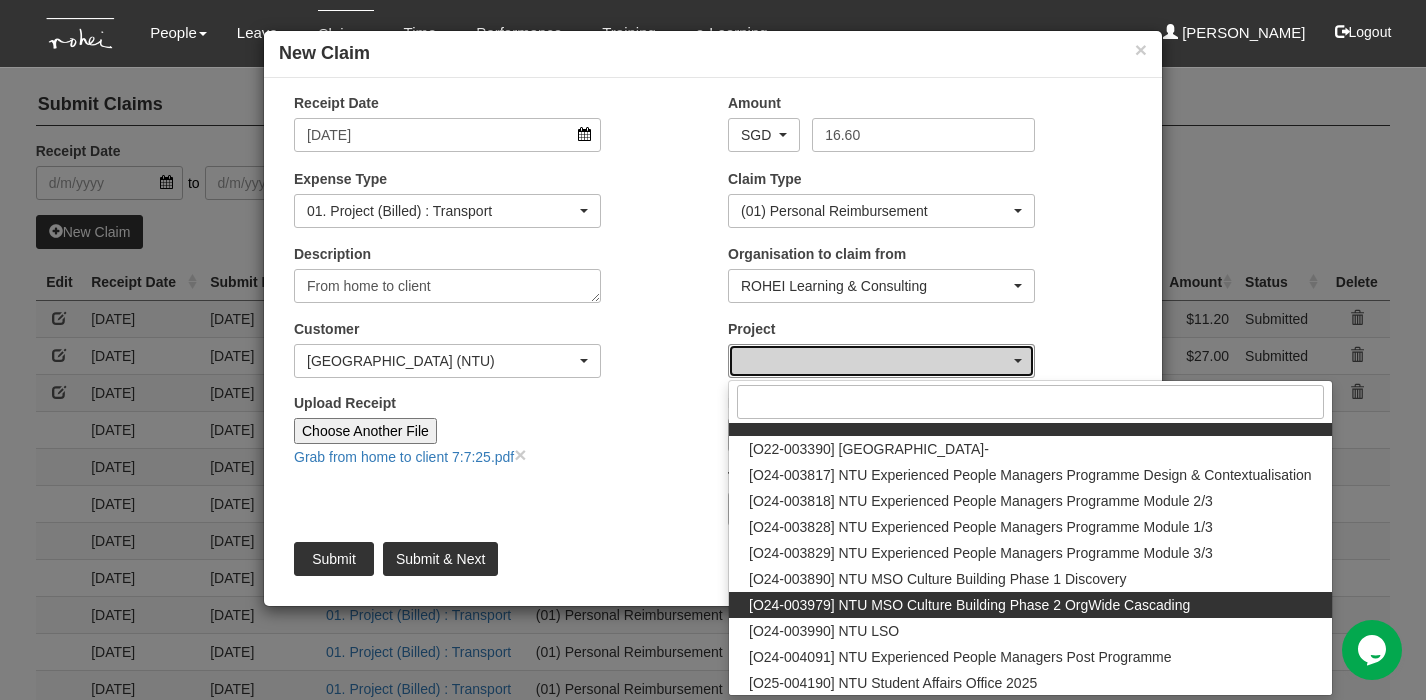 select on "2613" 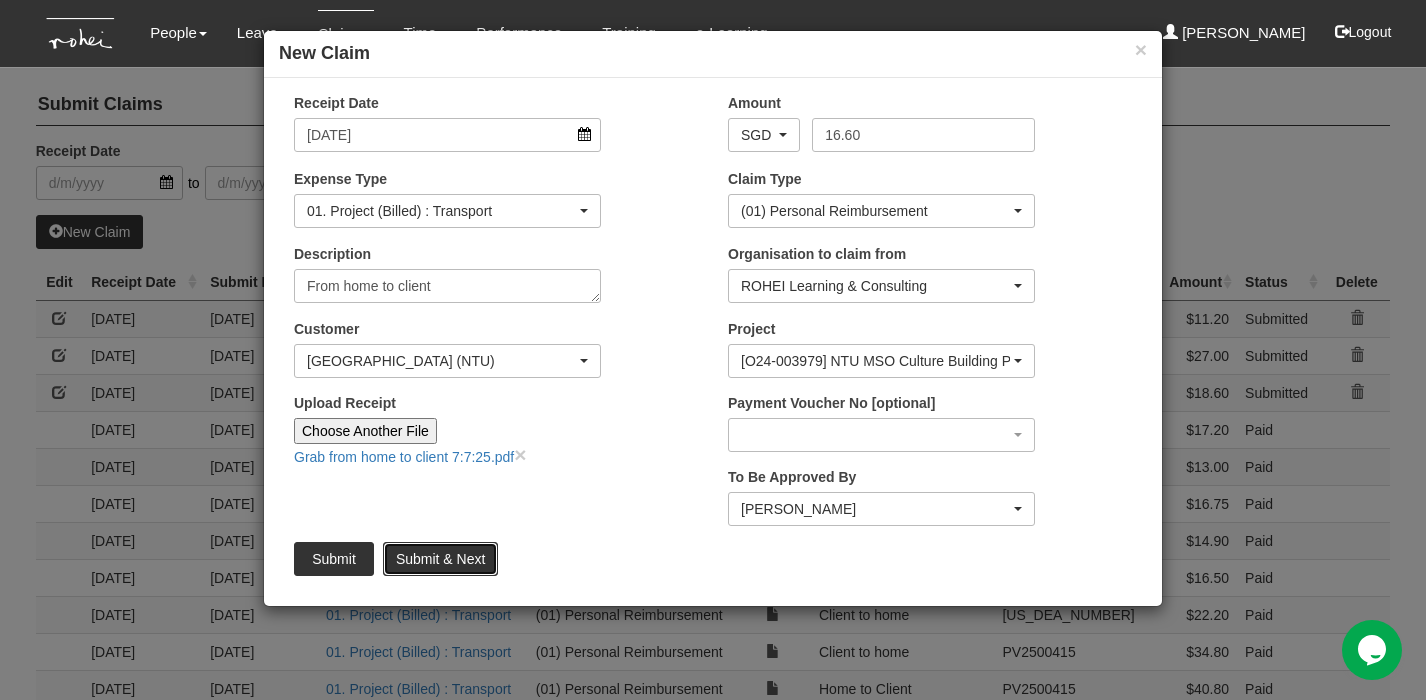 click on "Submit & Next" at bounding box center (440, 559) 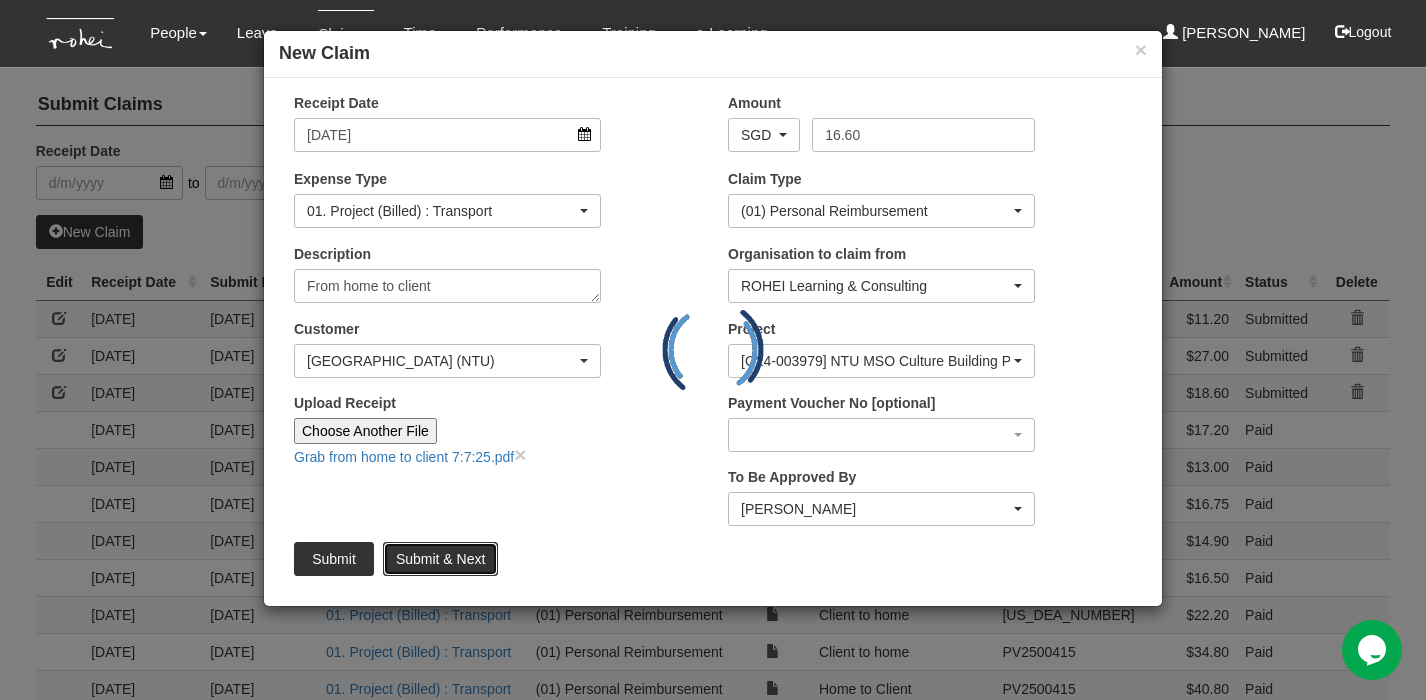 type 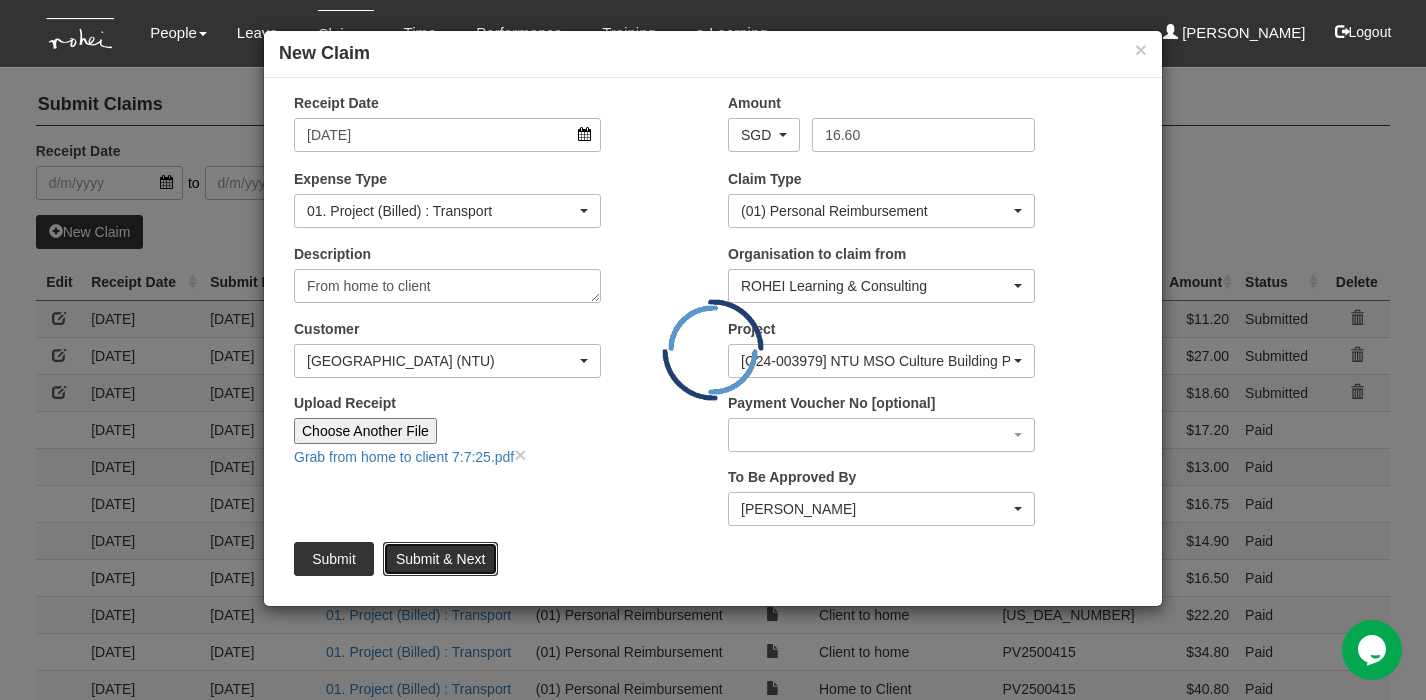 type 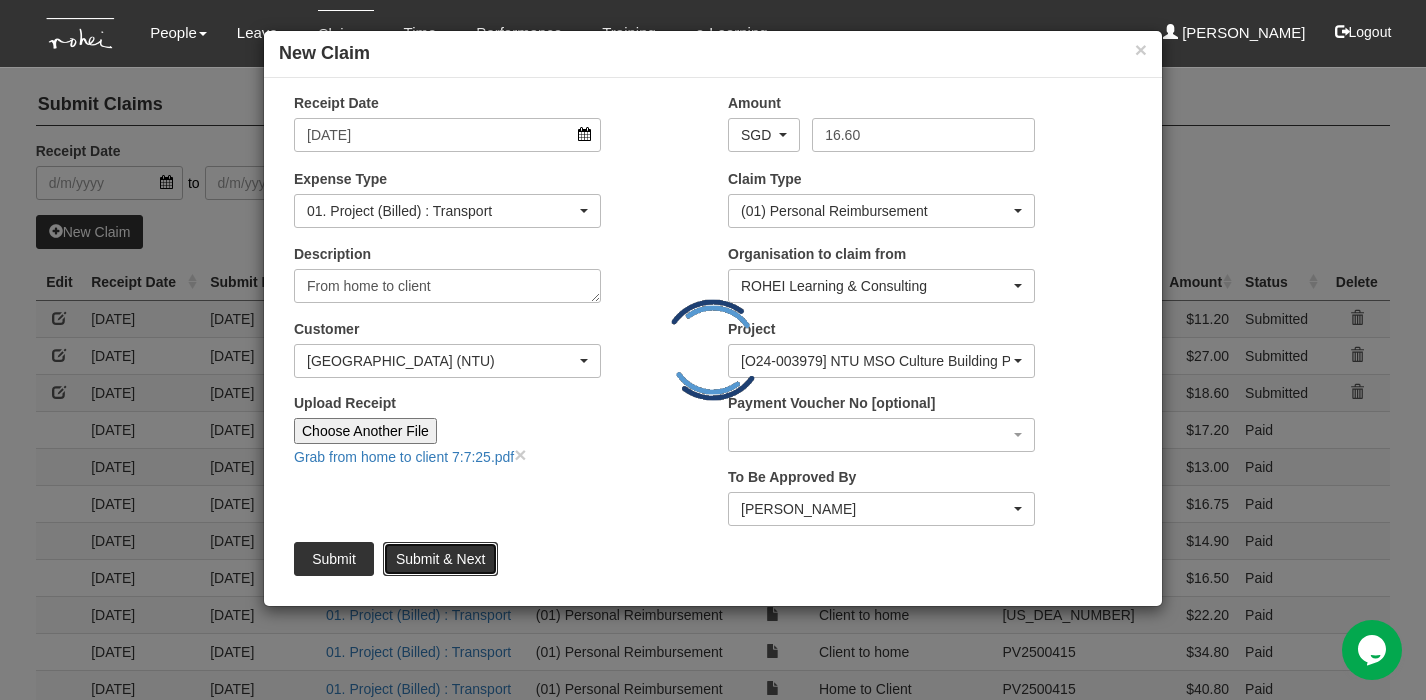 type 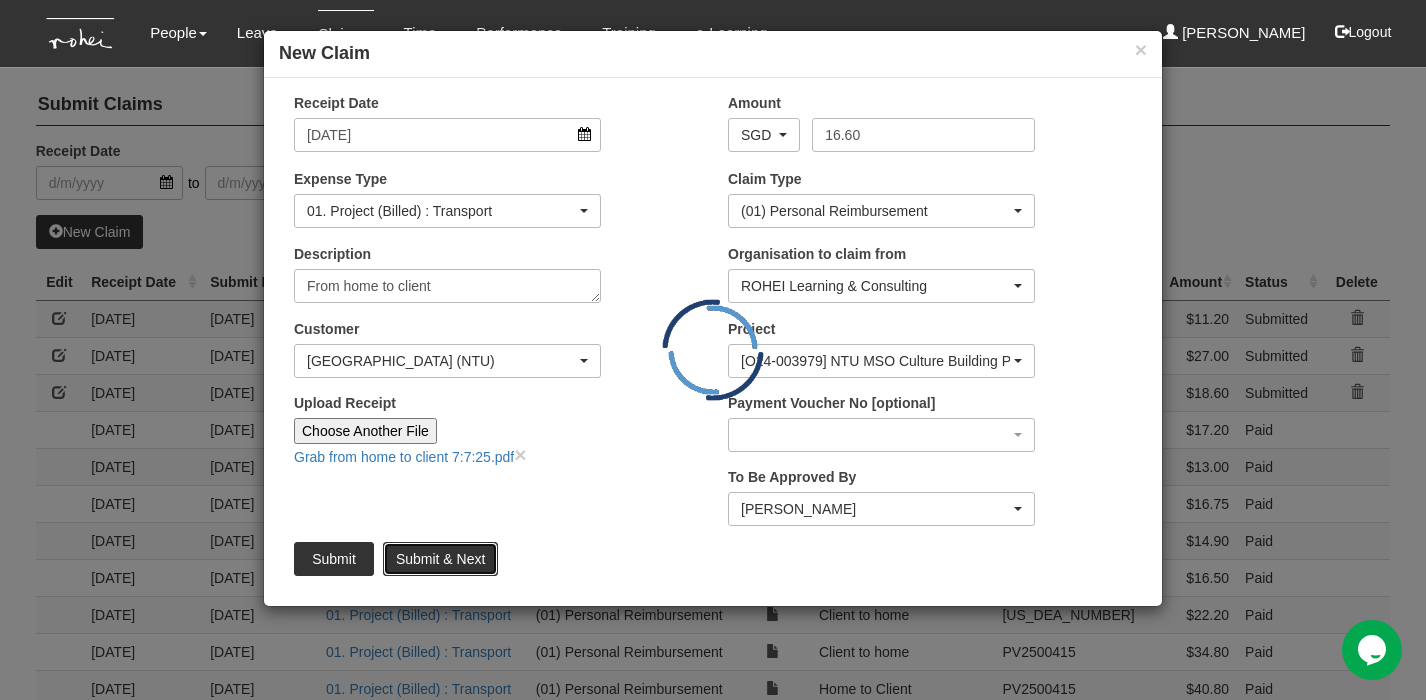 type on "Choose File" 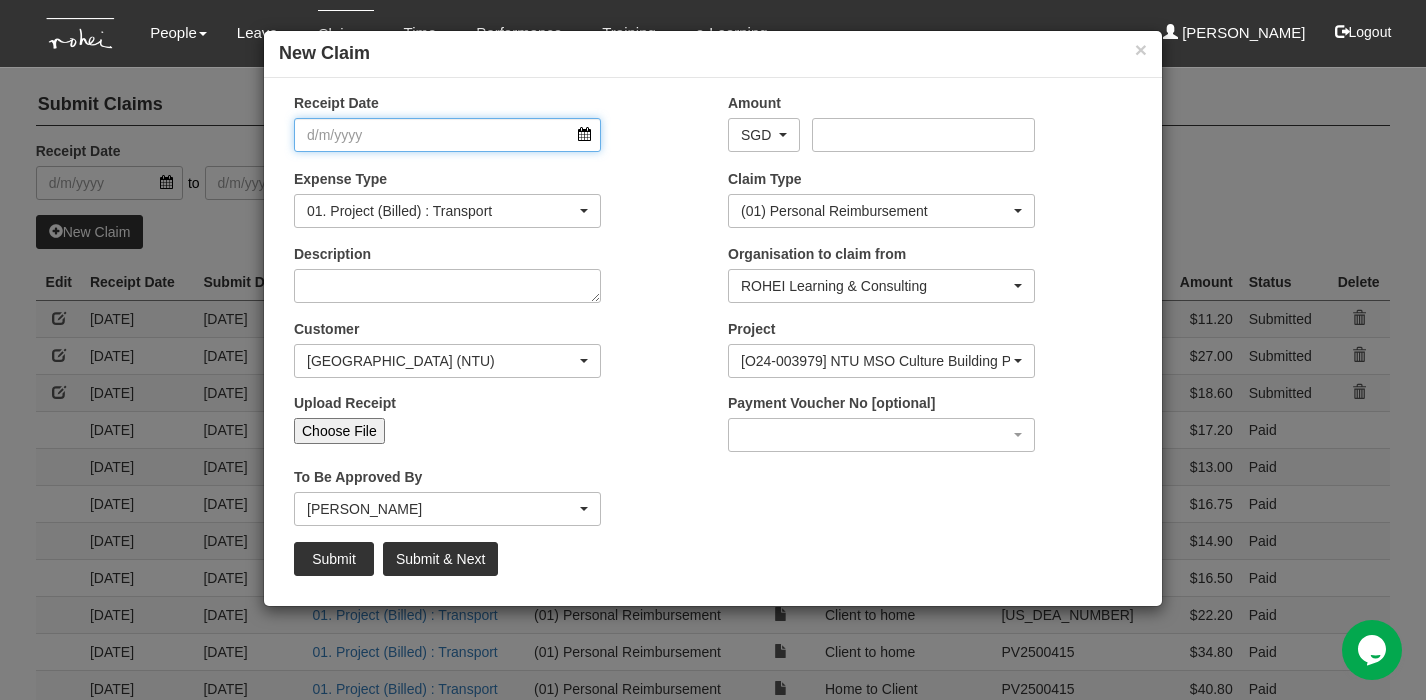 click on "Receipt Date" at bounding box center (447, 135) 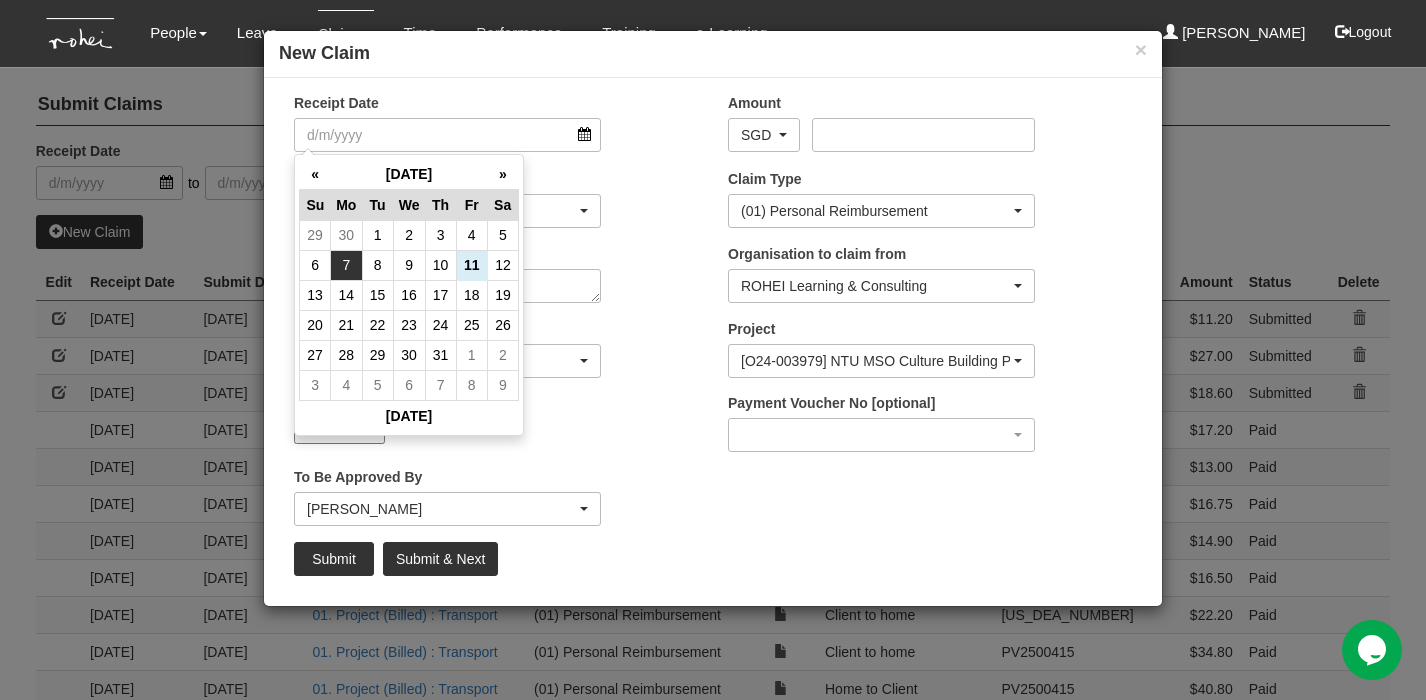 click on "7" at bounding box center (346, 265) 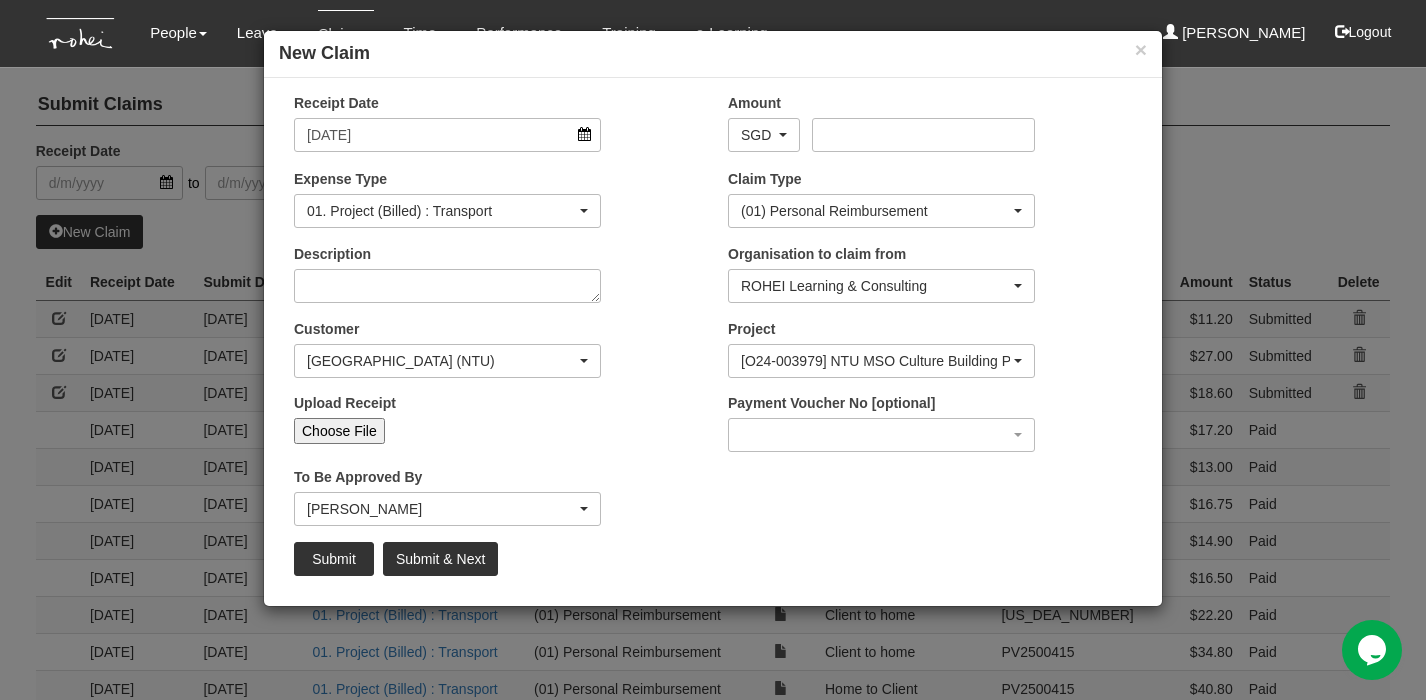 select on "50" 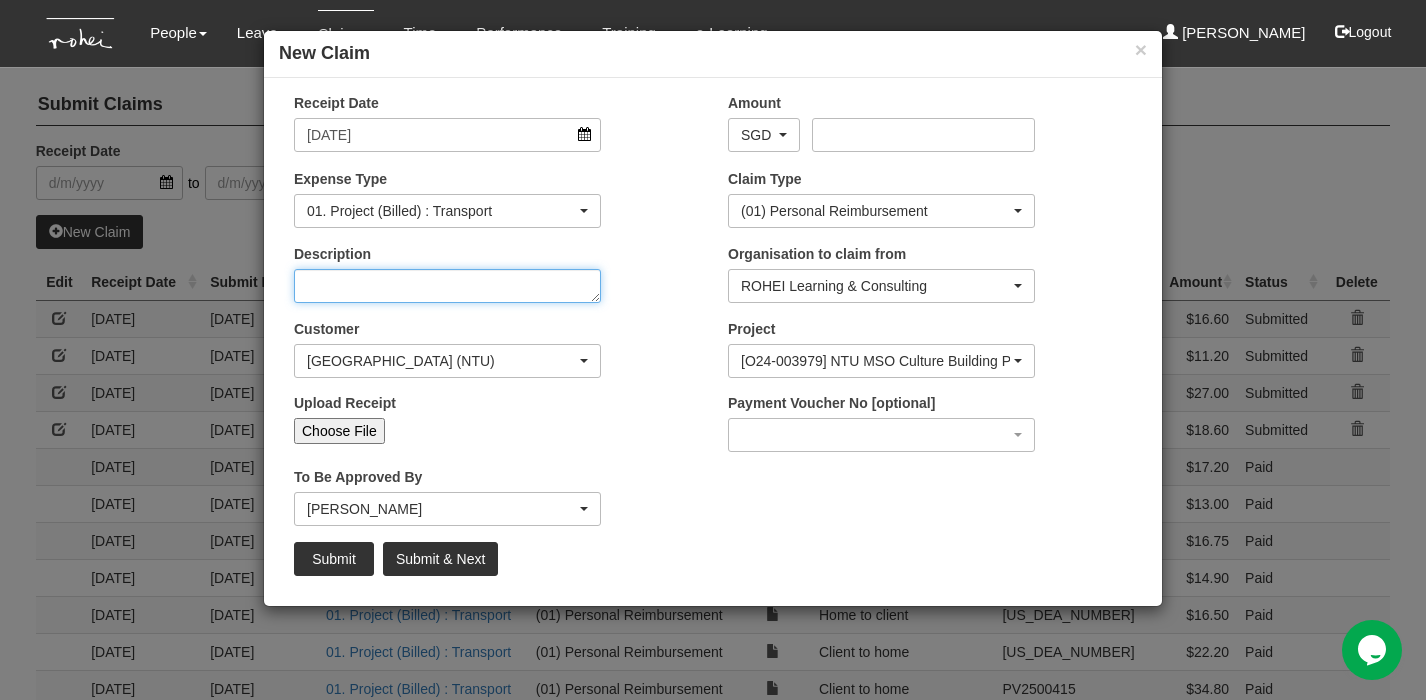 click on "Description" at bounding box center [447, 286] 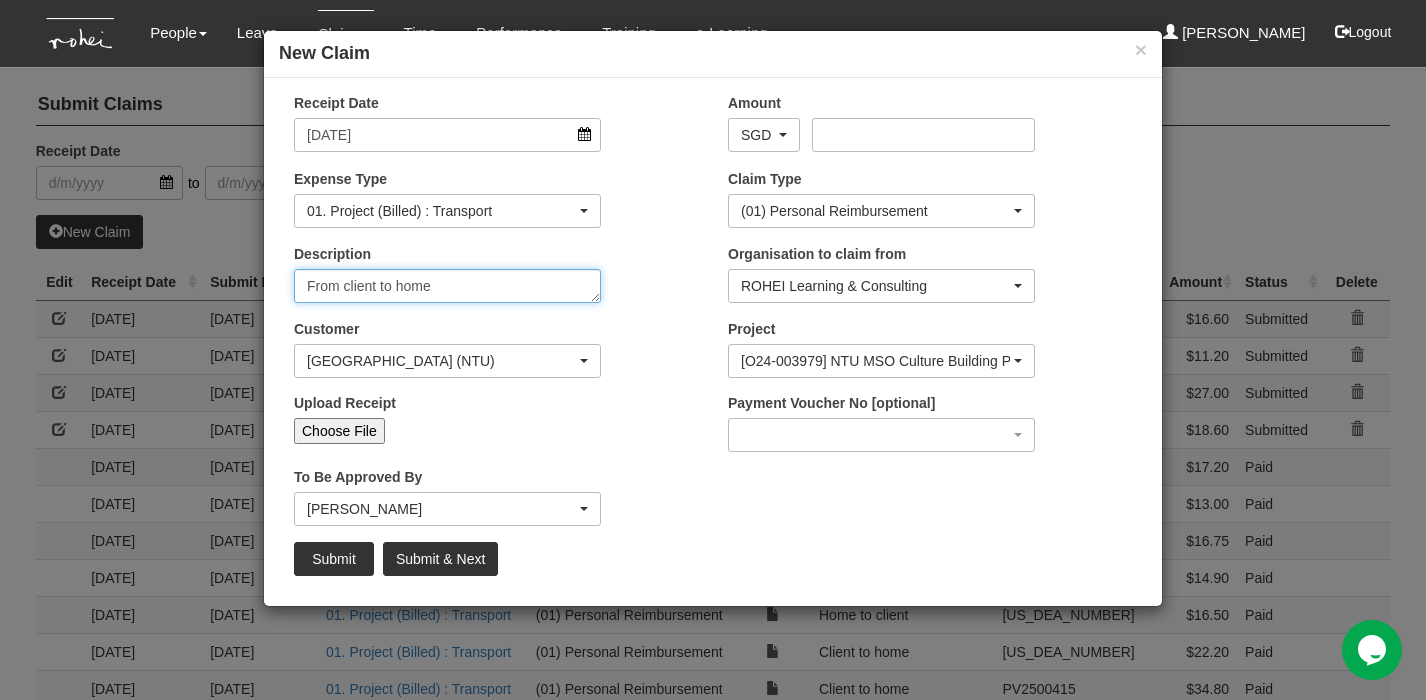 type on "From client to home" 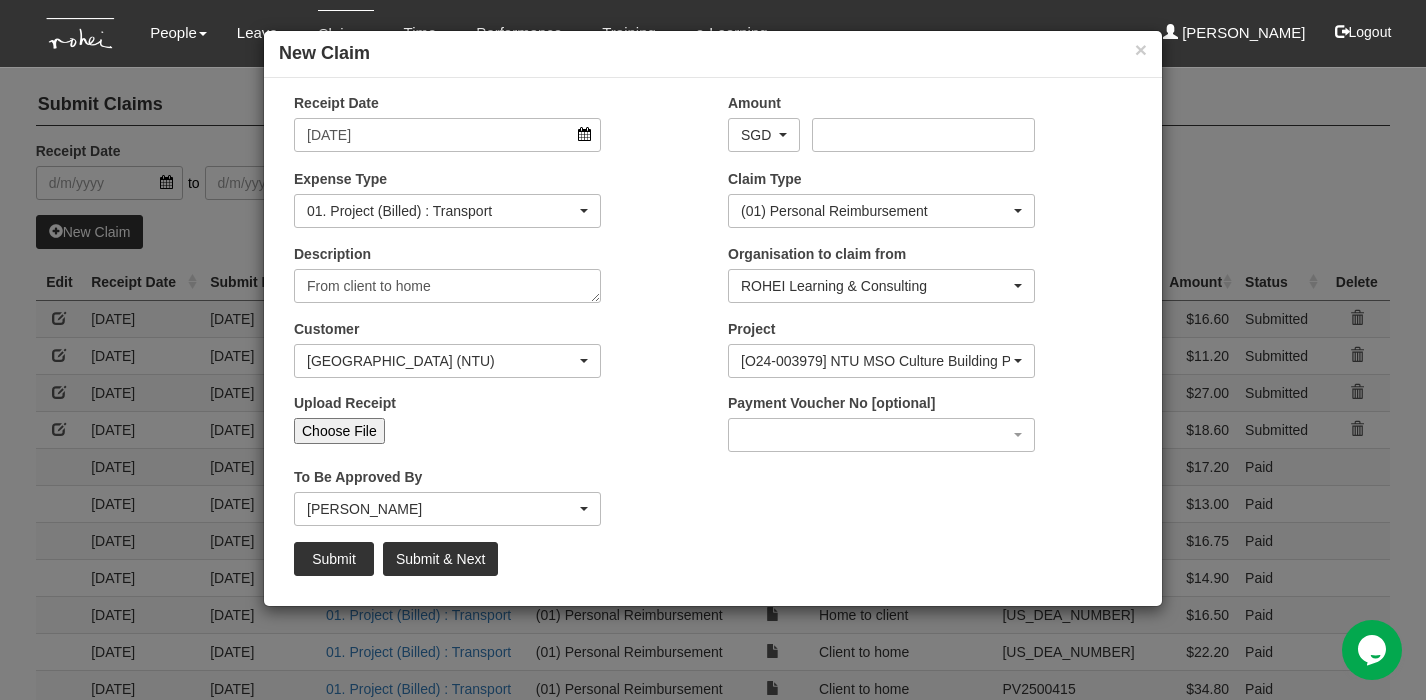 click on "Choose File" at bounding box center [339, 431] 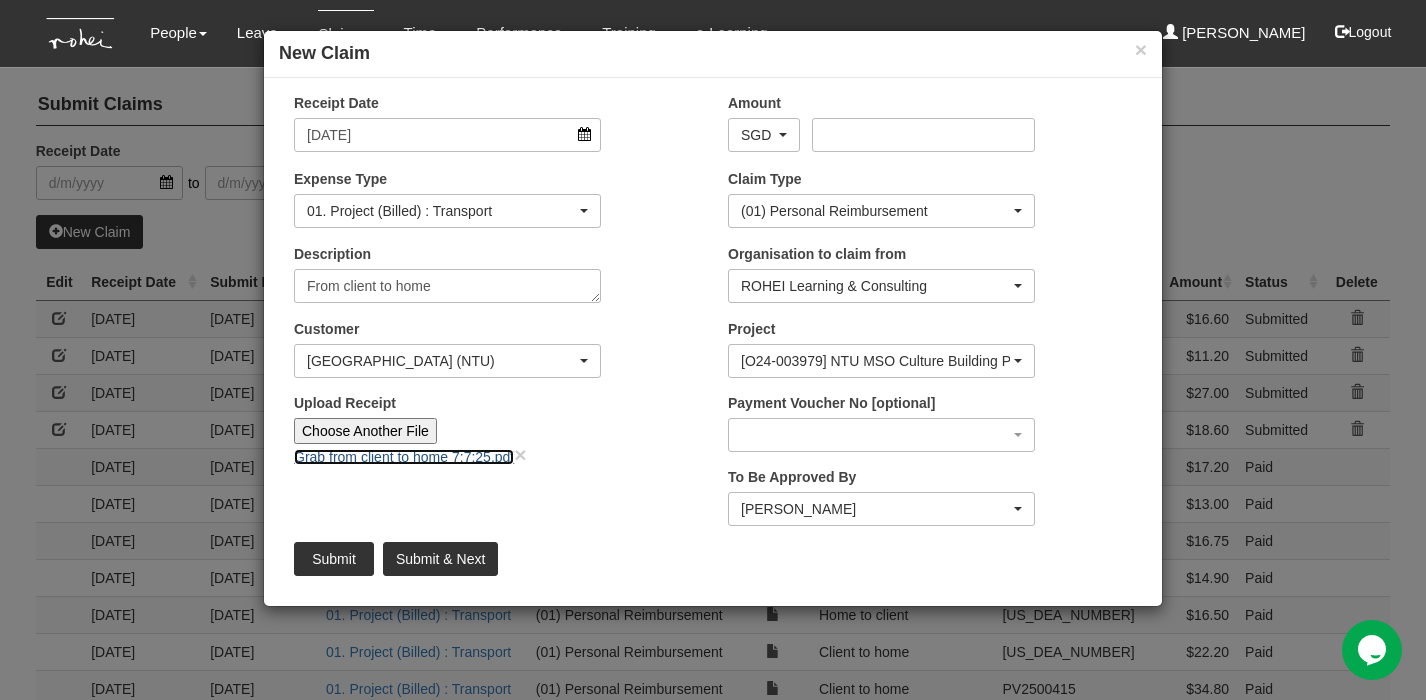 click on "Grab from client to home 7:7:25.pdf" at bounding box center (404, 457) 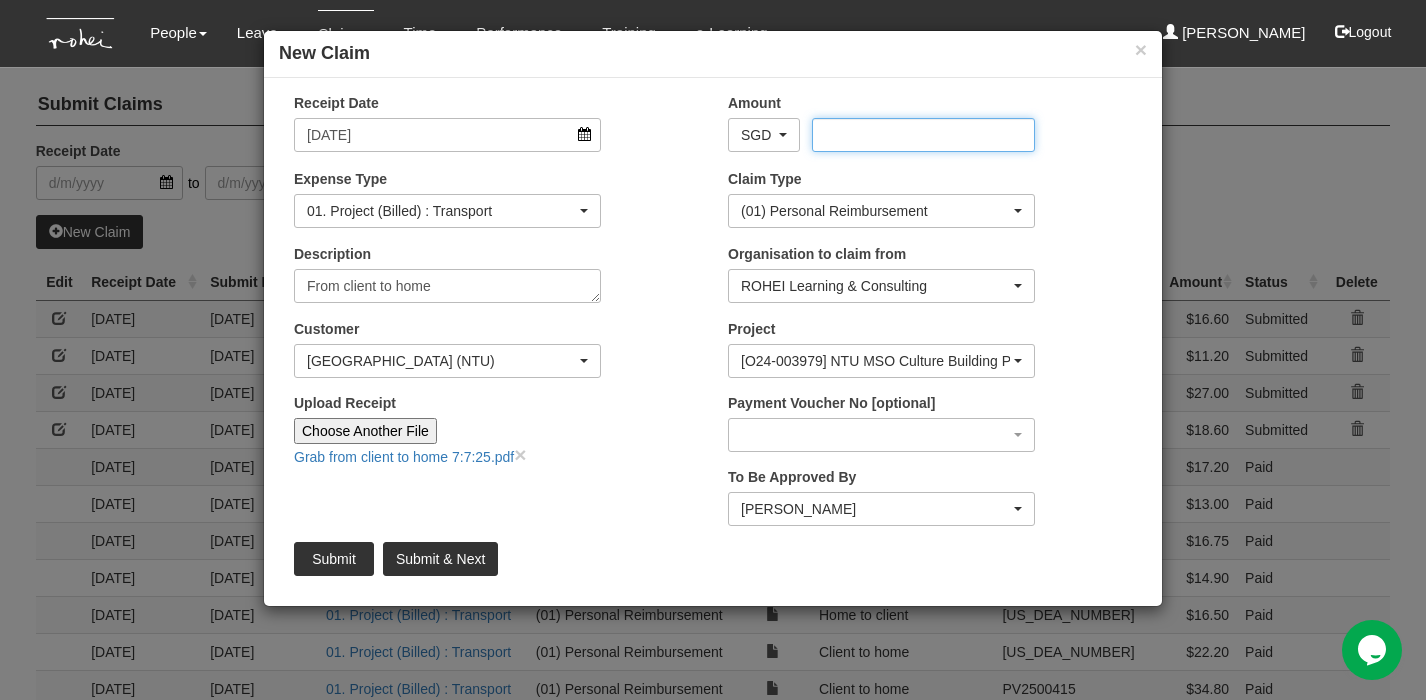 click on "Amount" at bounding box center (923, 135) 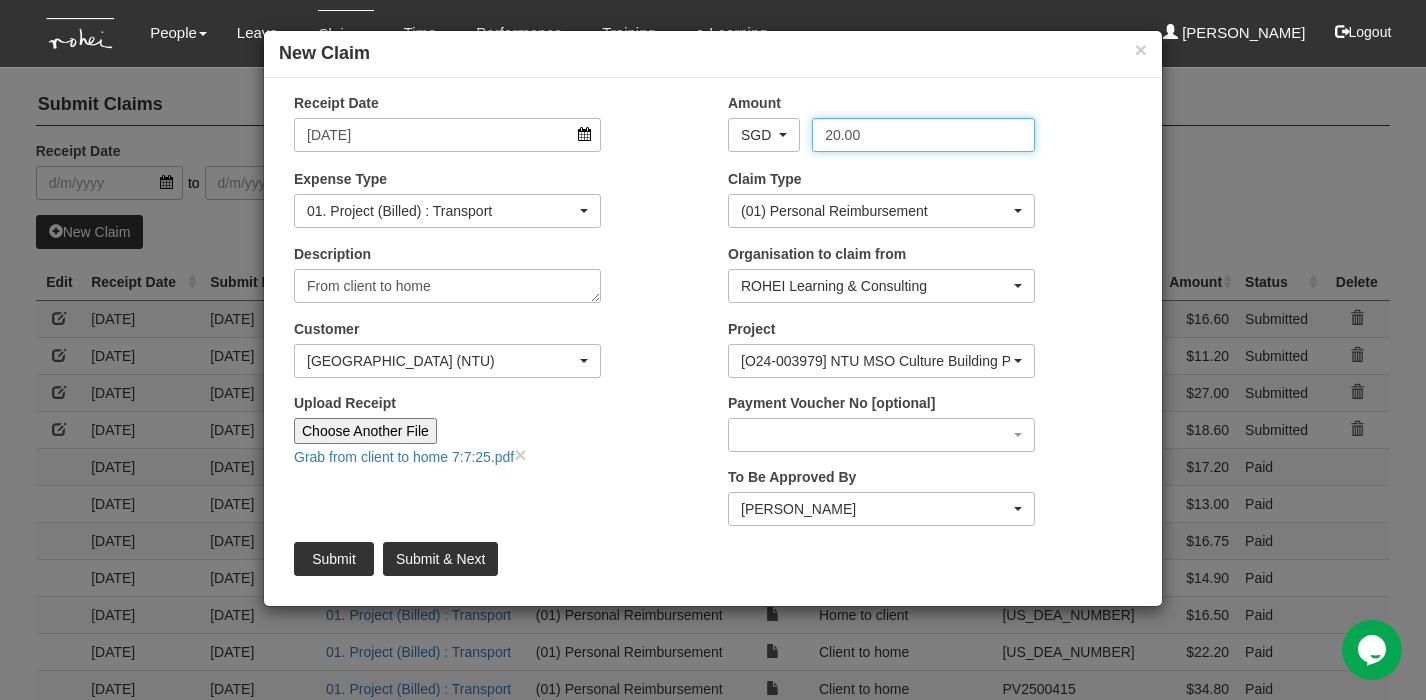 type on "20.00" 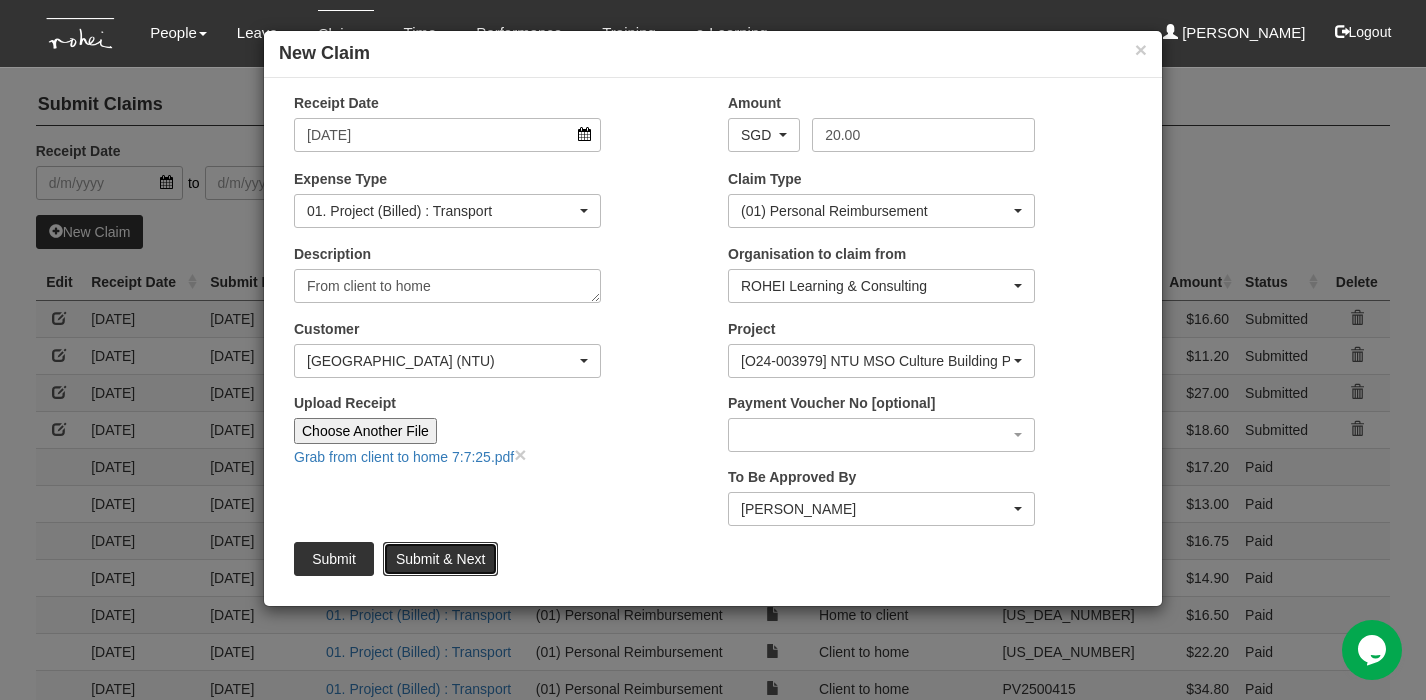 click on "Submit & Next" at bounding box center [440, 559] 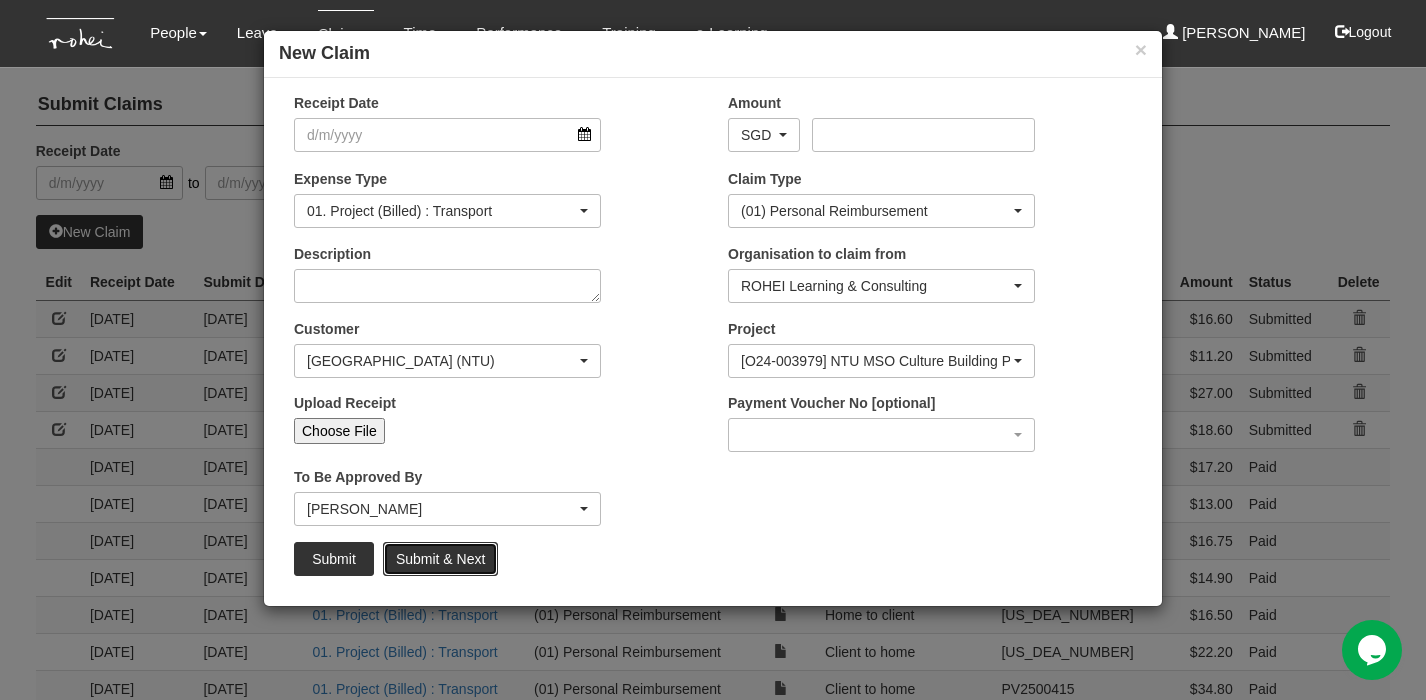 select on "50" 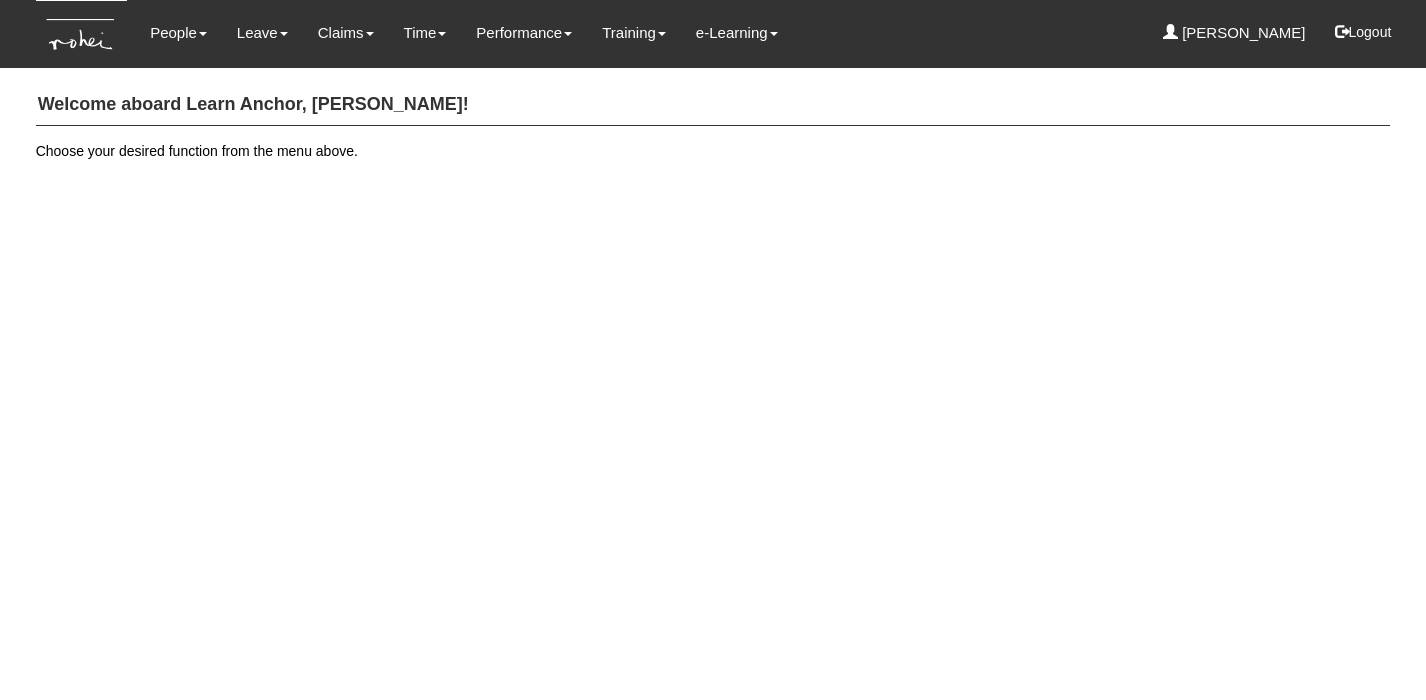 scroll, scrollTop: 0, scrollLeft: 0, axis: both 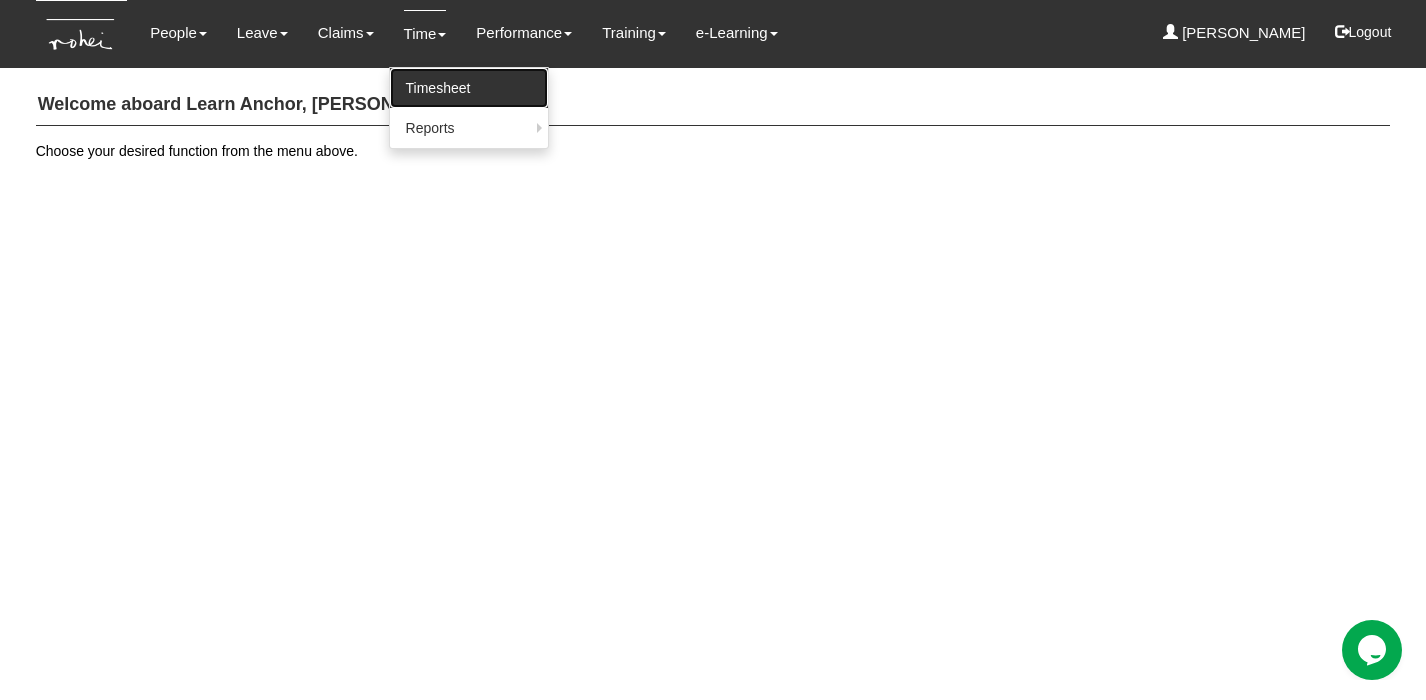 click on "Timesheet" at bounding box center (469, 88) 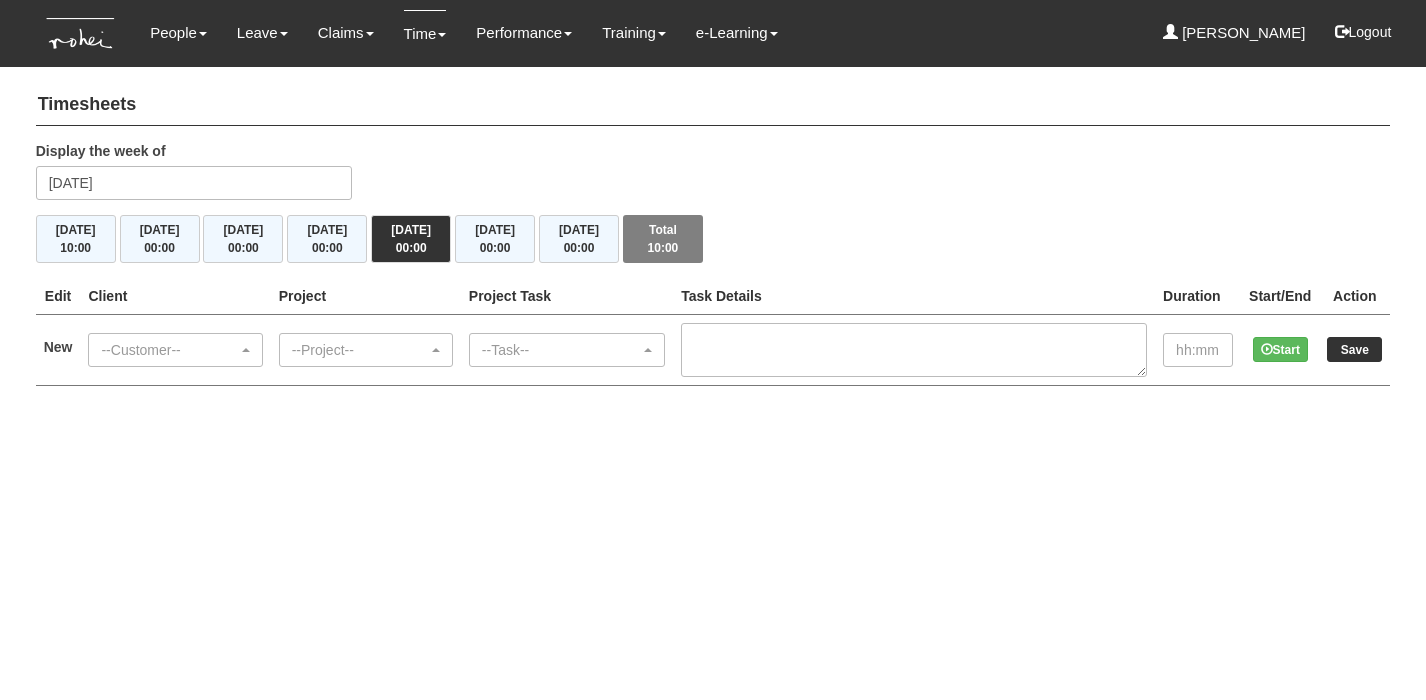 scroll, scrollTop: 0, scrollLeft: 0, axis: both 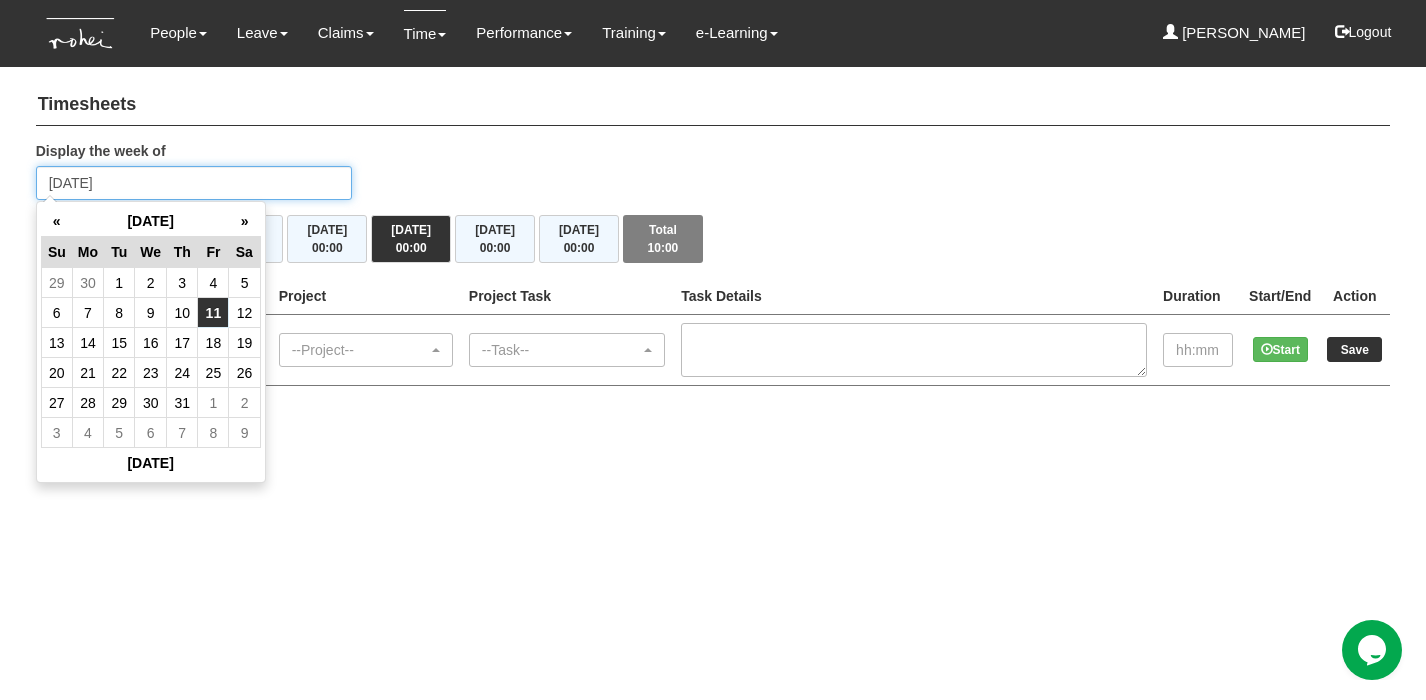 click on "Friday 11 July 2025" at bounding box center [194, 183] 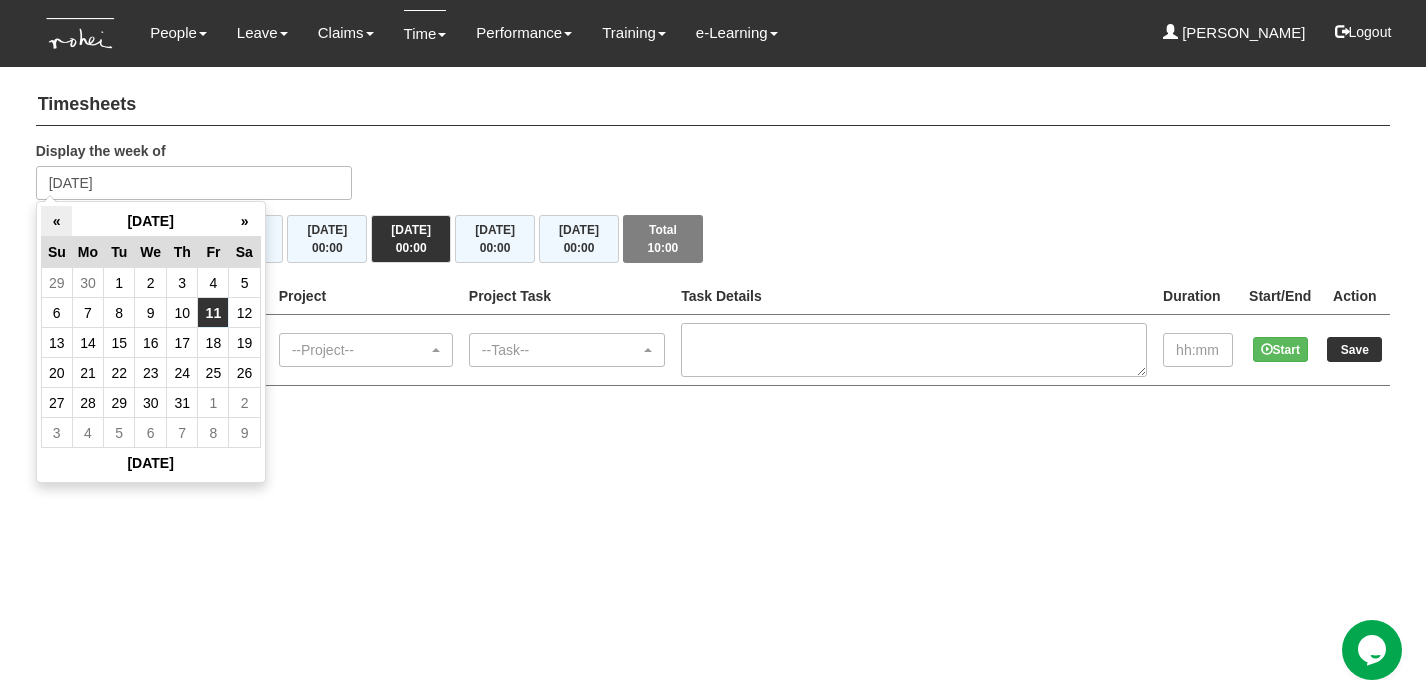 click on "«" at bounding box center [56, 221] 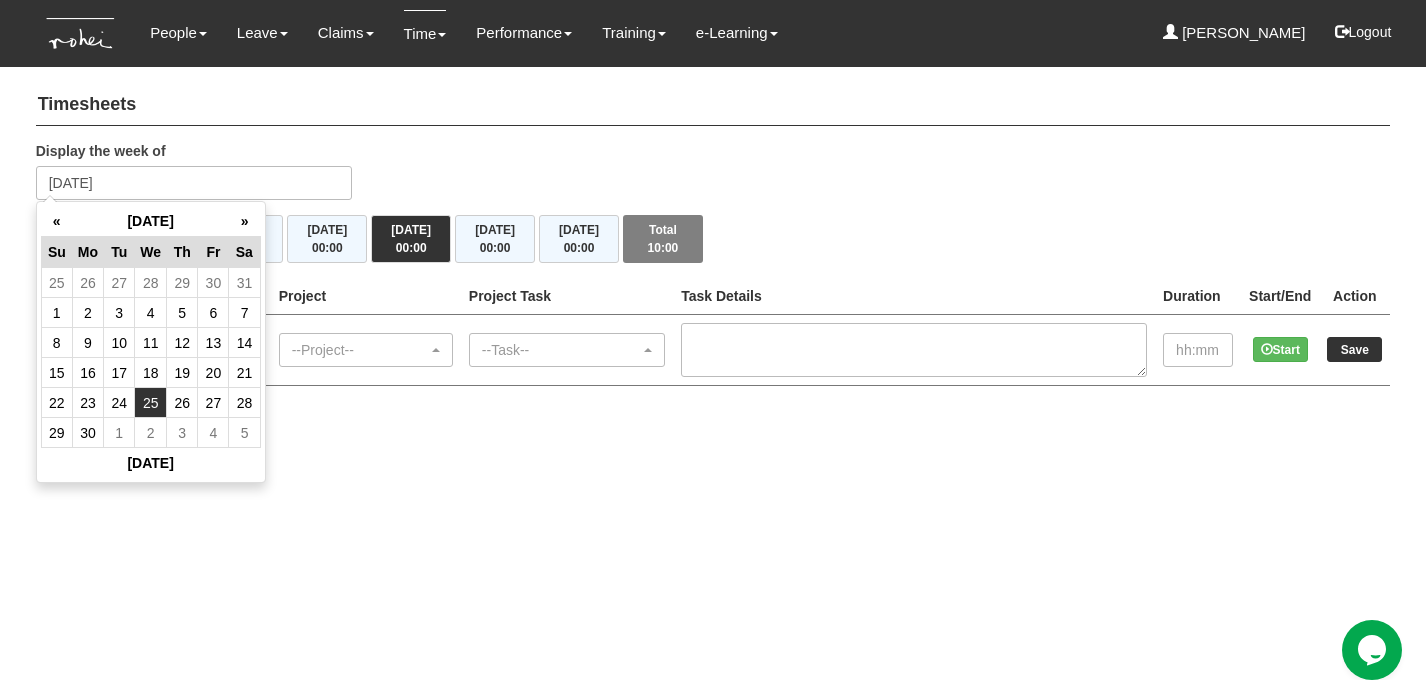 click on "25" at bounding box center (151, 403) 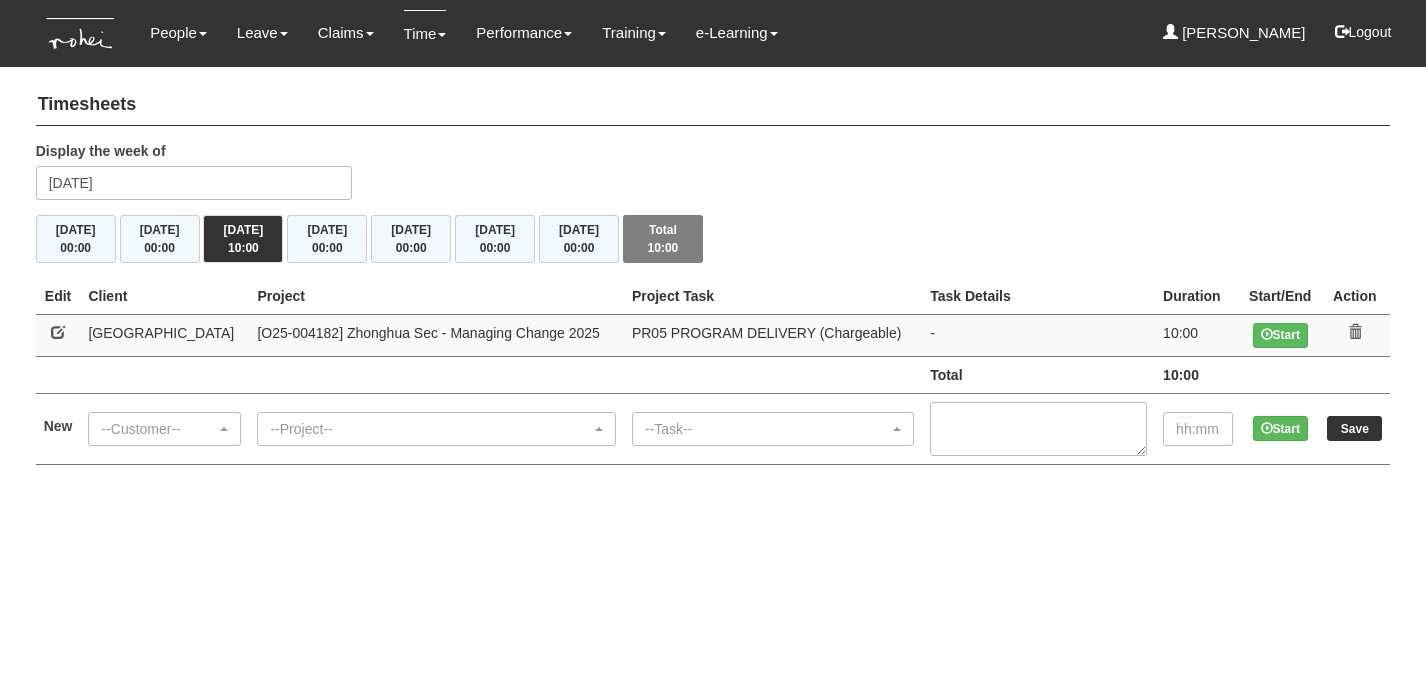 scroll, scrollTop: 0, scrollLeft: 0, axis: both 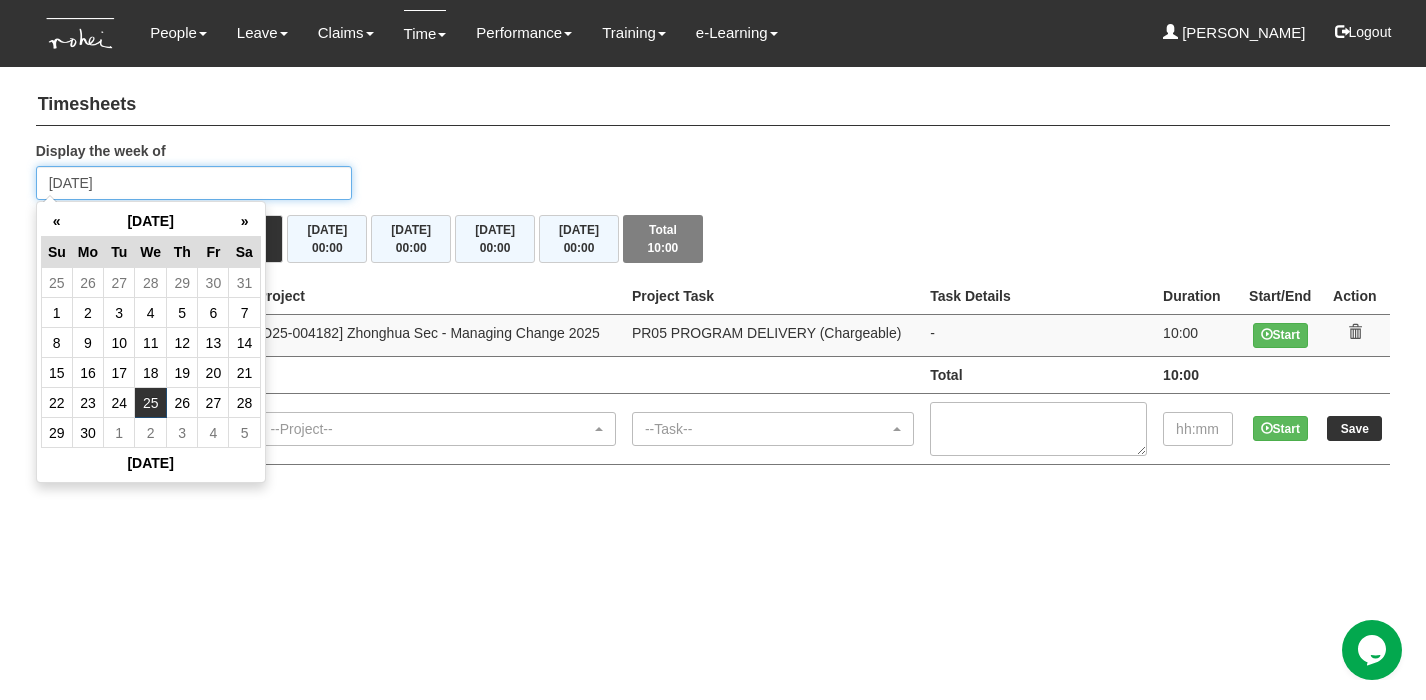 click on "Wednesday 25 June 2025" at bounding box center (194, 183) 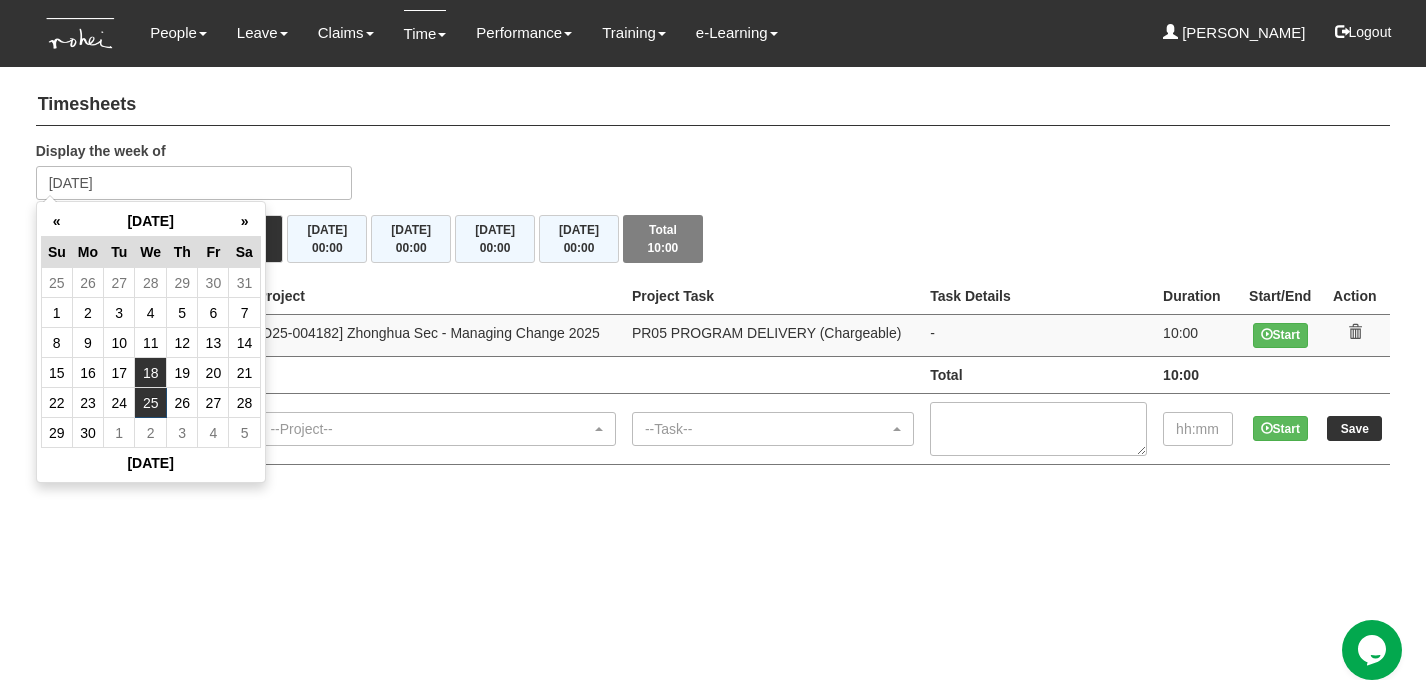 click on "18" at bounding box center [151, 373] 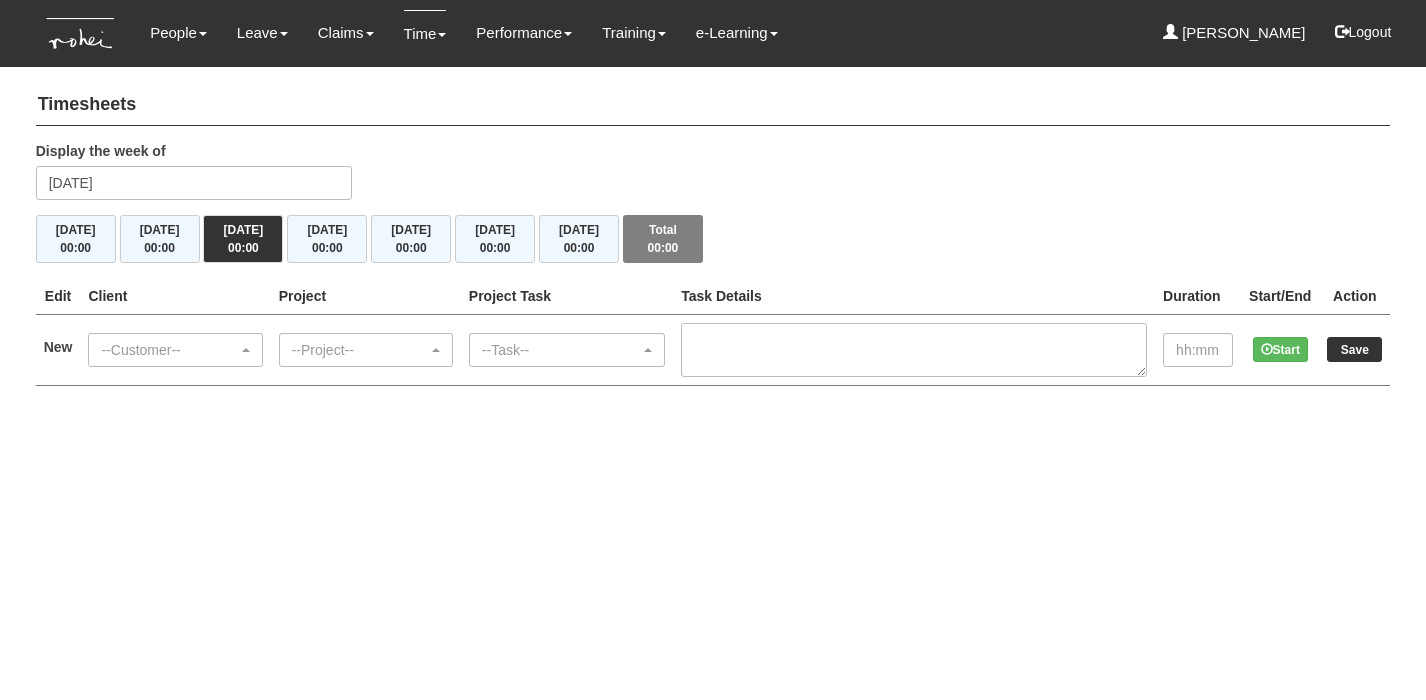 scroll, scrollTop: 0, scrollLeft: 0, axis: both 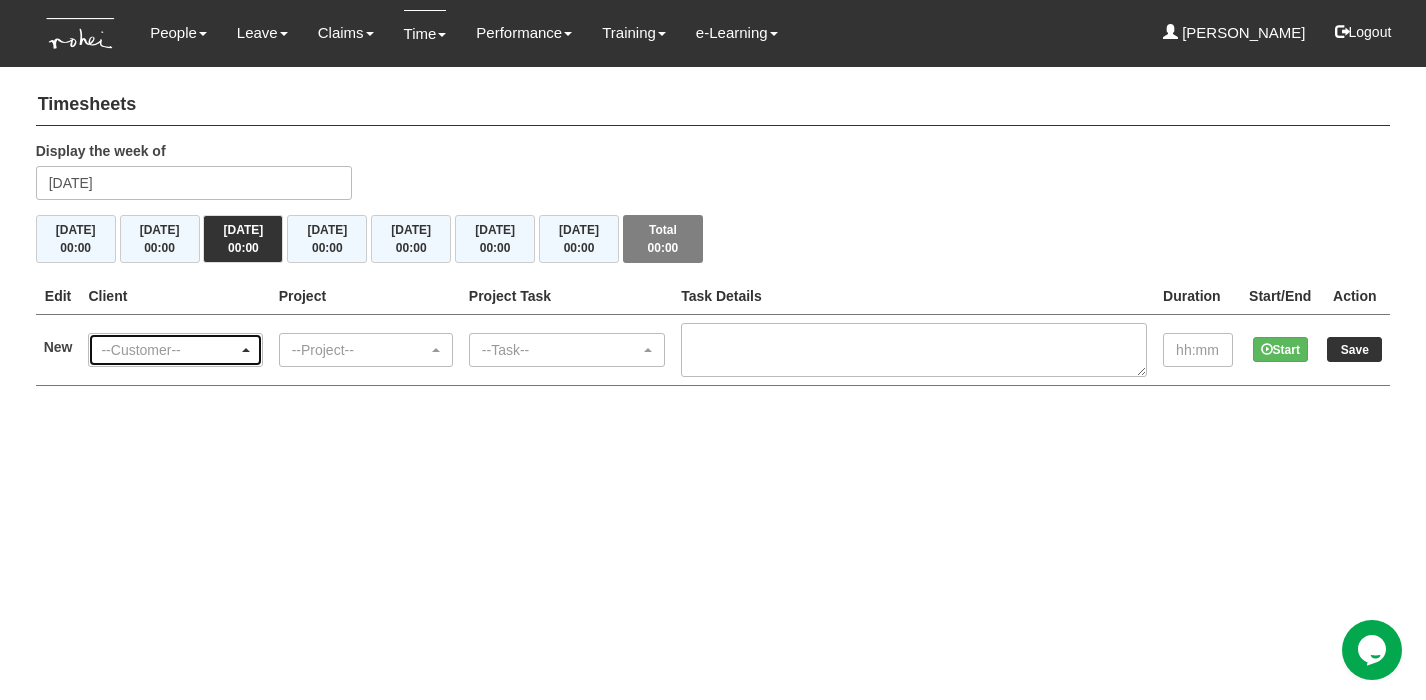 click on "--Customer--" at bounding box center [169, 350] 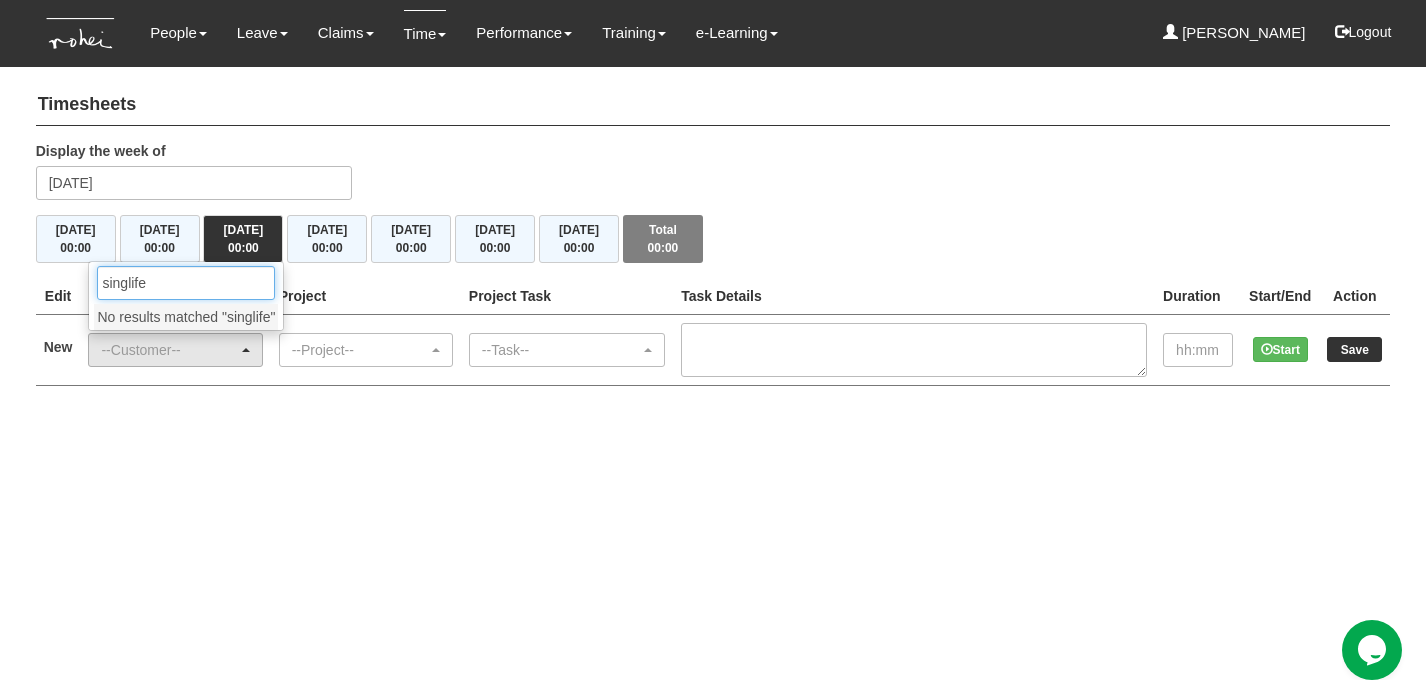 drag, startPoint x: 165, startPoint y: 282, endPoint x: 151, endPoint y: 289, distance: 15.652476 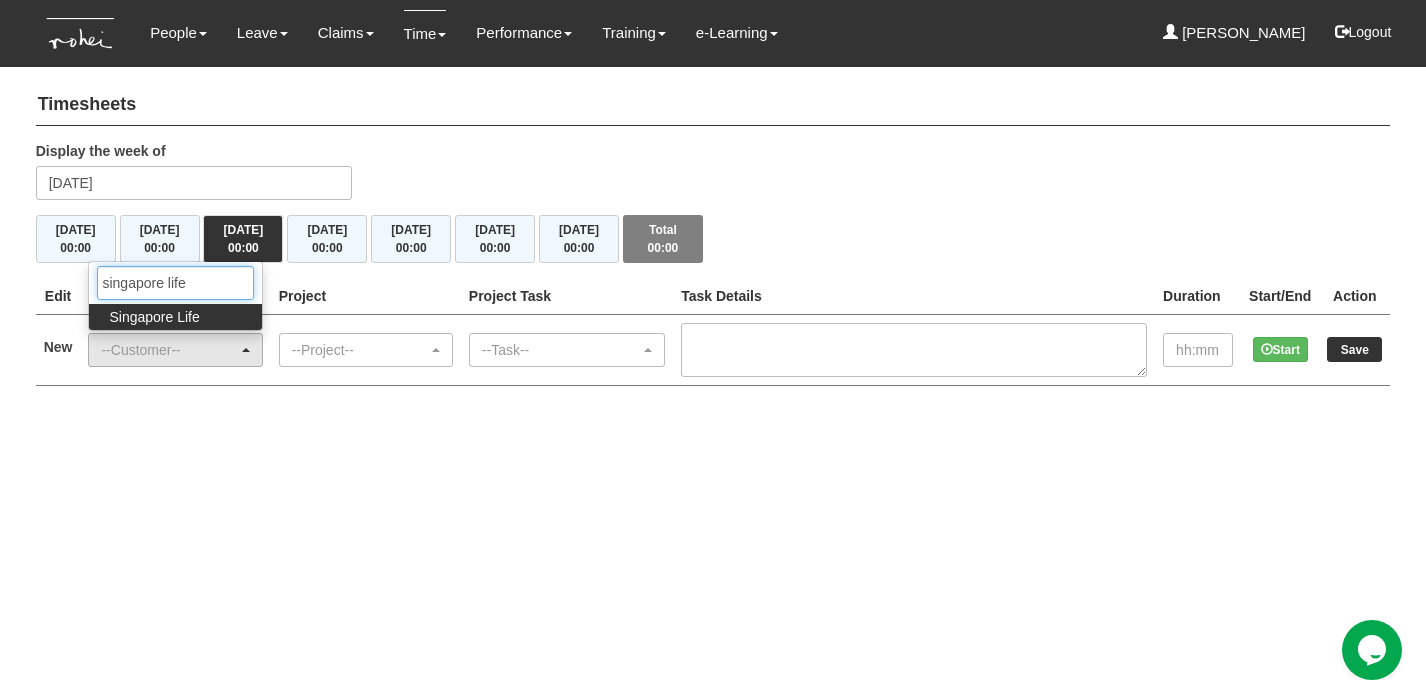 type on "singapore life" 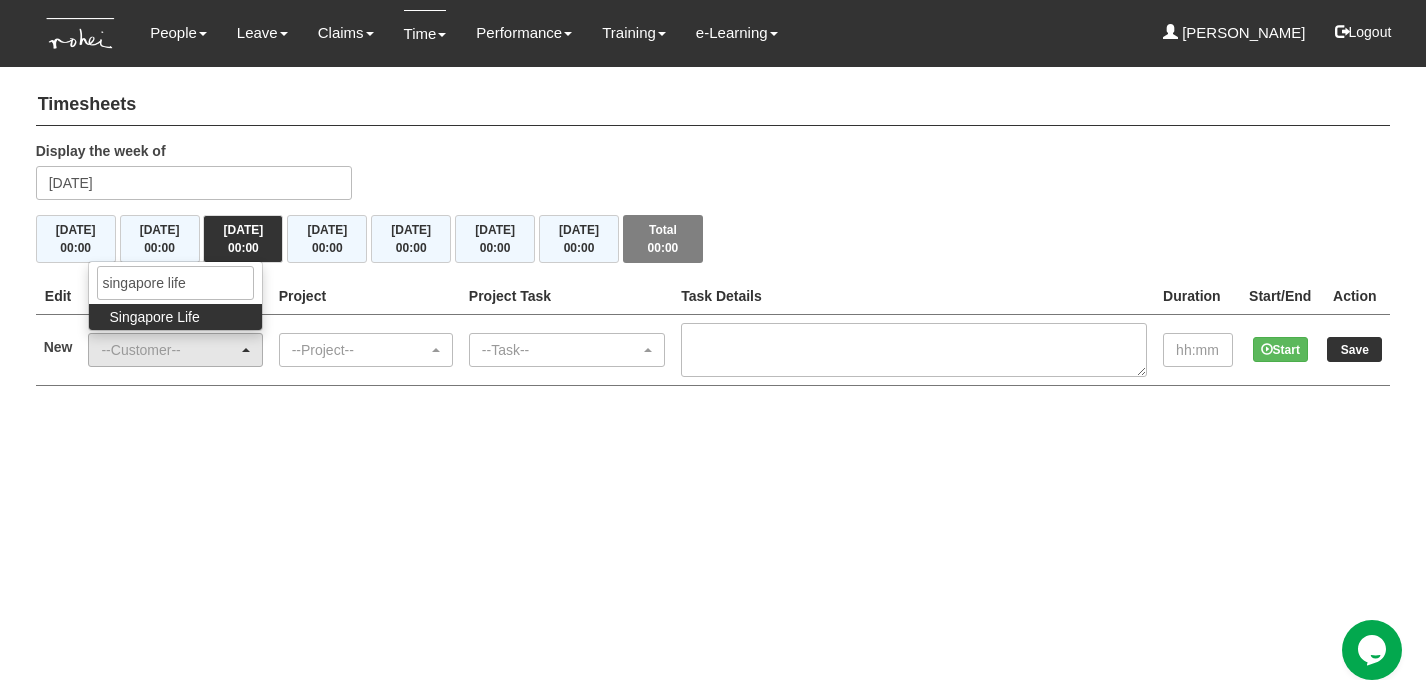 click on "Singapore Life" at bounding box center [154, 317] 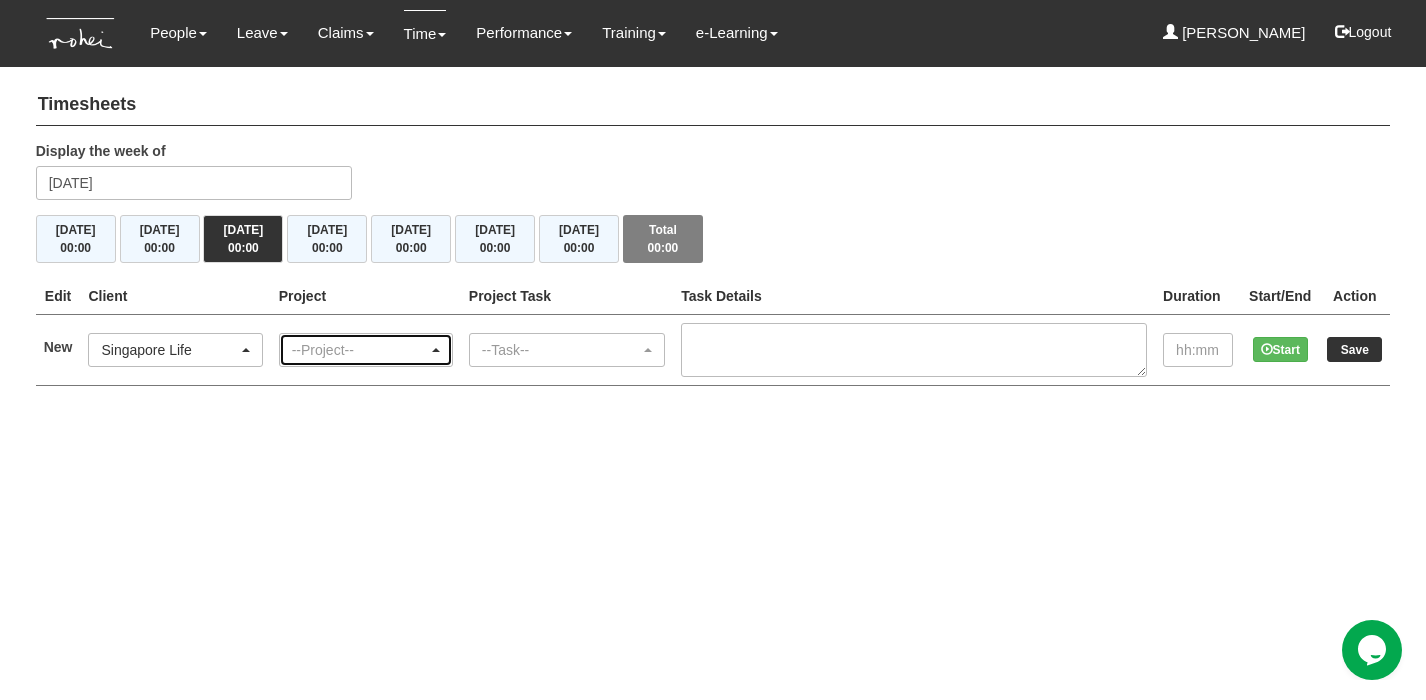 click at bounding box center [436, 350] 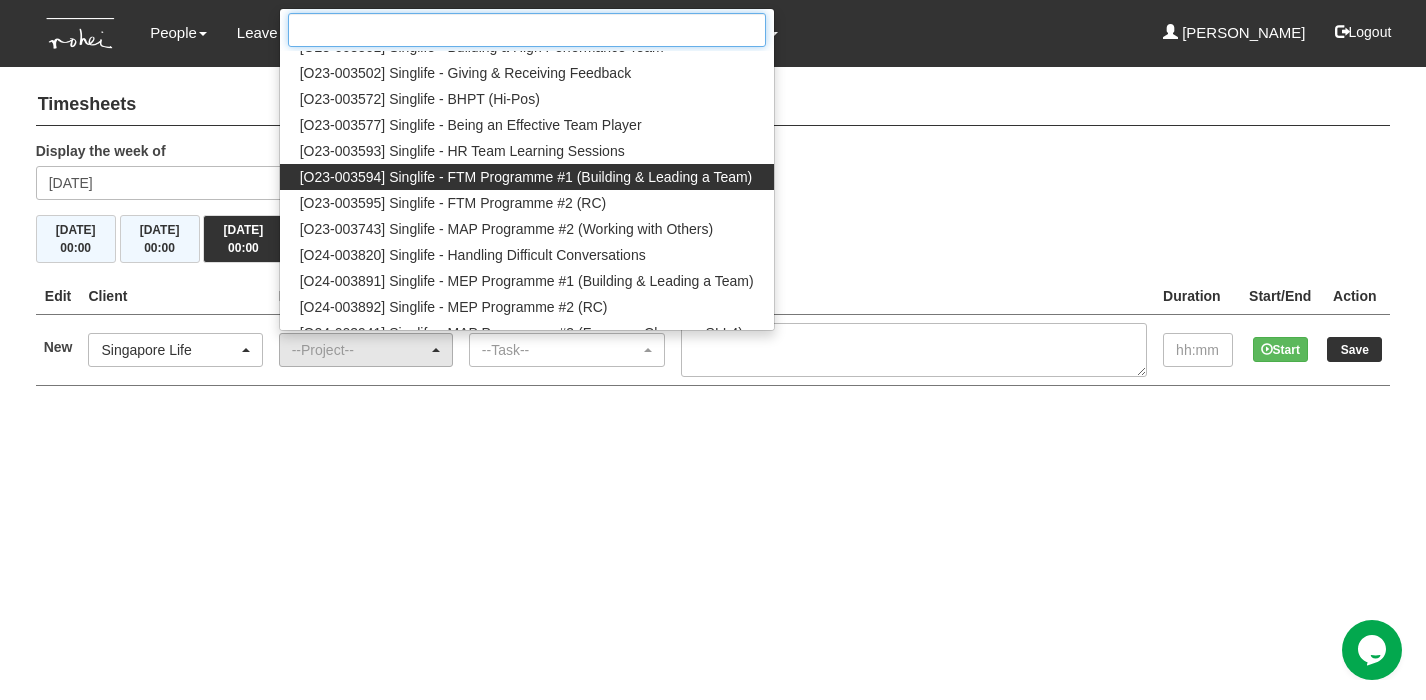 scroll, scrollTop: 95, scrollLeft: 0, axis: vertical 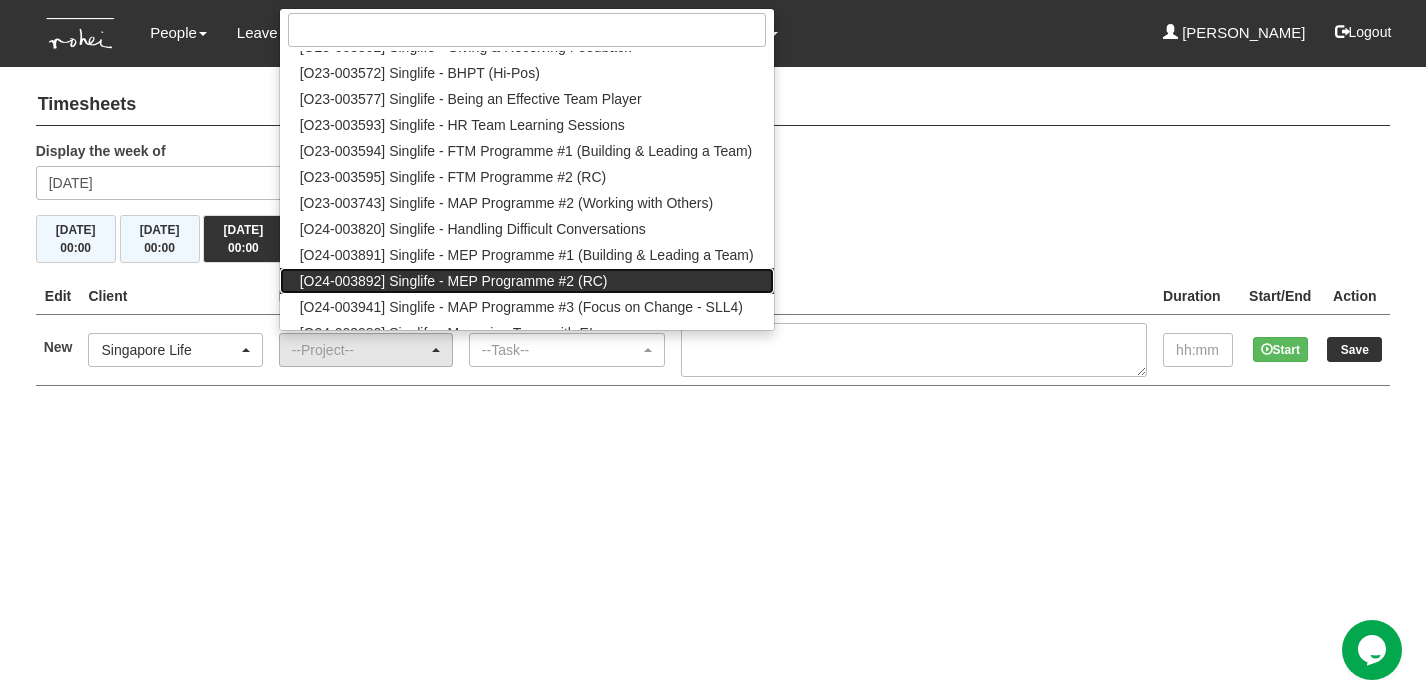 click on "[O24-003892] Singlife - MEP Programme #2 (RC)" at bounding box center [454, 281] 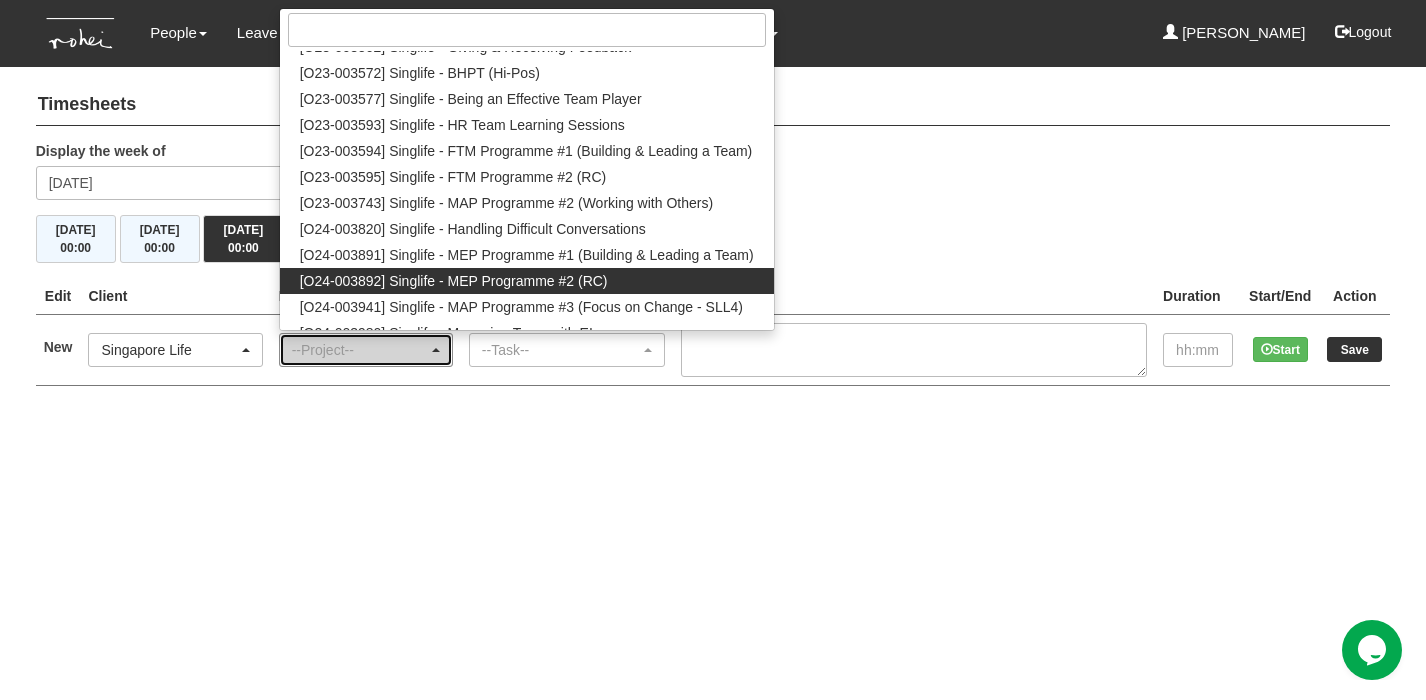 select on "2508" 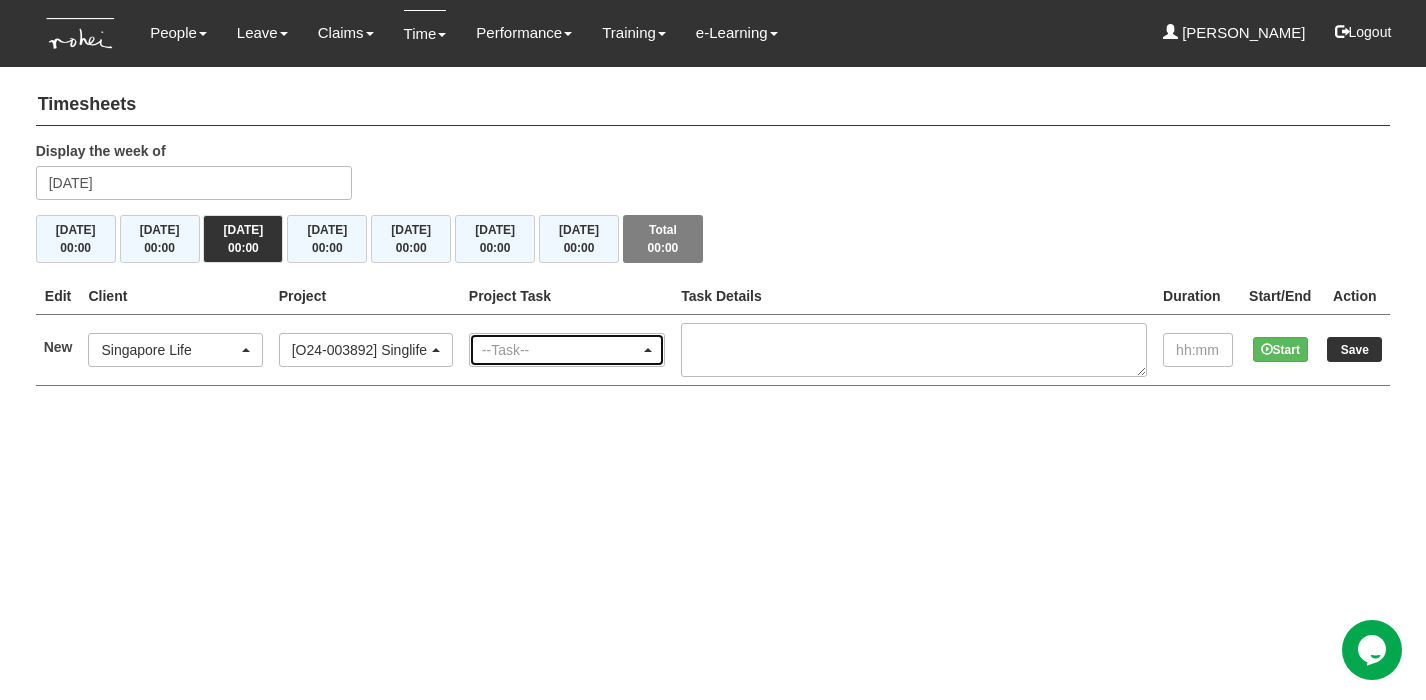 click at bounding box center (648, 350) 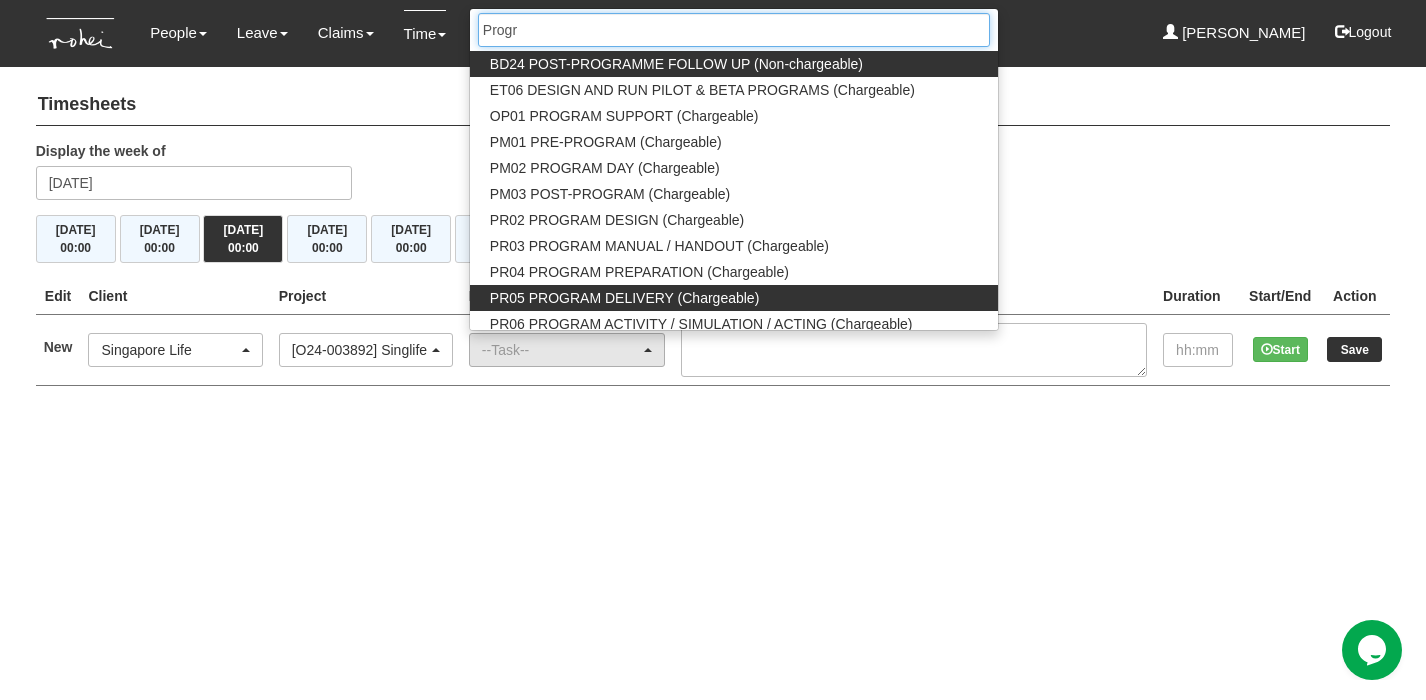 type on "Progr" 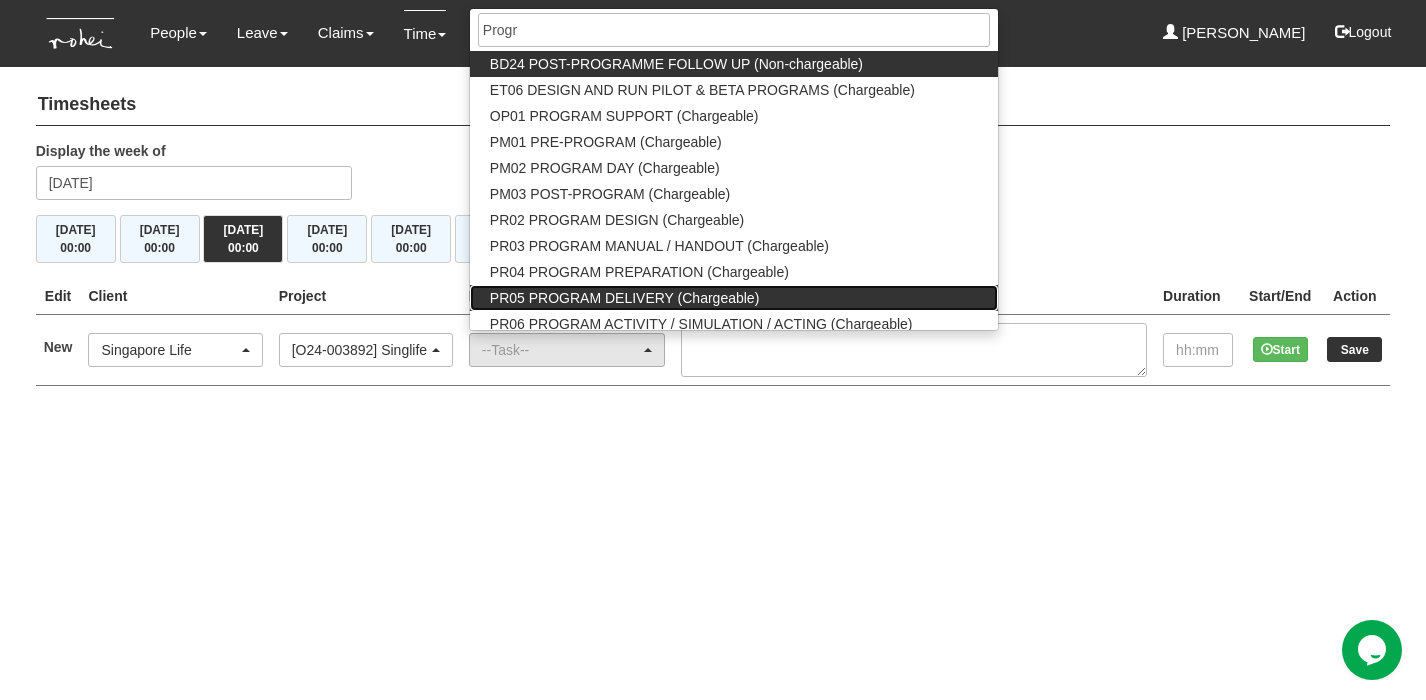 click on "PR05 PROGRAM DELIVERY (Chargeable)" at bounding box center (624, 298) 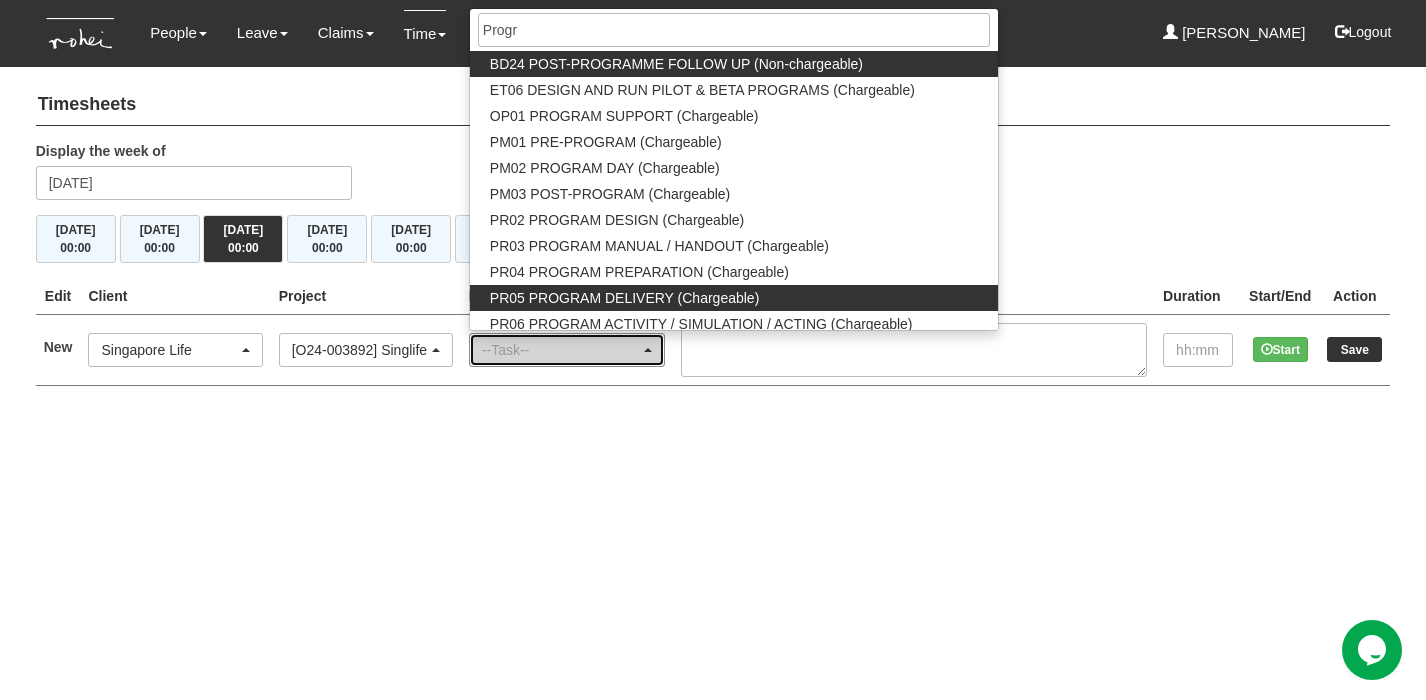 select on "89" 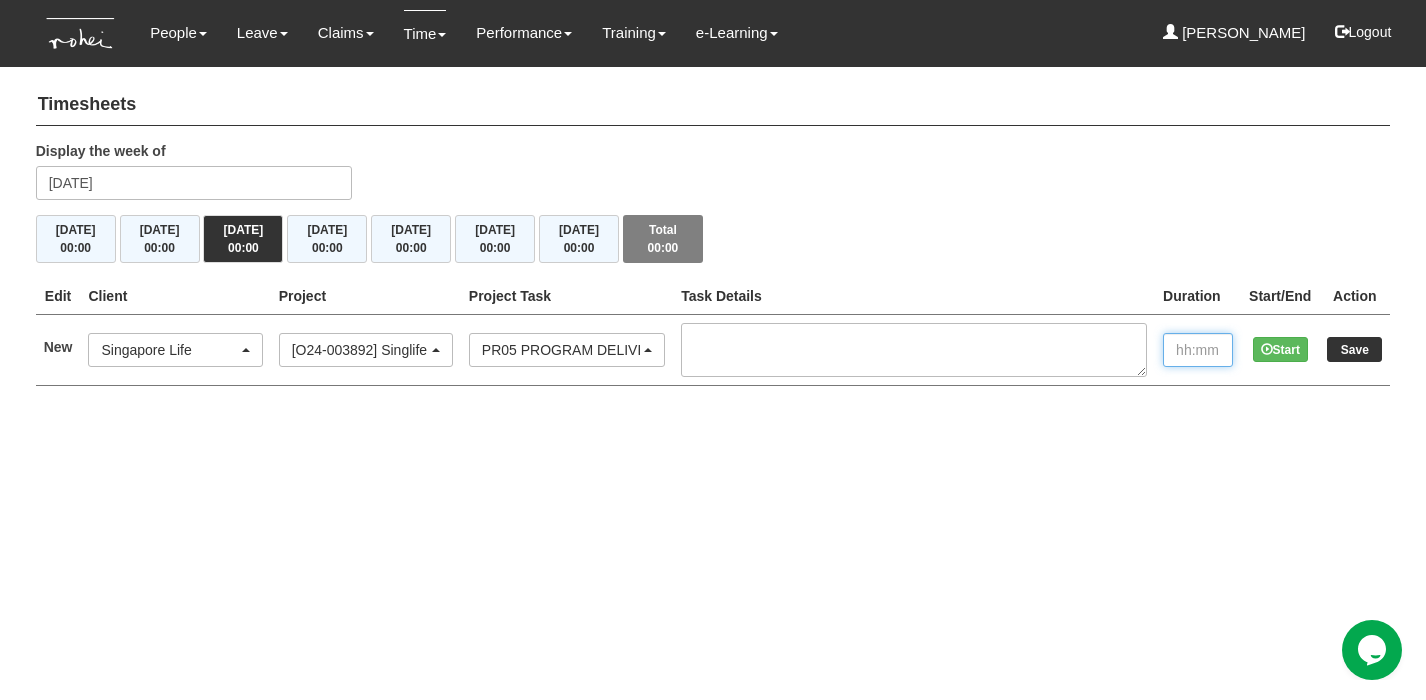 click at bounding box center [1198, 350] 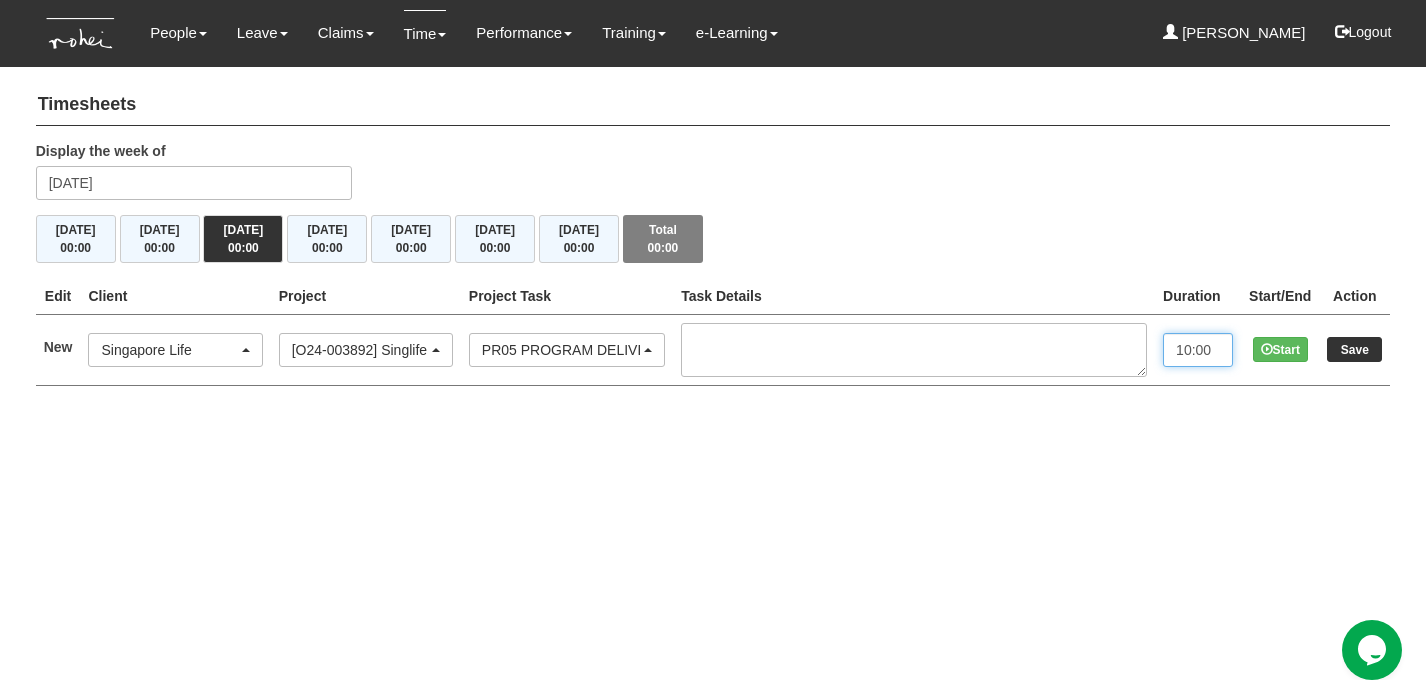 type on "10:00" 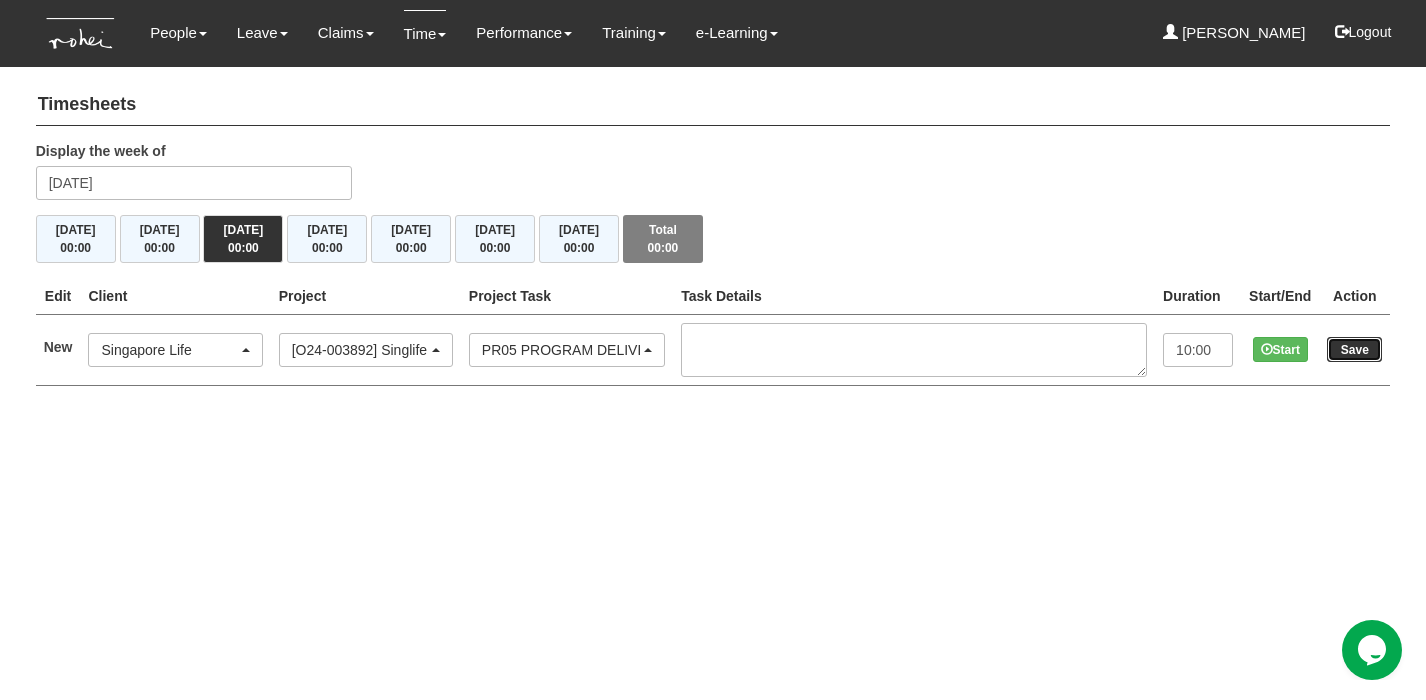 click on "Save" at bounding box center [1354, 349] 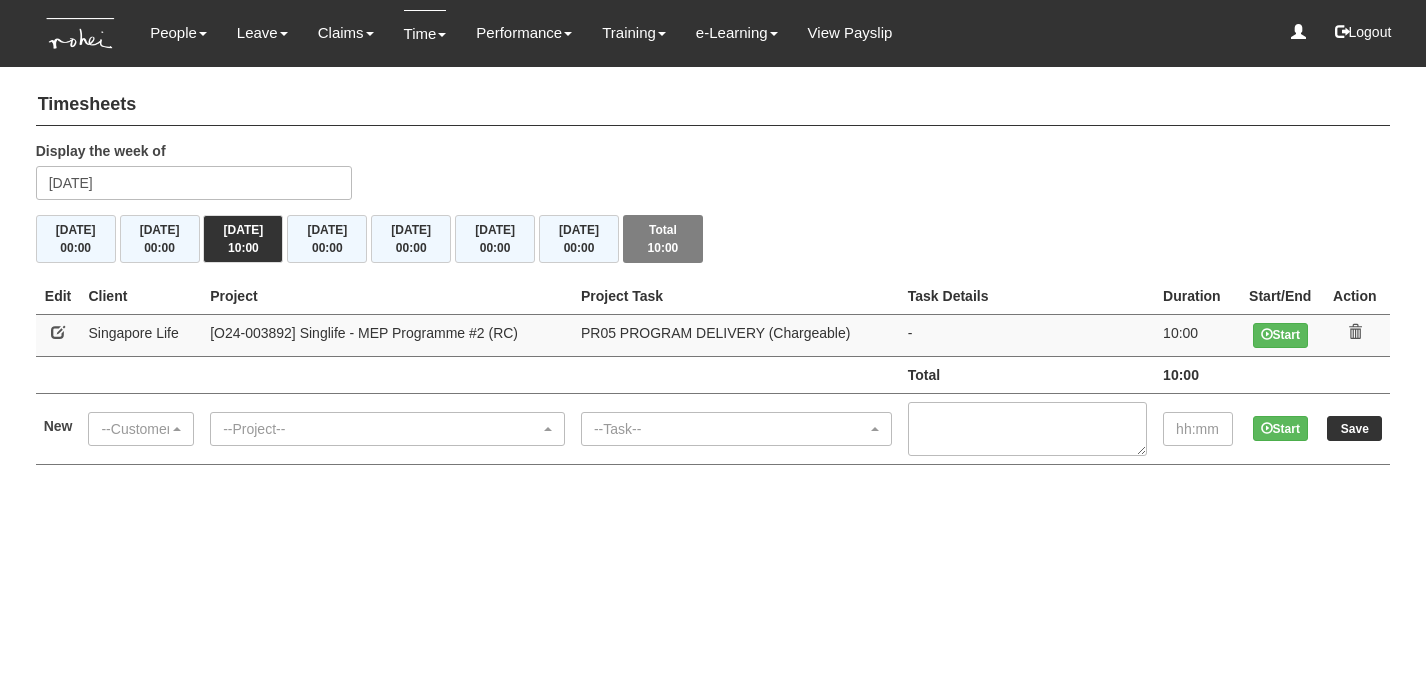 scroll, scrollTop: 0, scrollLeft: 0, axis: both 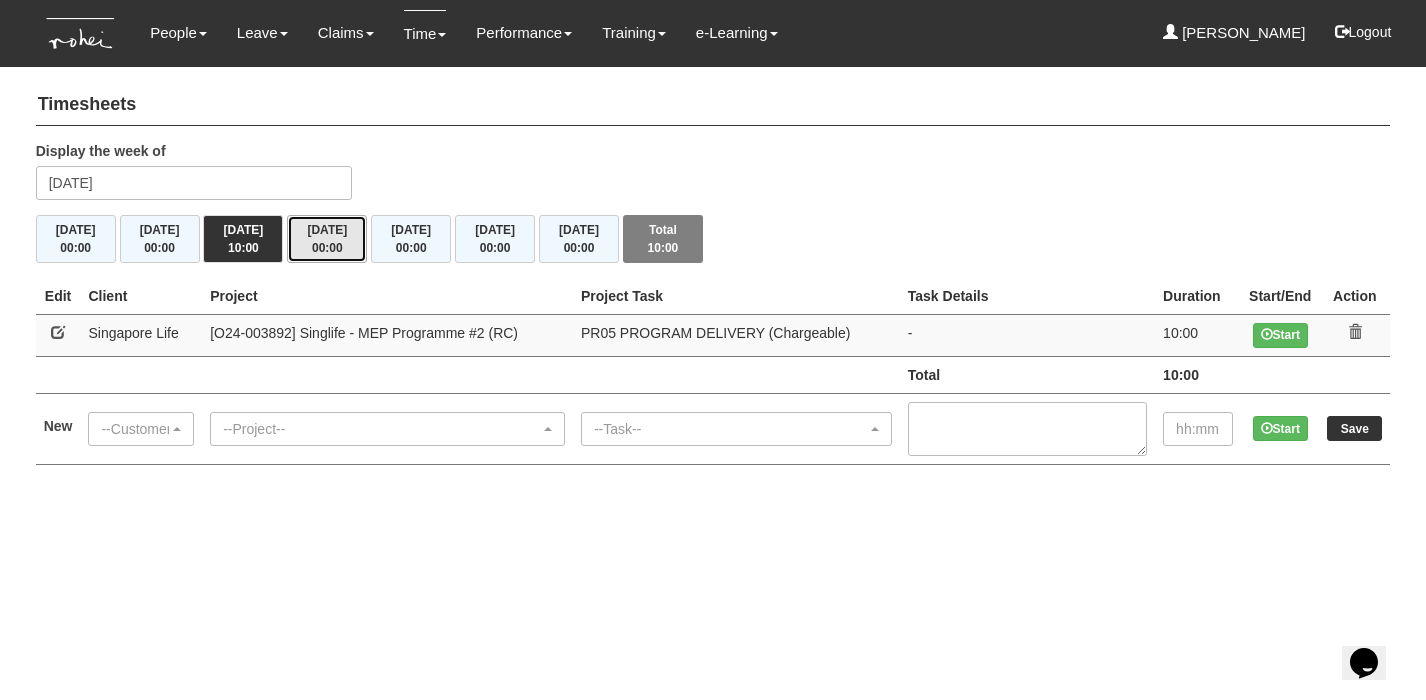 click on "[DATE] 00:00" at bounding box center (327, 239) 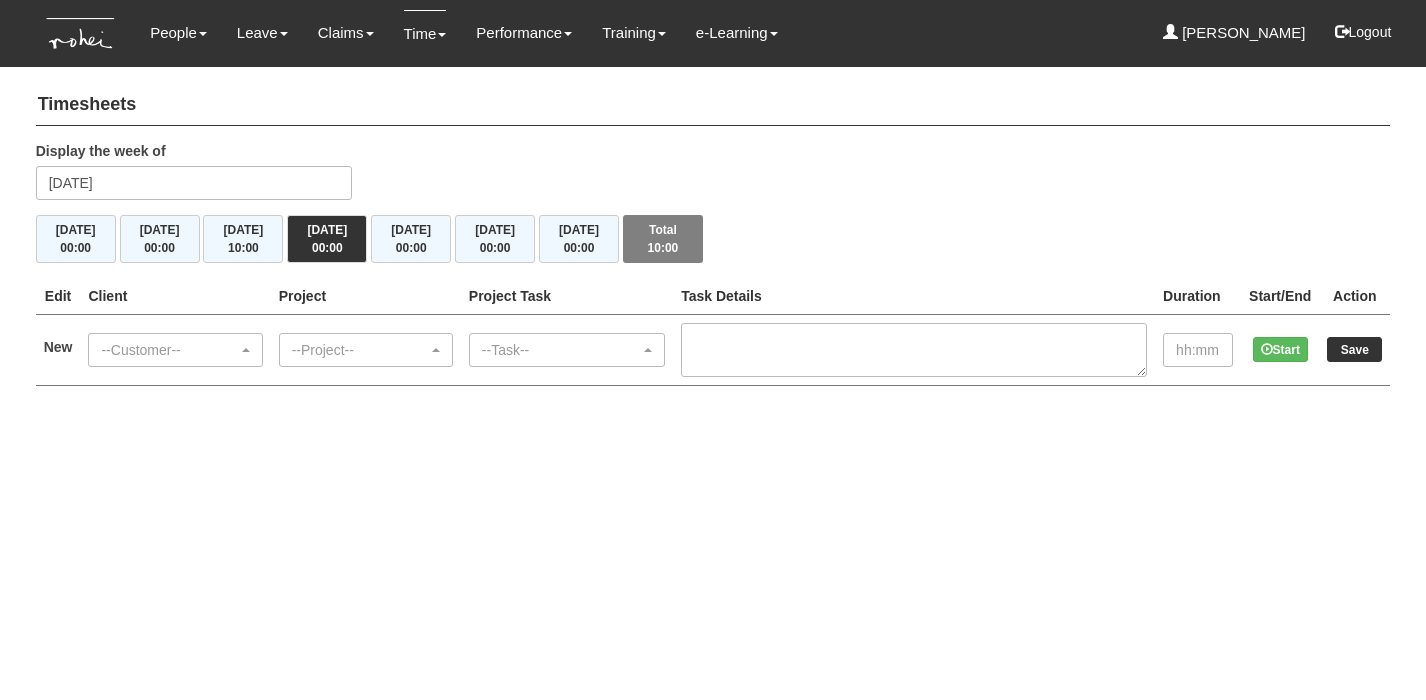 scroll, scrollTop: 0, scrollLeft: 0, axis: both 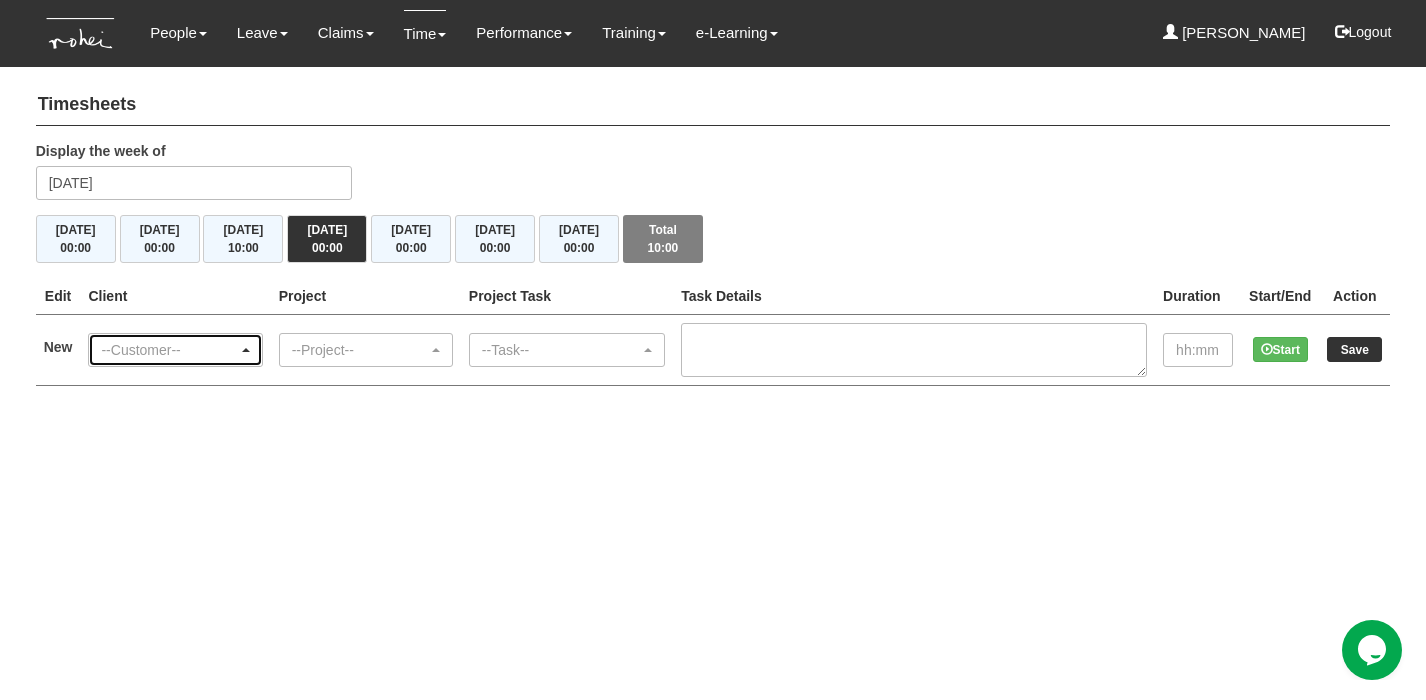 click at bounding box center [246, 350] 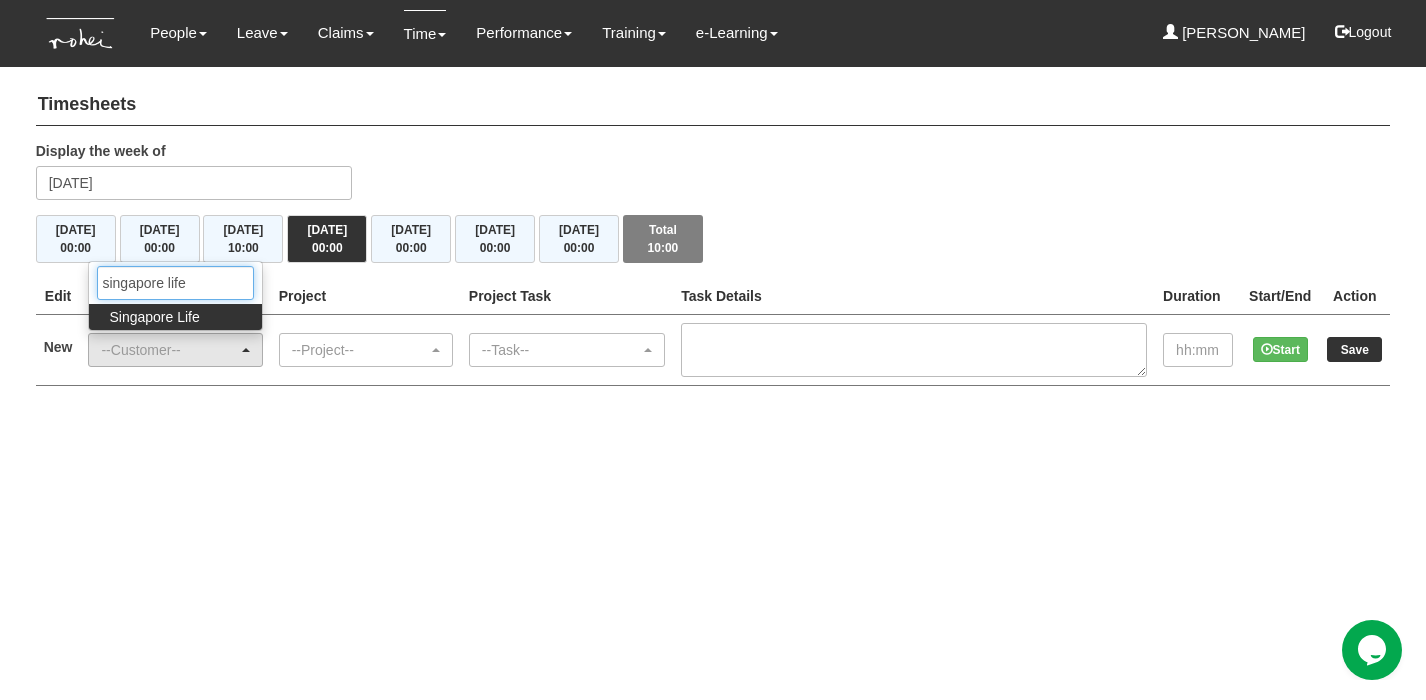 type on "singapore life" 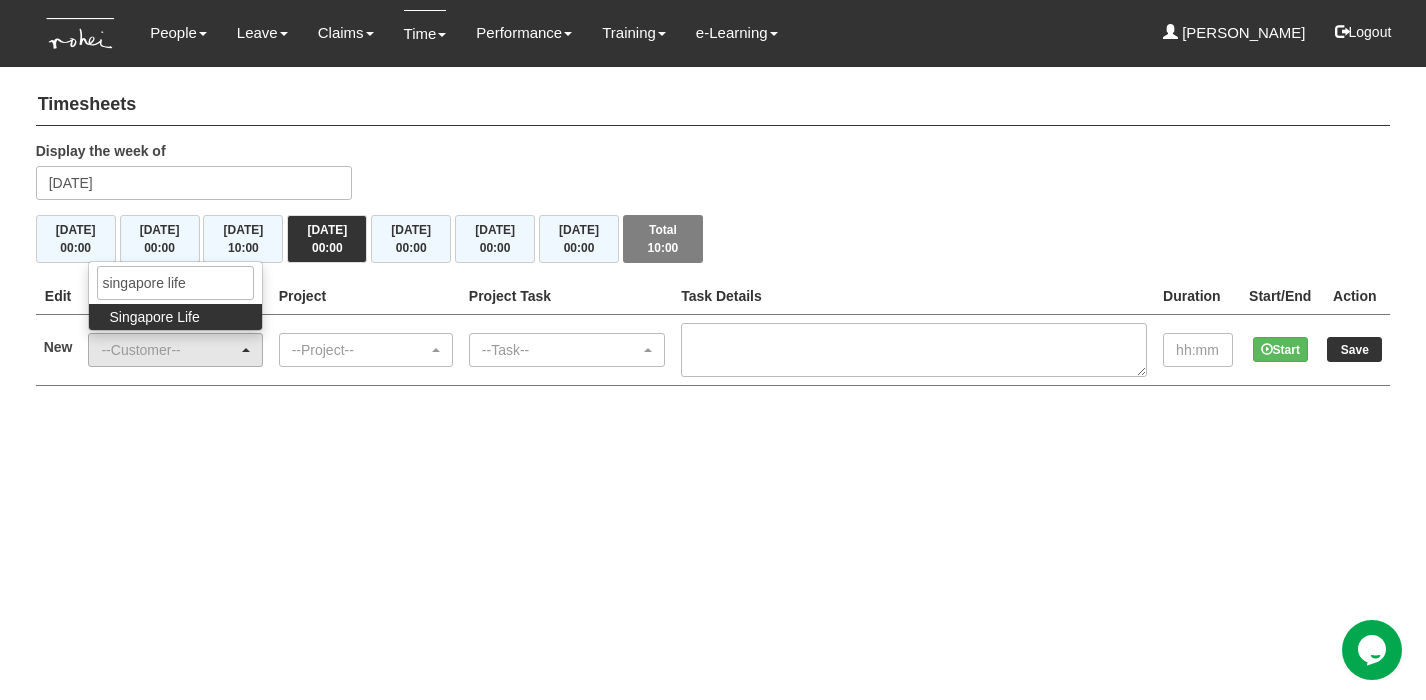 click on "Singapore Life" at bounding box center [154, 317] 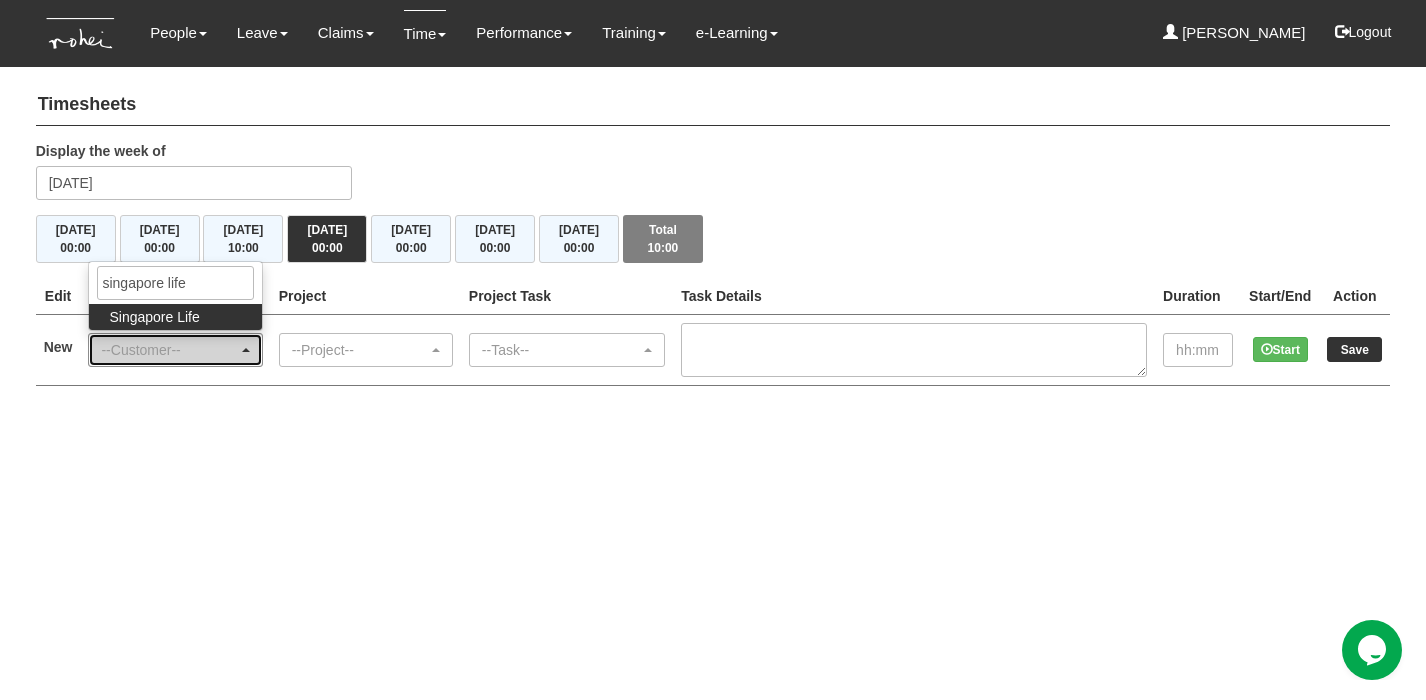 select on "712" 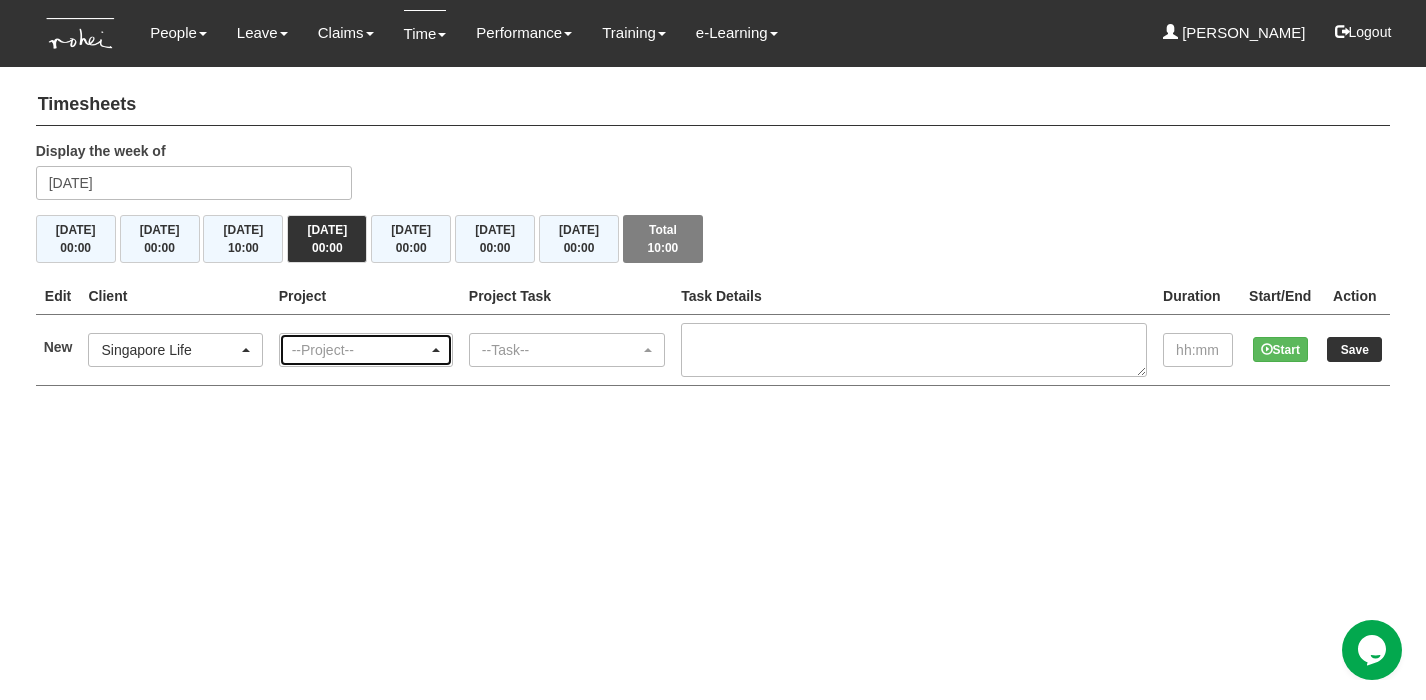 click at bounding box center [436, 350] 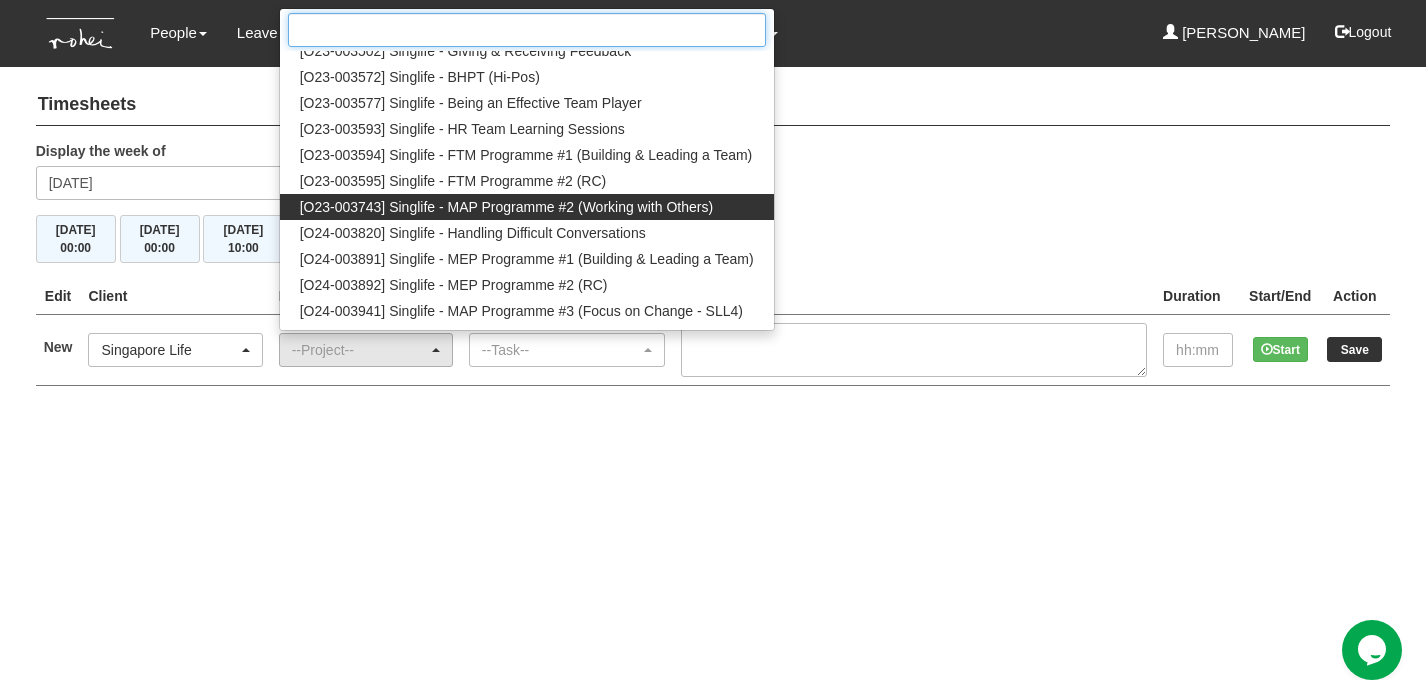 scroll, scrollTop: 104, scrollLeft: 0, axis: vertical 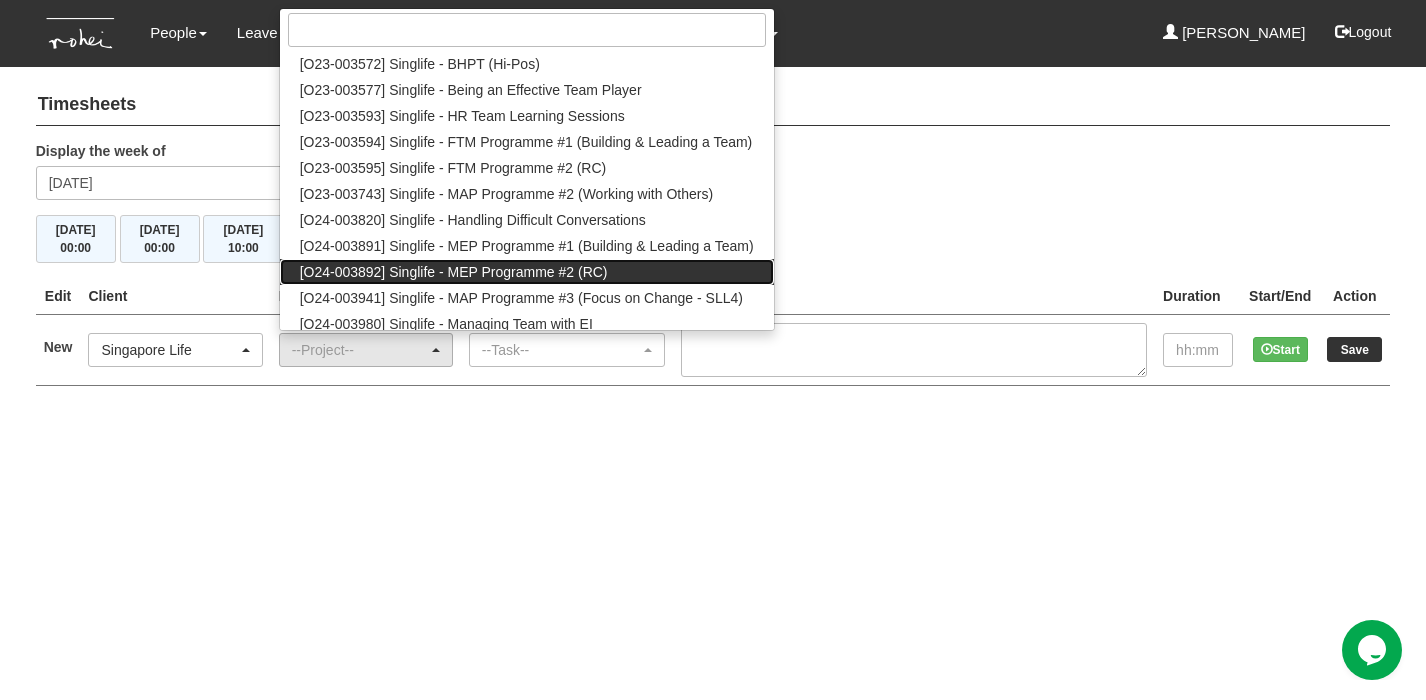 click on "[O24-003892] Singlife - MEP Programme #2 (RC)" at bounding box center (454, 272) 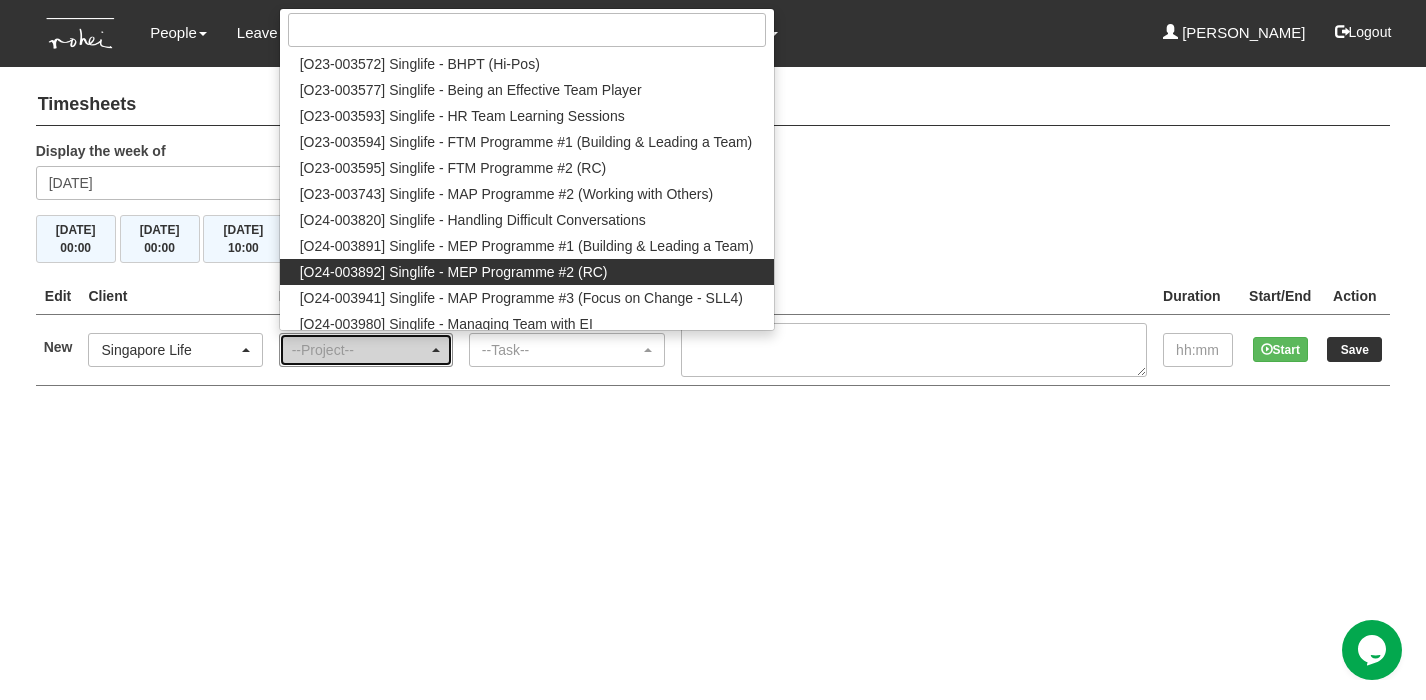 select on "2508" 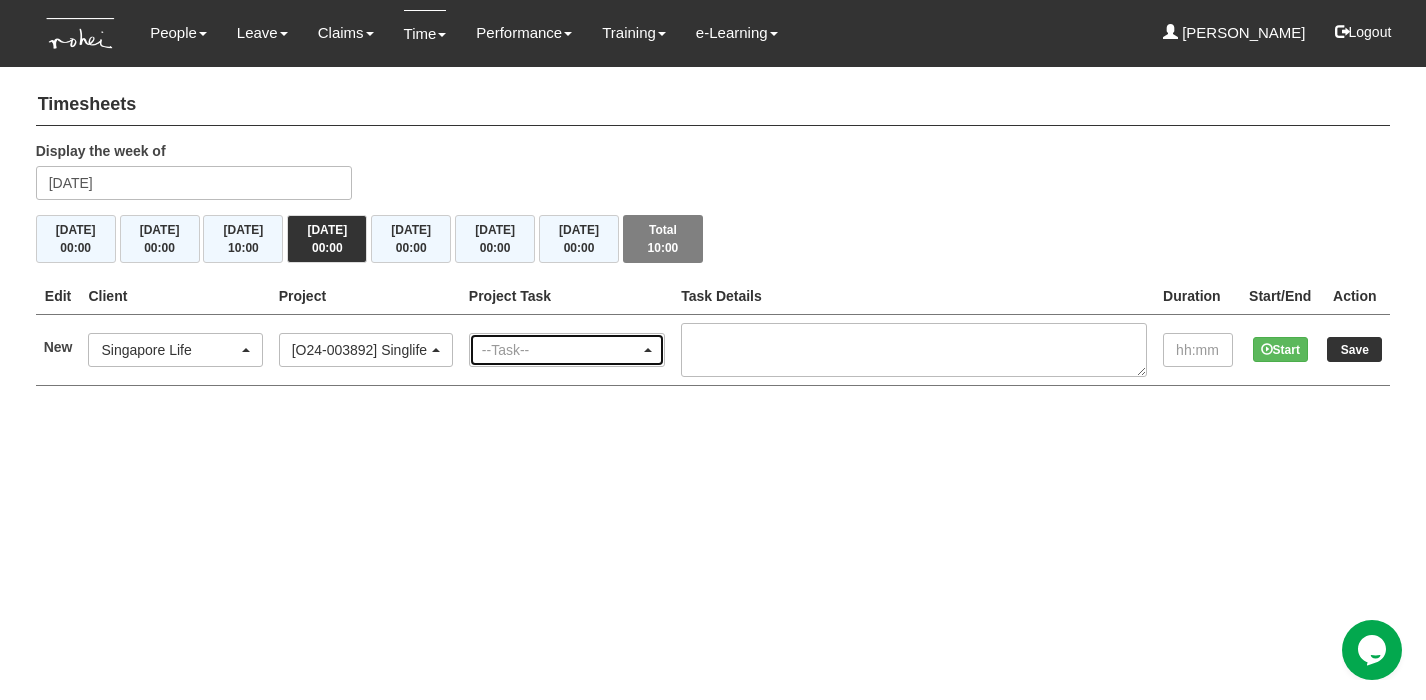 click at bounding box center (648, 350) 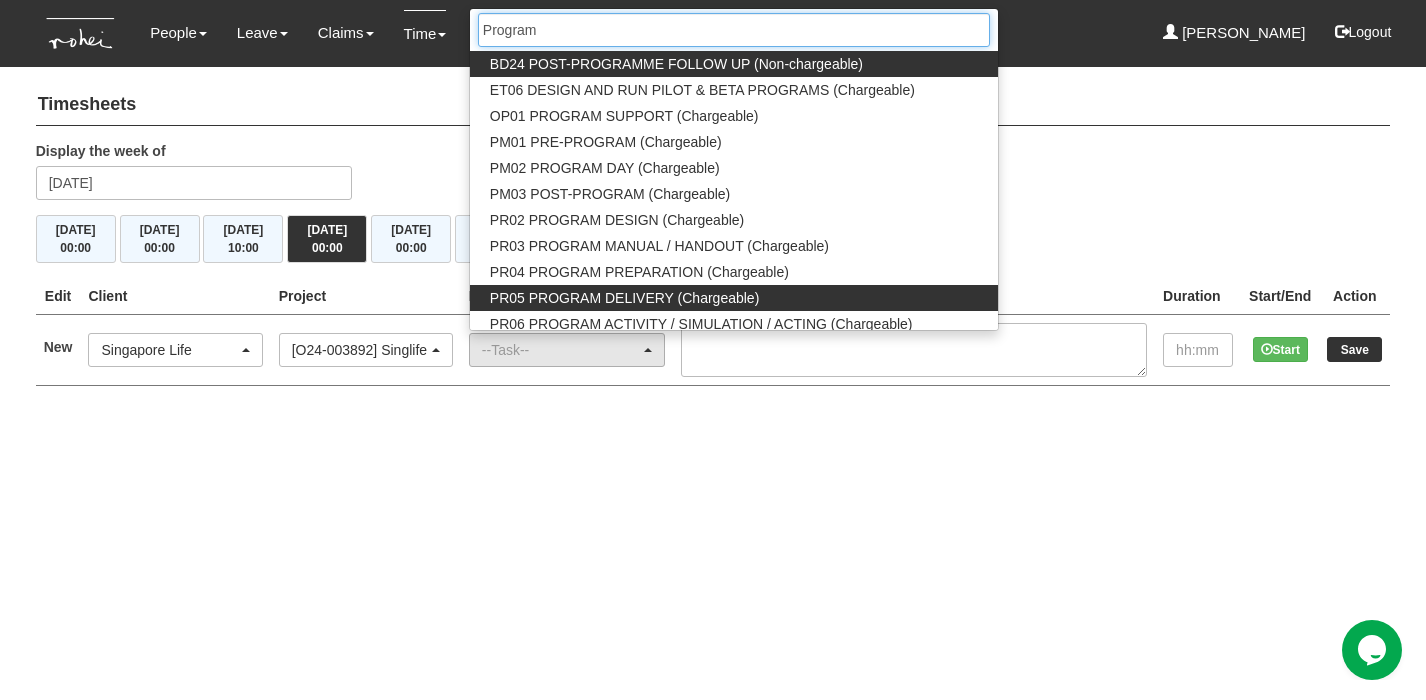 type on "Program" 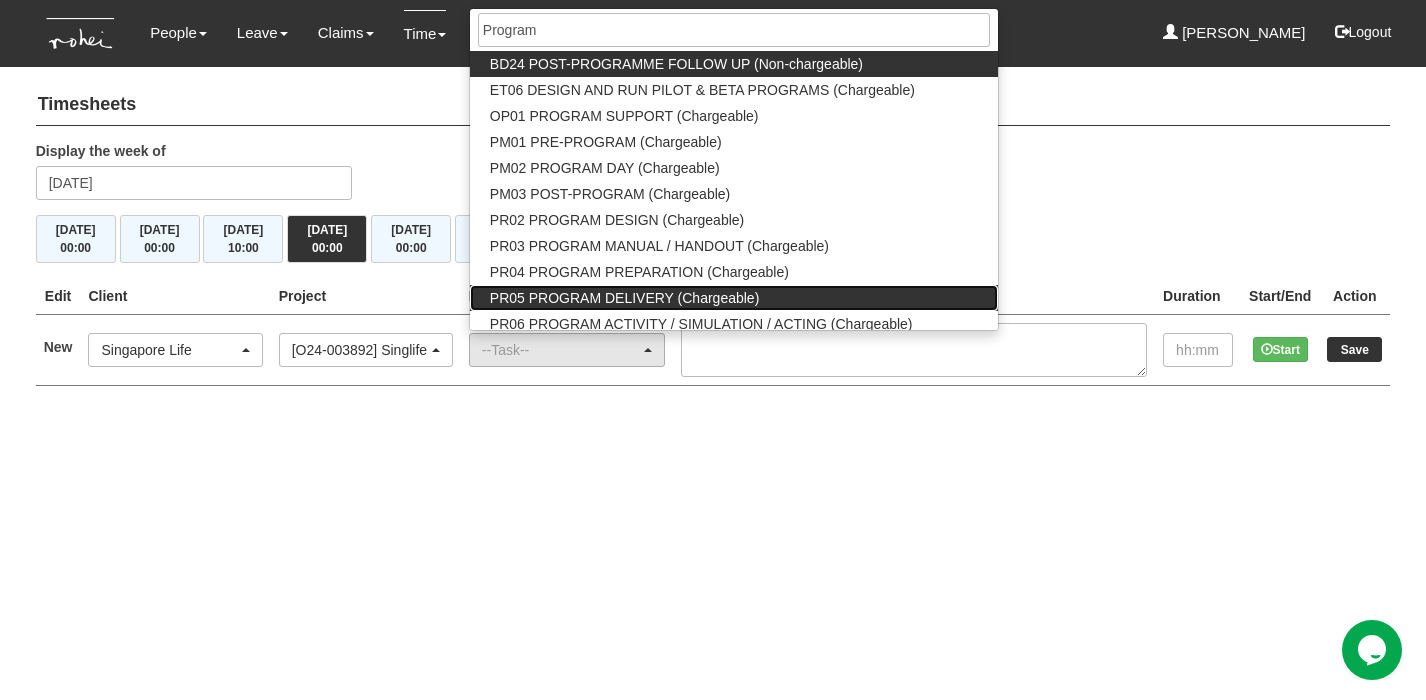 click on "PR05 PROGRAM DELIVERY (Chargeable)" at bounding box center [624, 298] 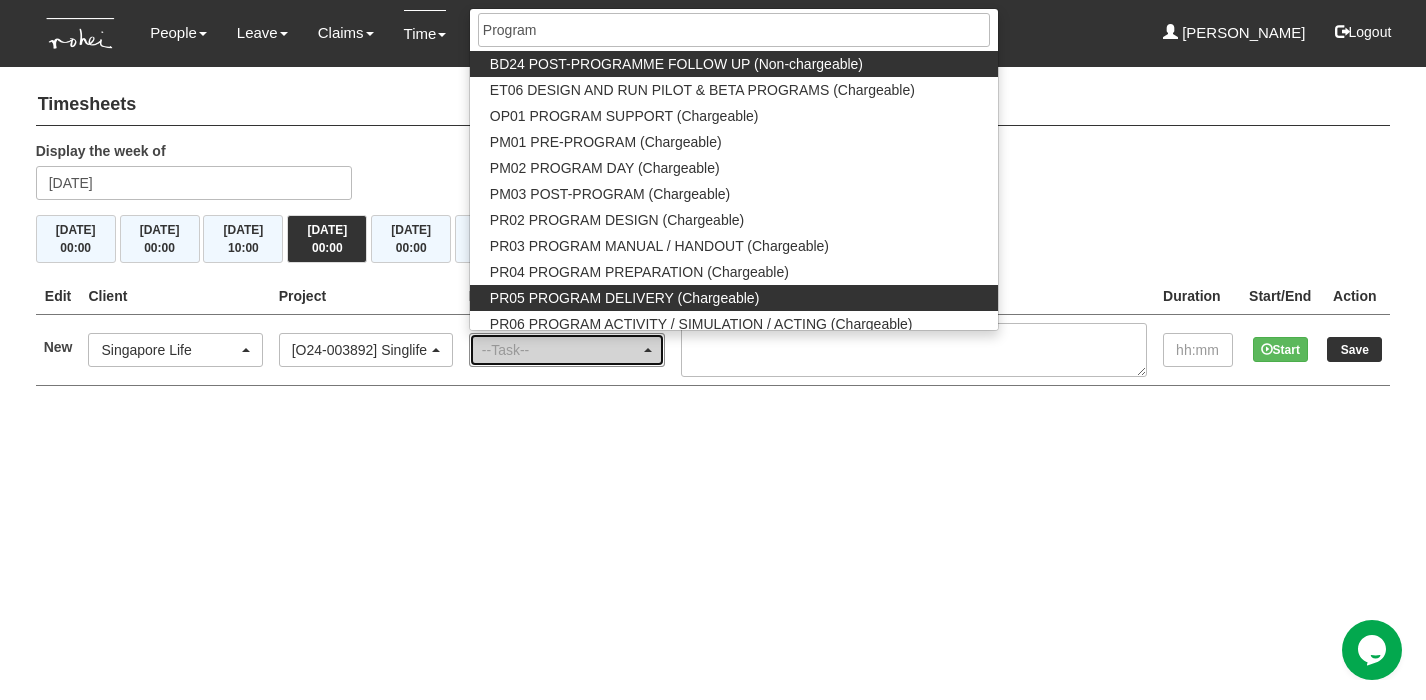 select on "89" 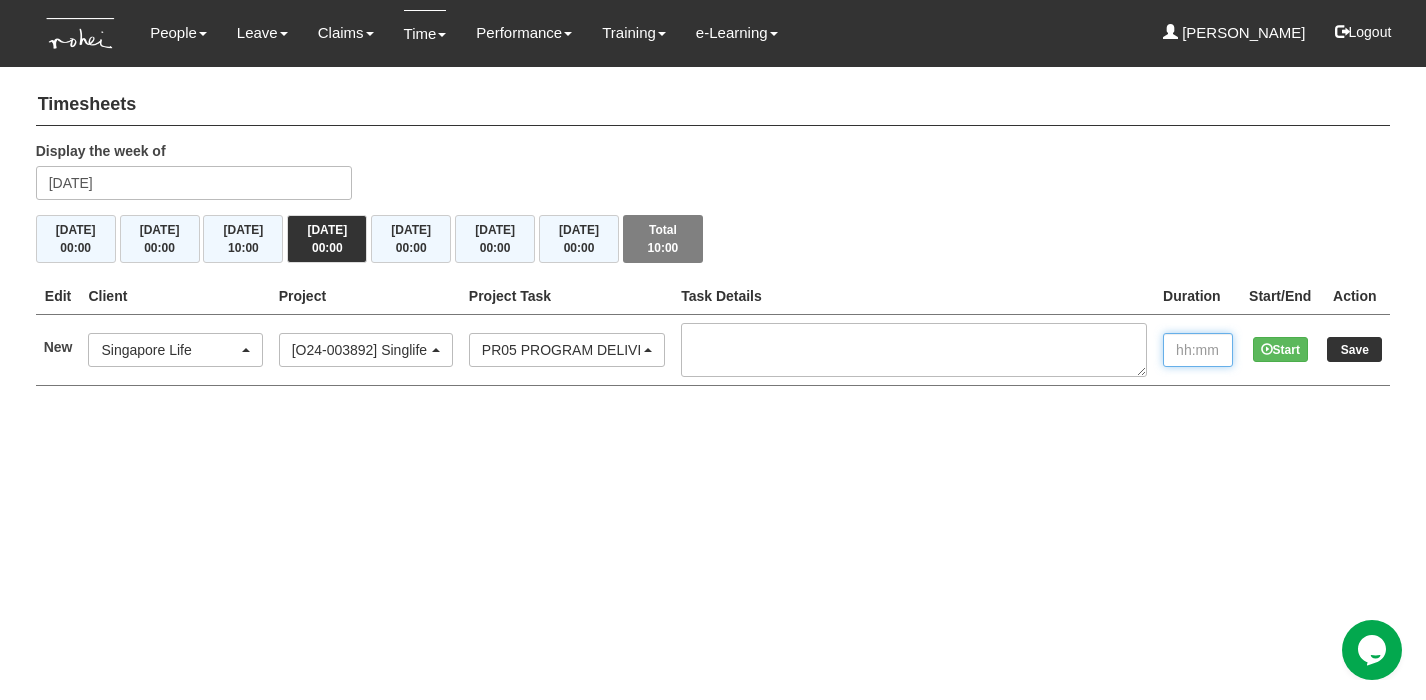 click at bounding box center (1198, 350) 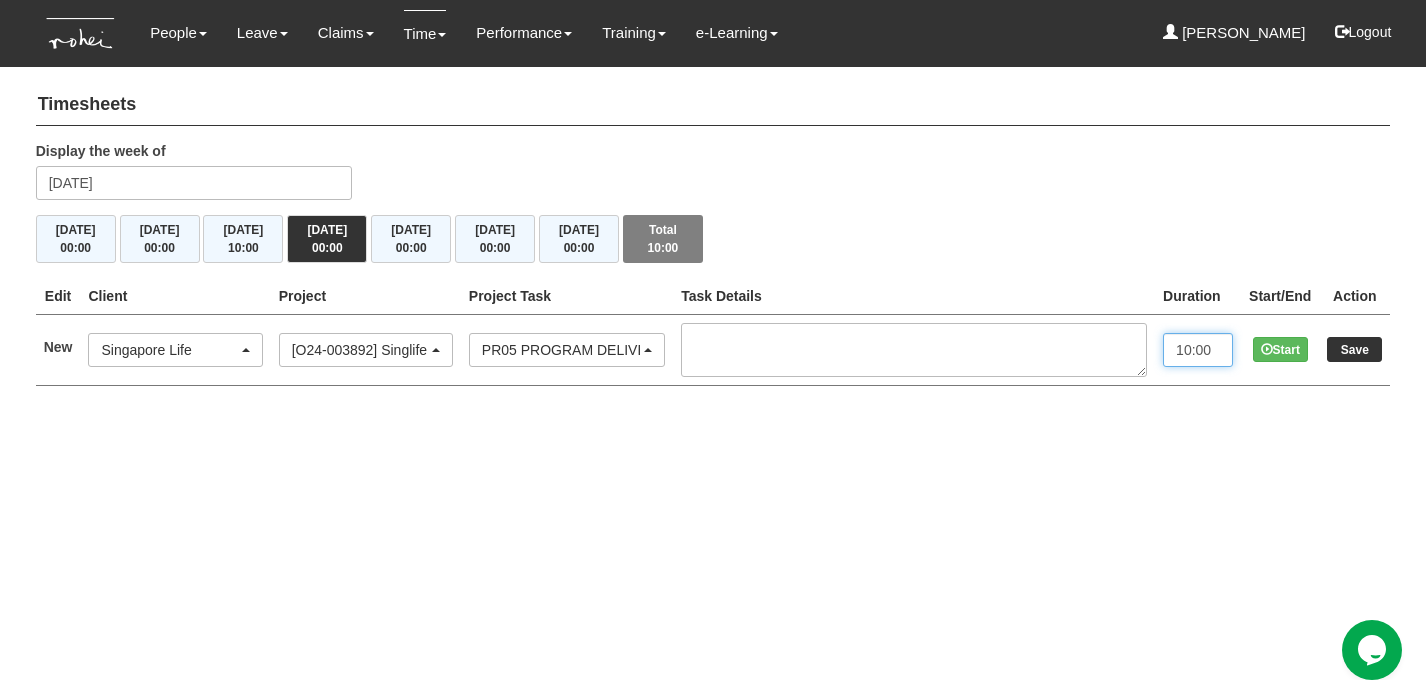 type on "10:00" 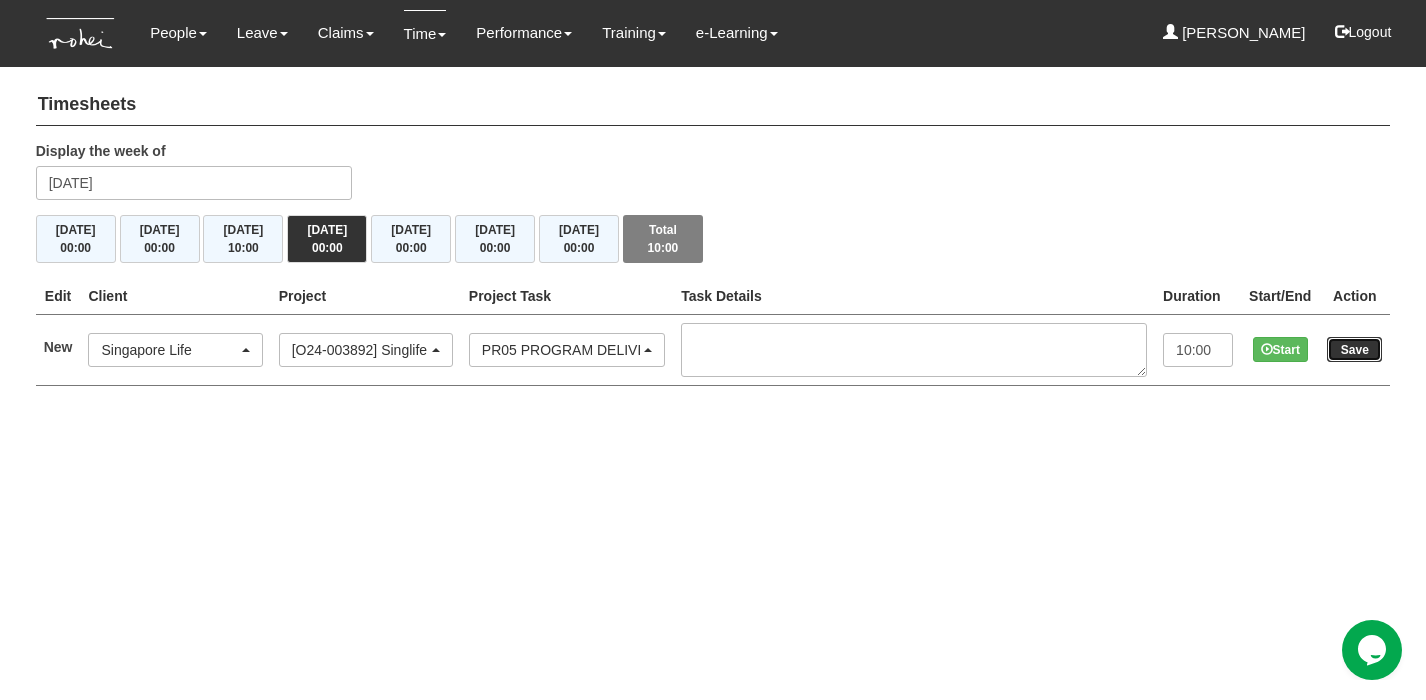 click on "Save" at bounding box center (1354, 349) 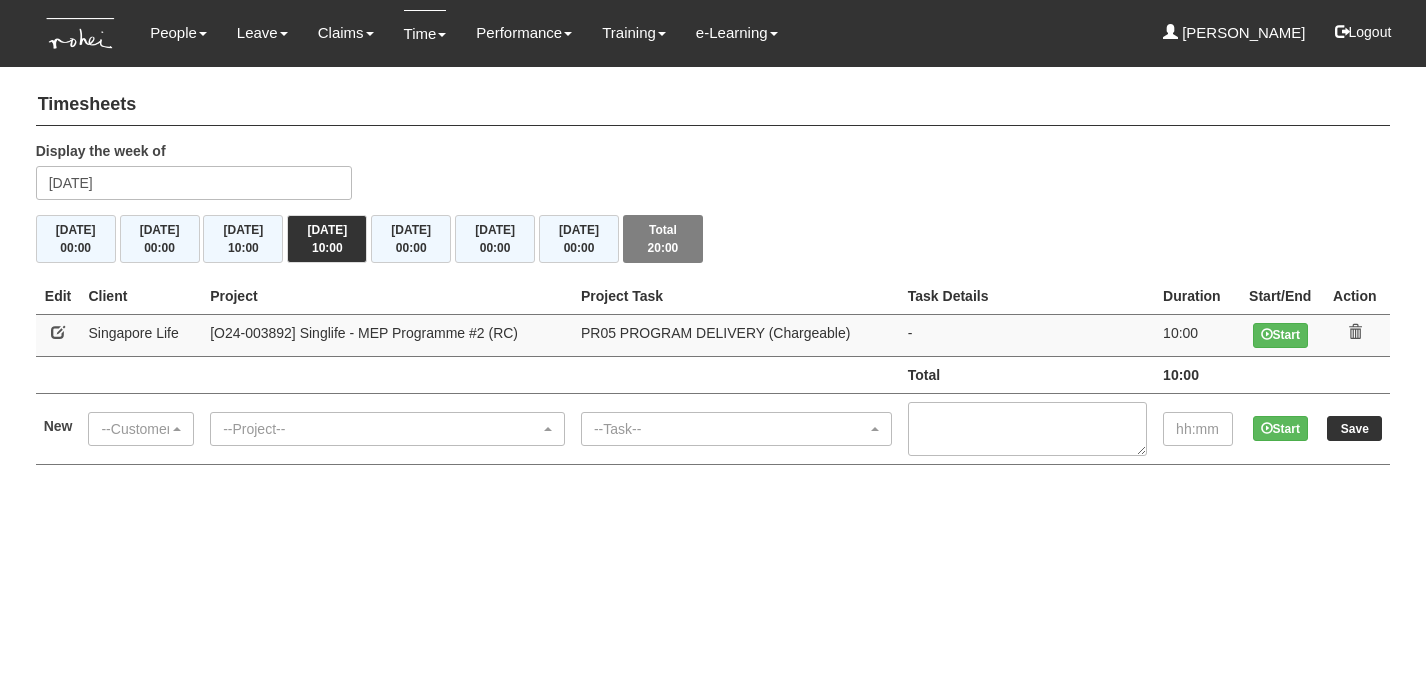 scroll, scrollTop: 0, scrollLeft: 0, axis: both 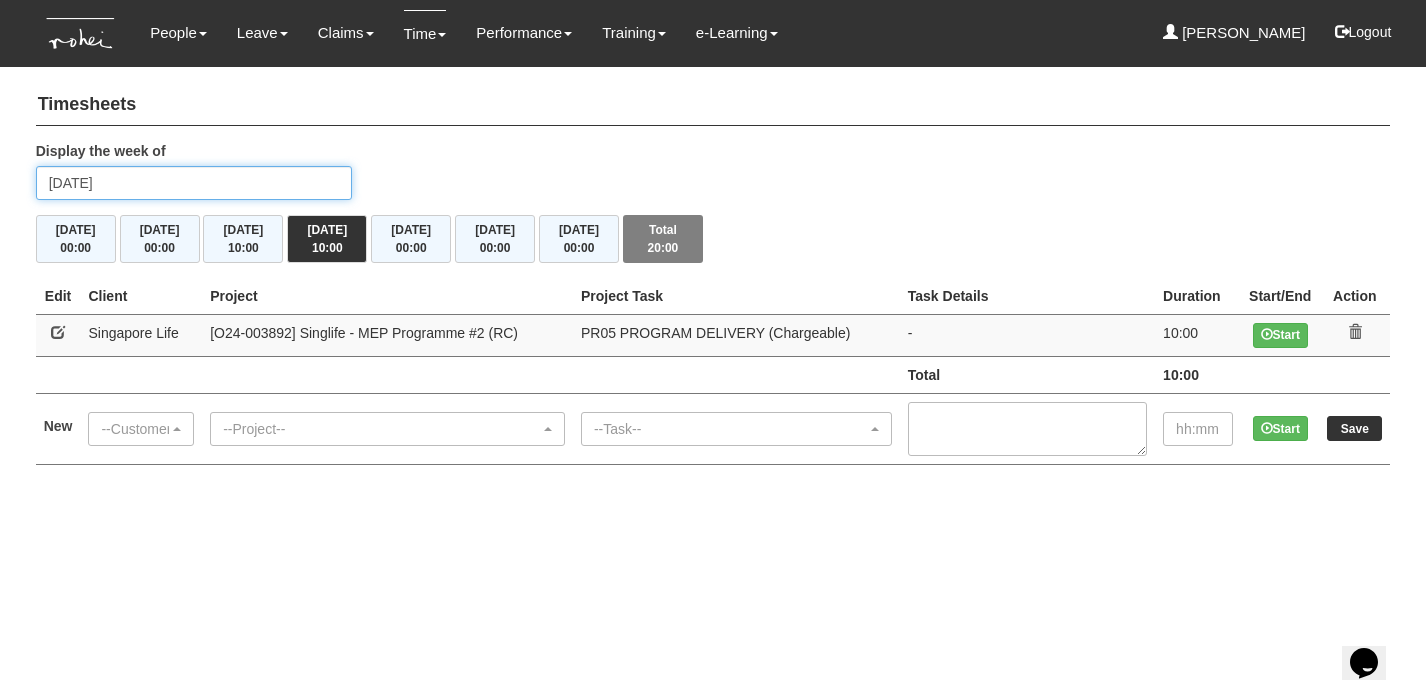 click on "[DATE]" at bounding box center [194, 183] 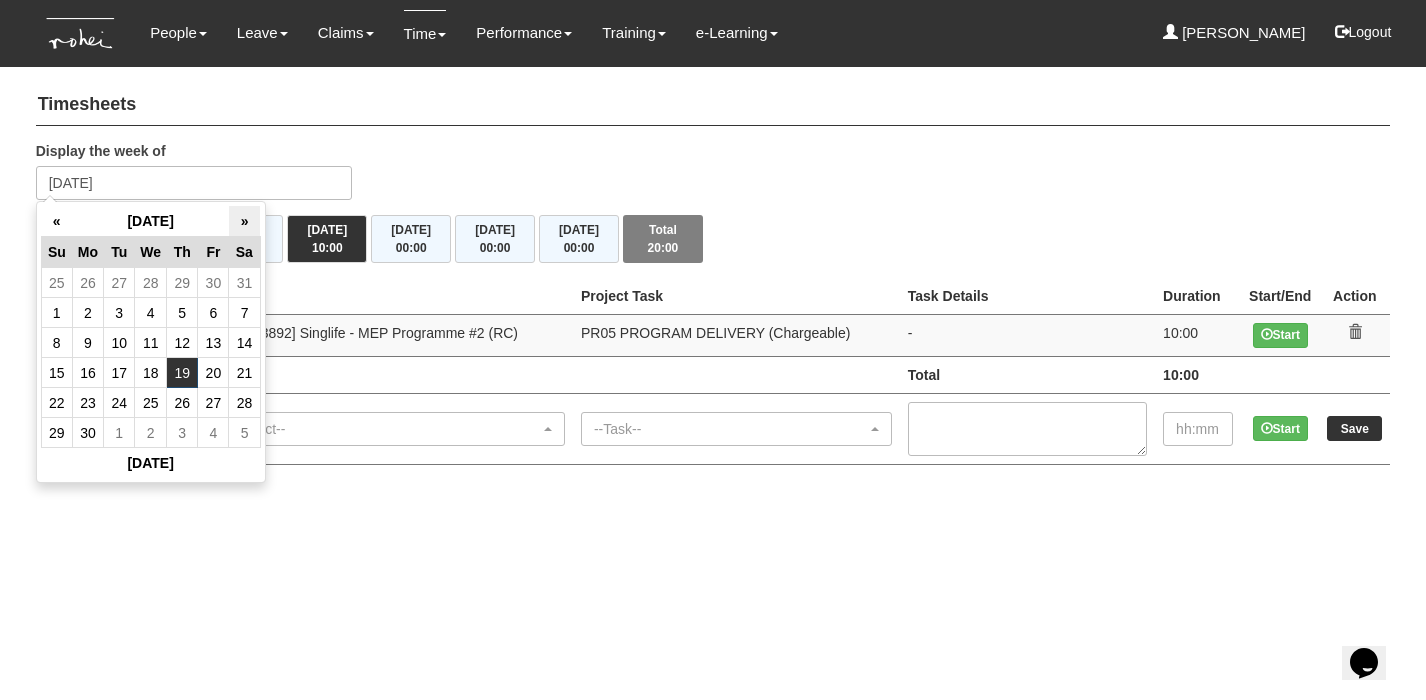 click on "»" at bounding box center [244, 221] 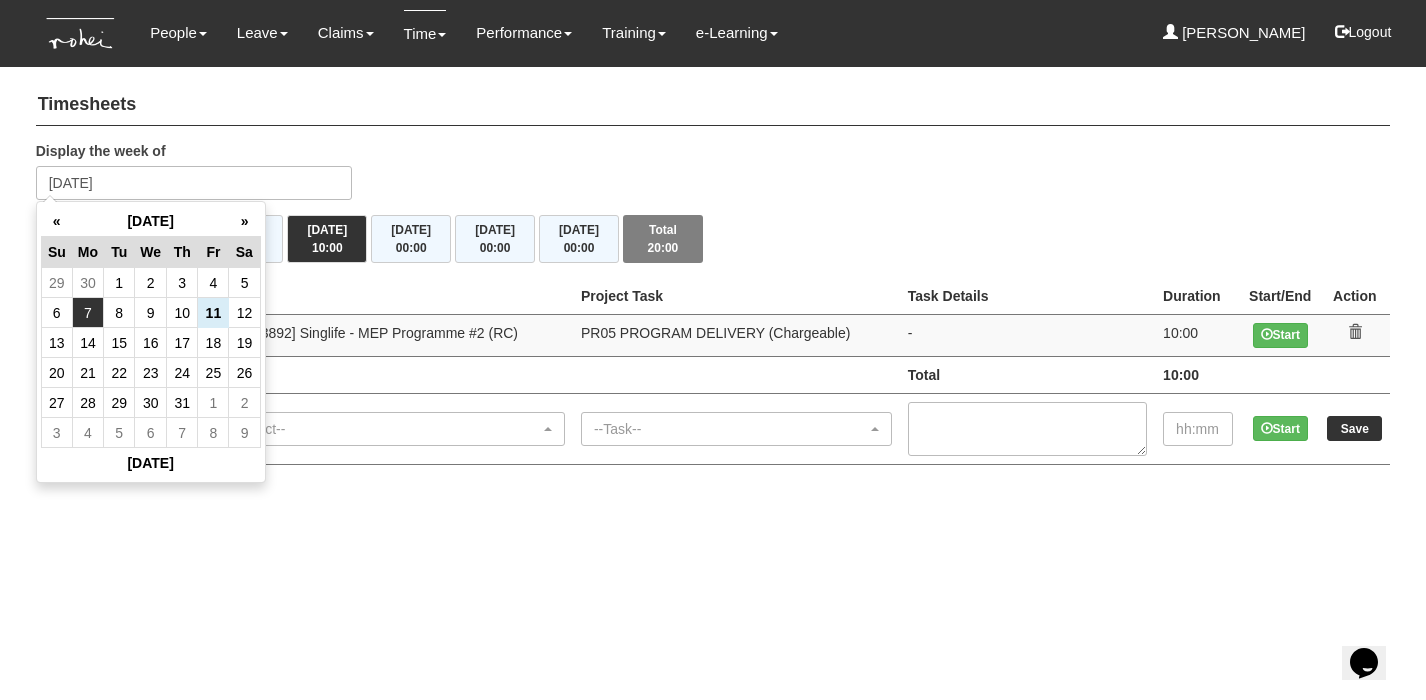 click on "7" at bounding box center [87, 313] 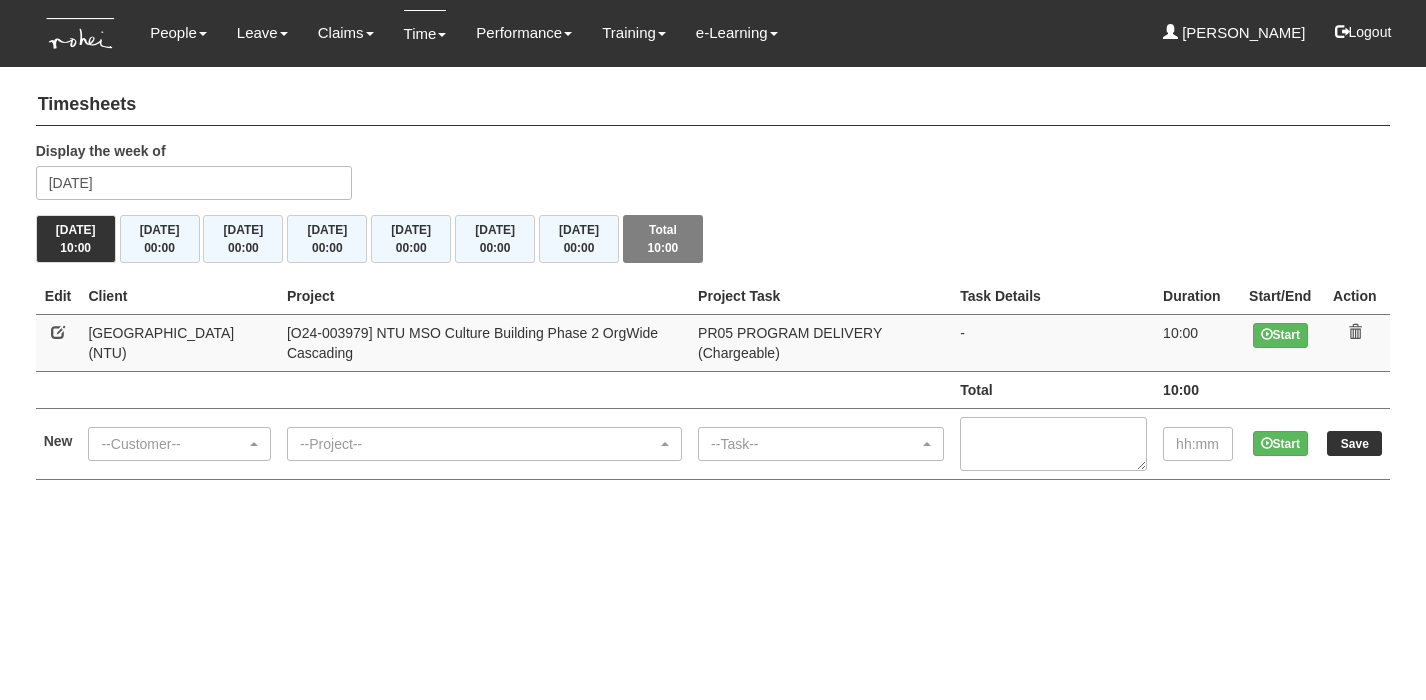 scroll, scrollTop: 0, scrollLeft: 0, axis: both 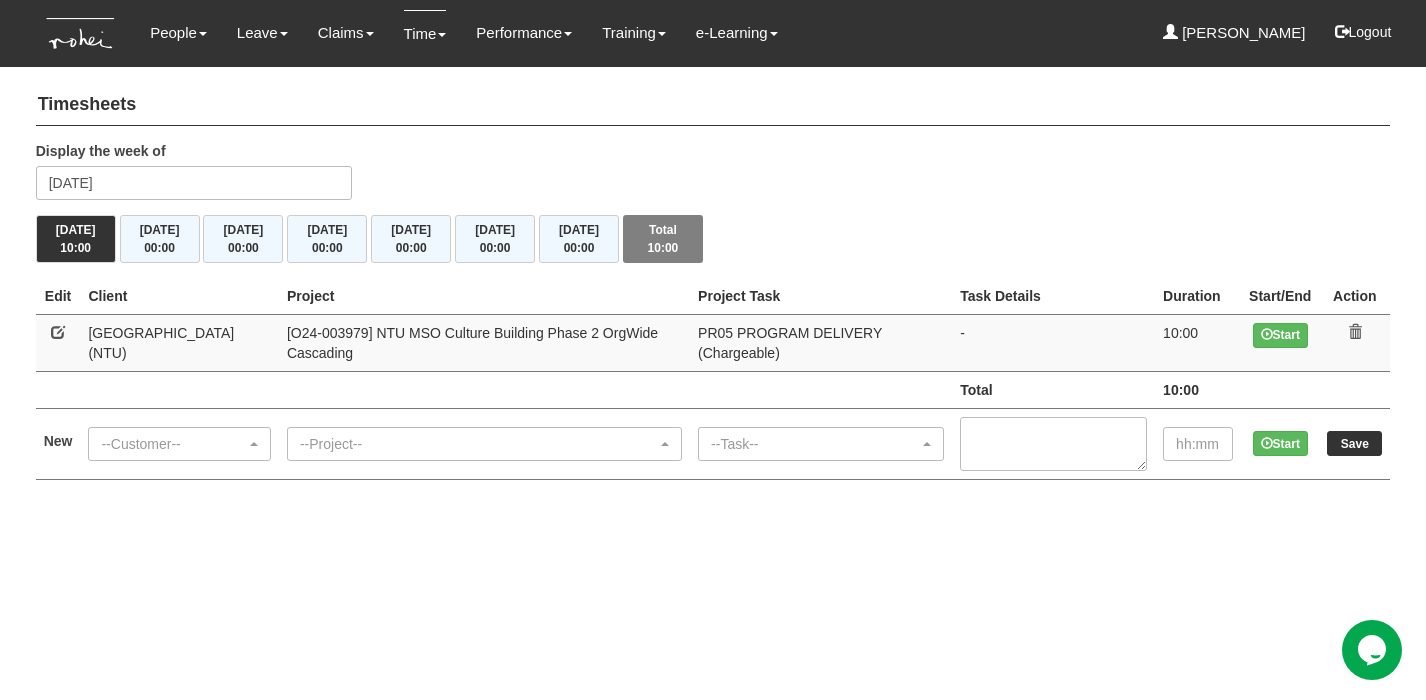click on "[GEOGRAPHIC_DATA] (NTU)" at bounding box center [179, 342] 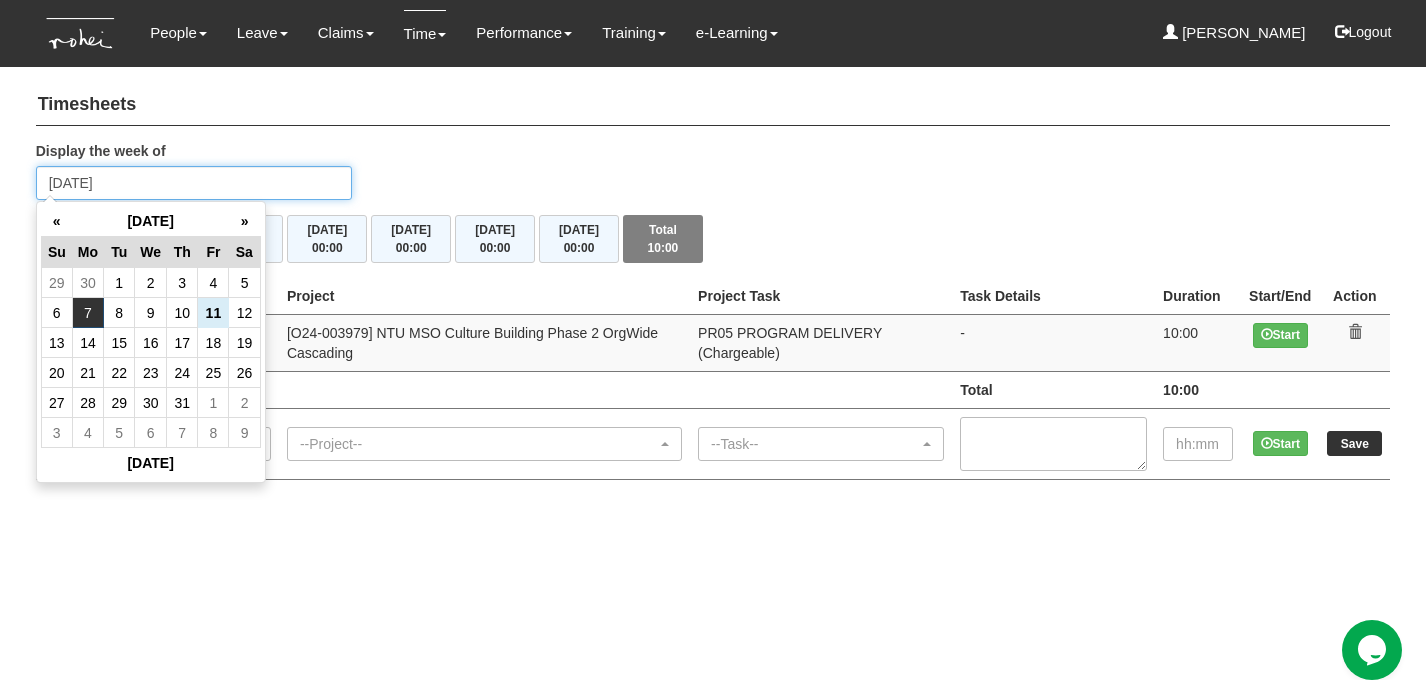 click on "[DATE]" at bounding box center (194, 183) 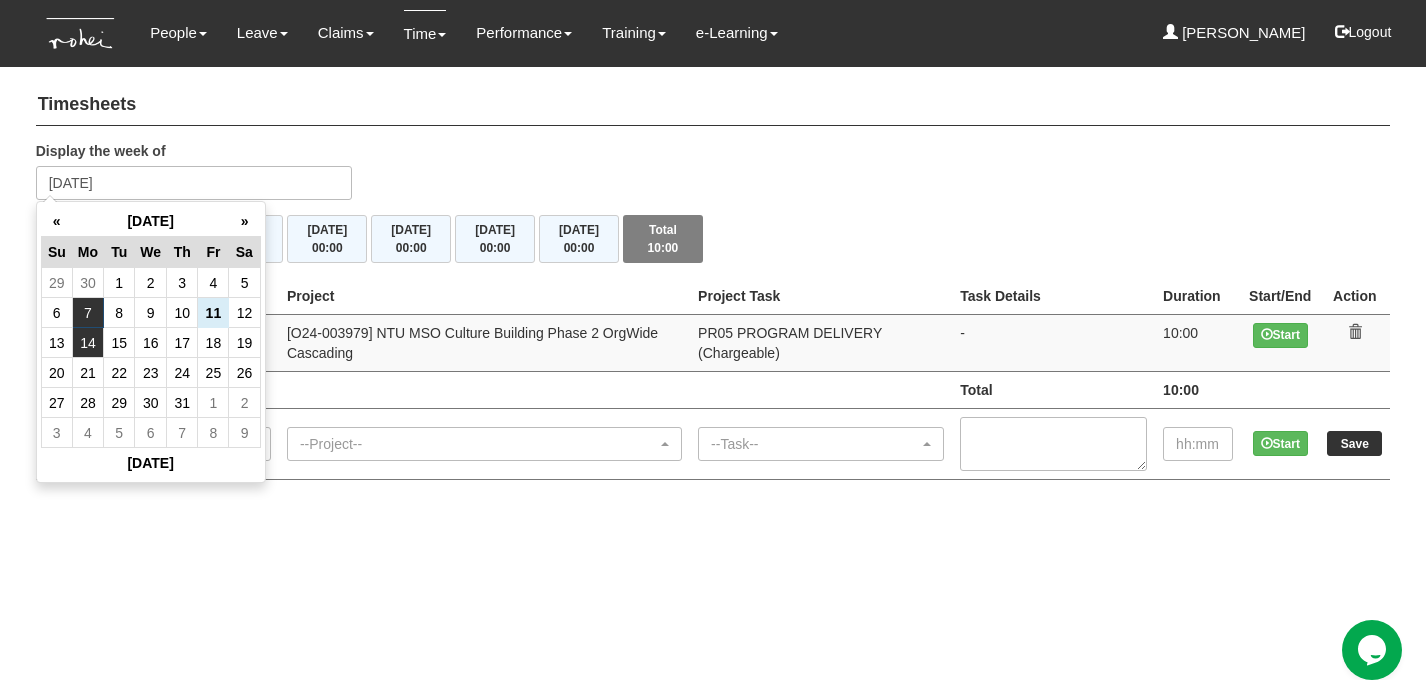 click on "14" at bounding box center [87, 343] 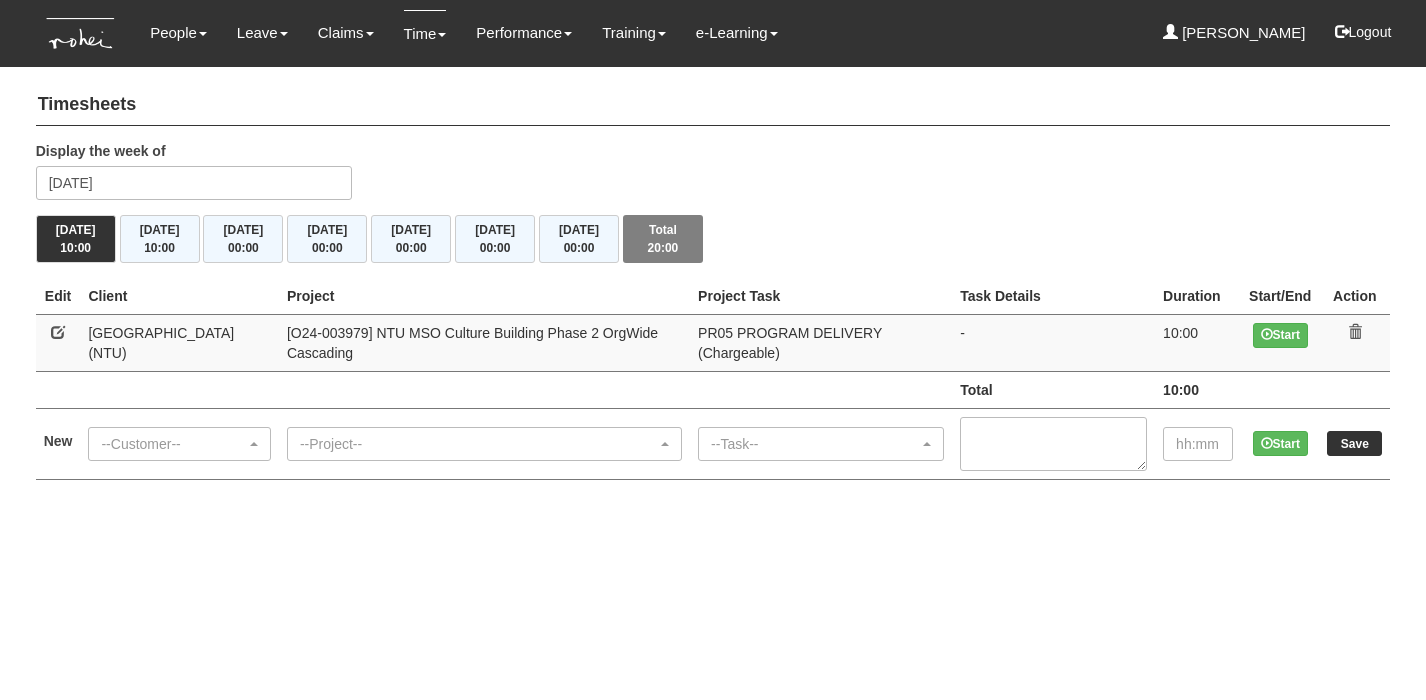 scroll, scrollTop: 0, scrollLeft: 0, axis: both 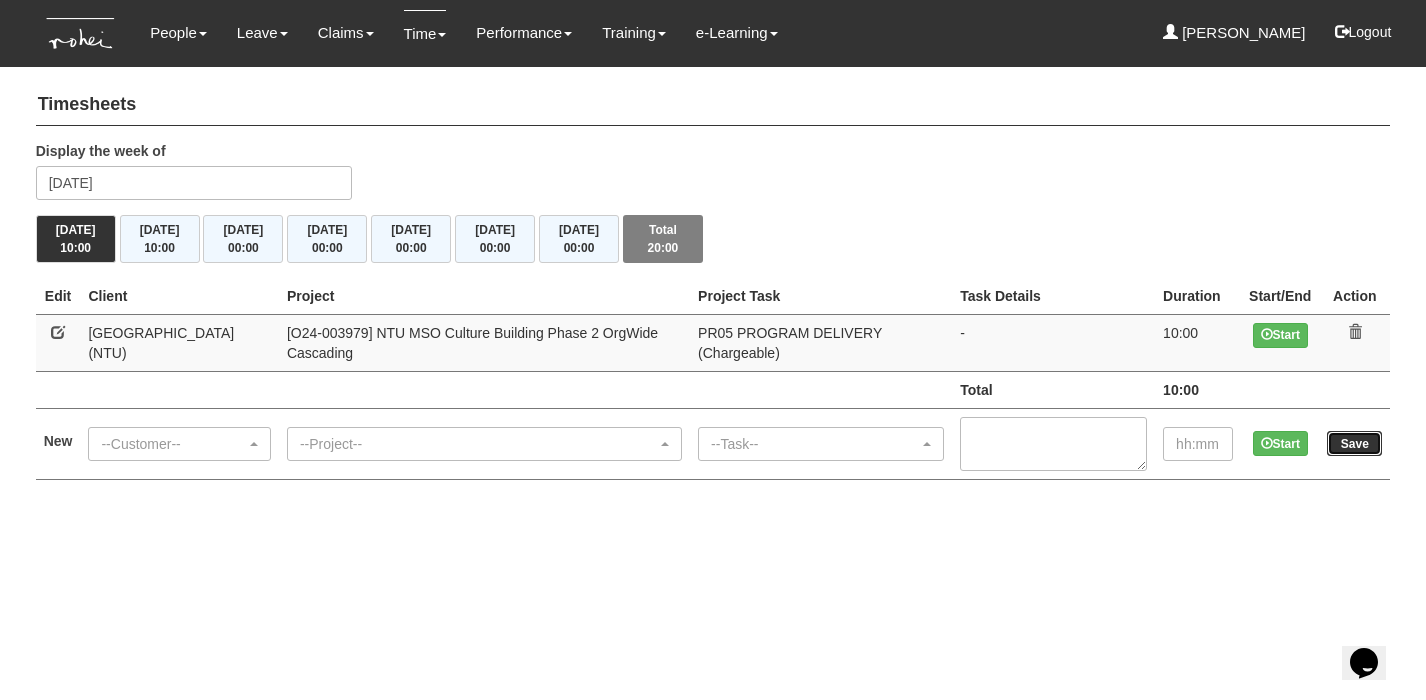 click on "Save" at bounding box center (1354, 443) 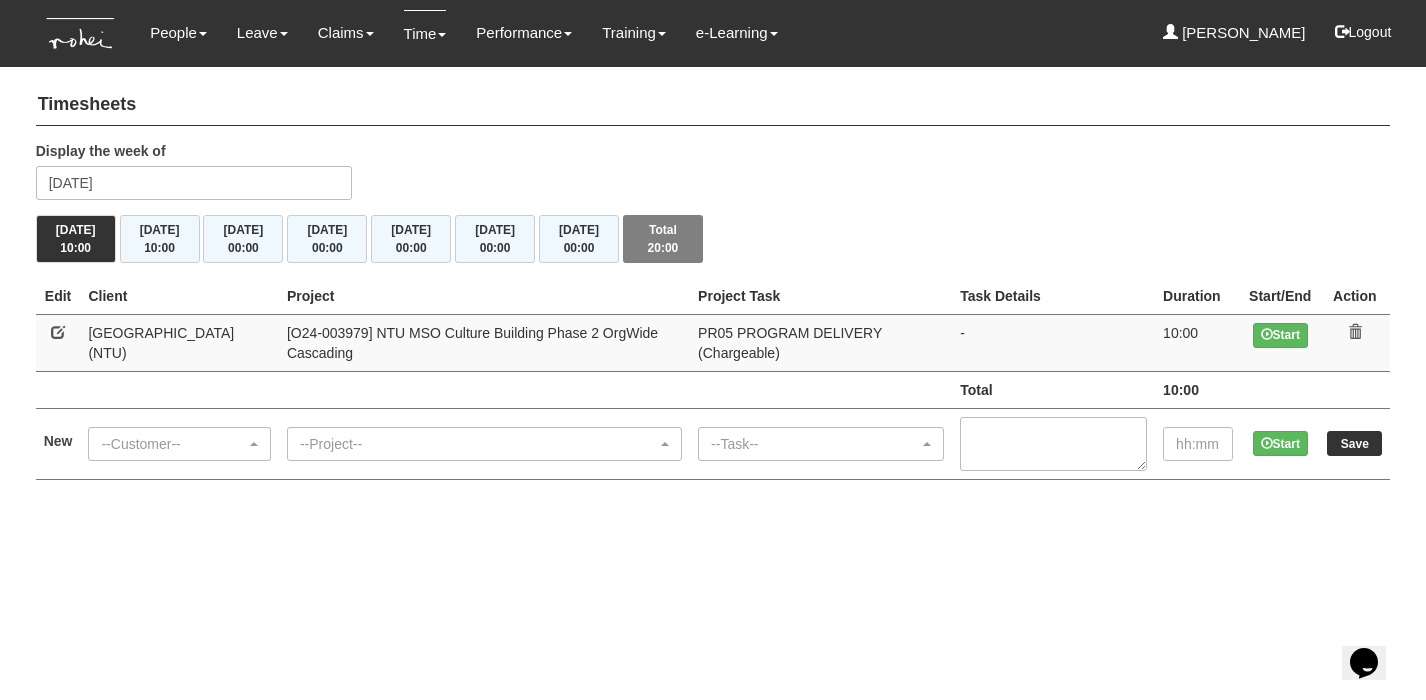 click on "[GEOGRAPHIC_DATA] (NTU)" at bounding box center [179, 342] 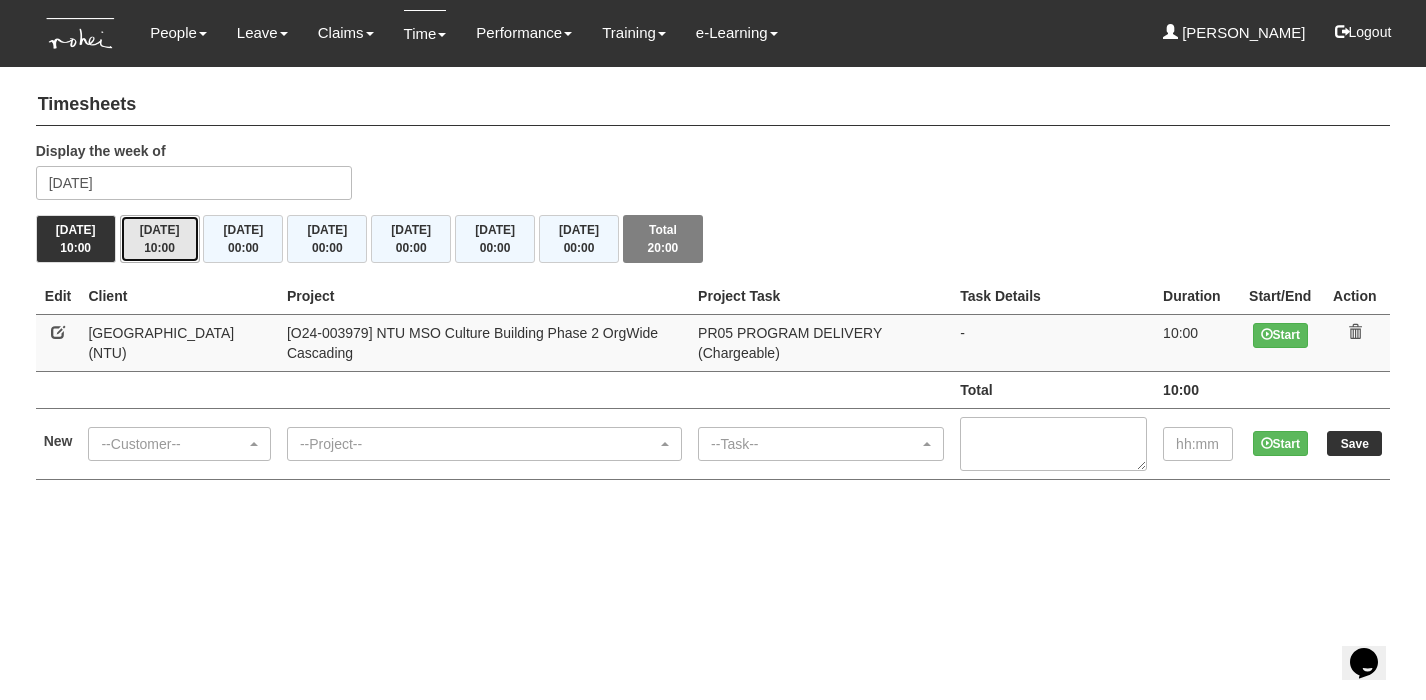 click on "[DATE] 10:00" at bounding box center (160, 239) 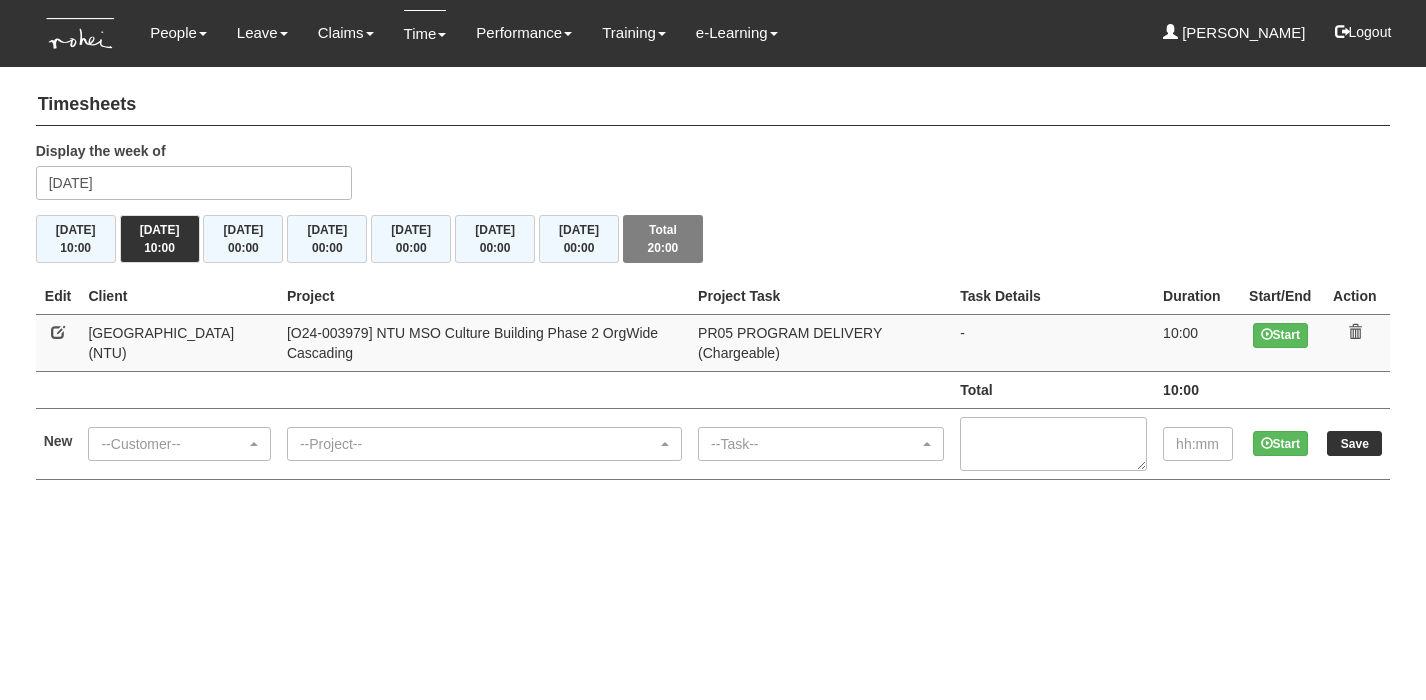 scroll, scrollTop: 0, scrollLeft: 0, axis: both 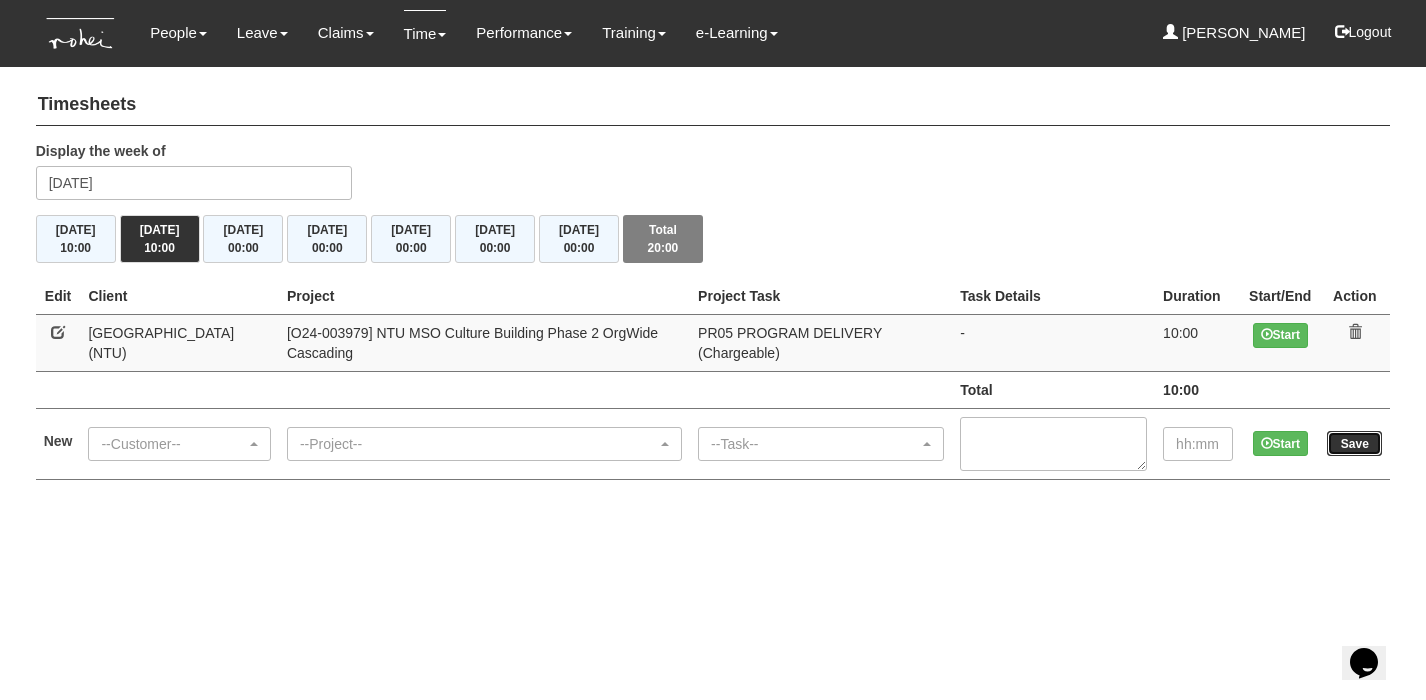 click on "Save" at bounding box center (1354, 443) 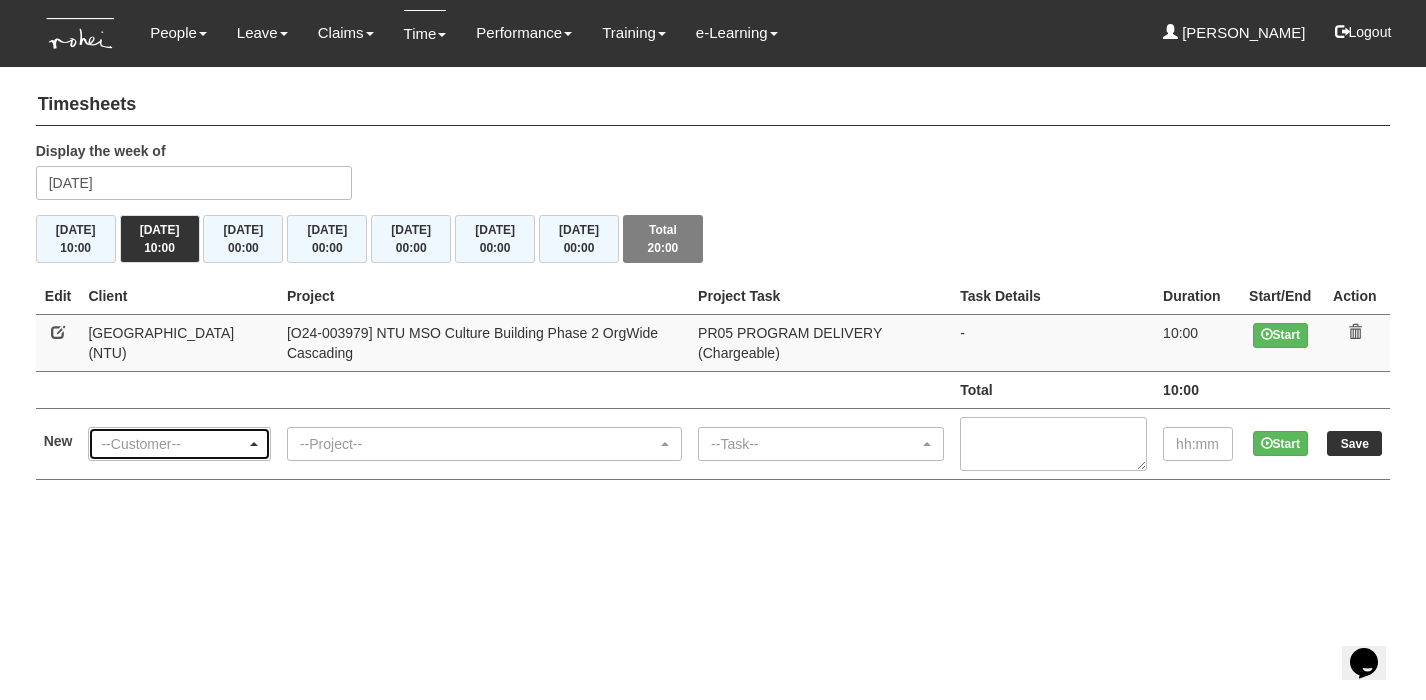 click at bounding box center [254, 444] 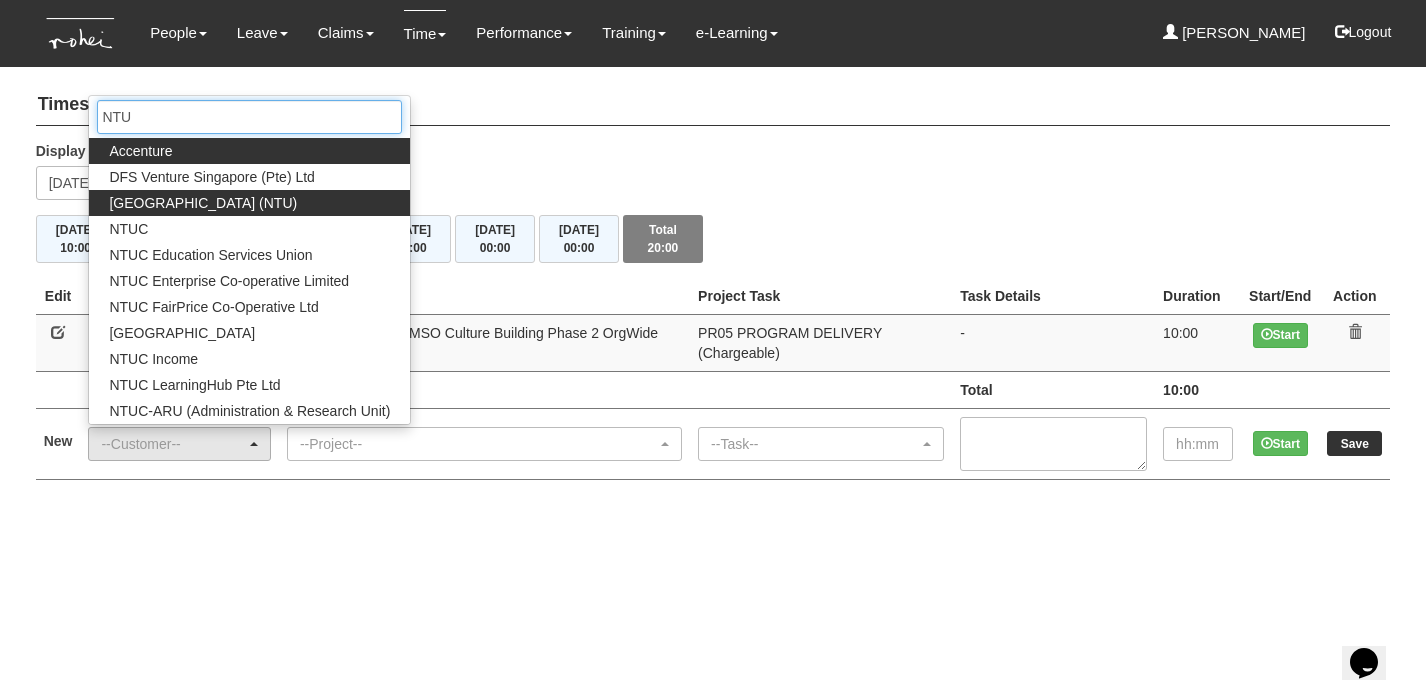 type on "NTU" 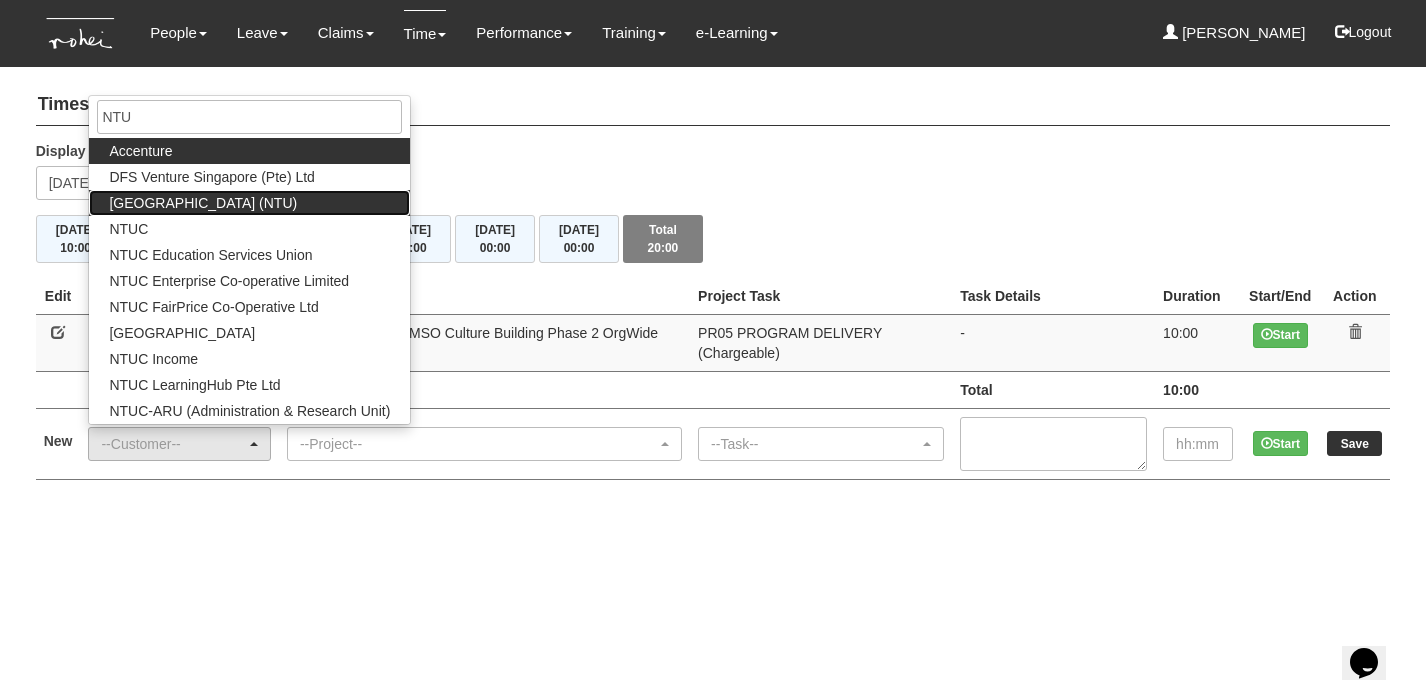 click on "[GEOGRAPHIC_DATA] (NTU)" at bounding box center (203, 203) 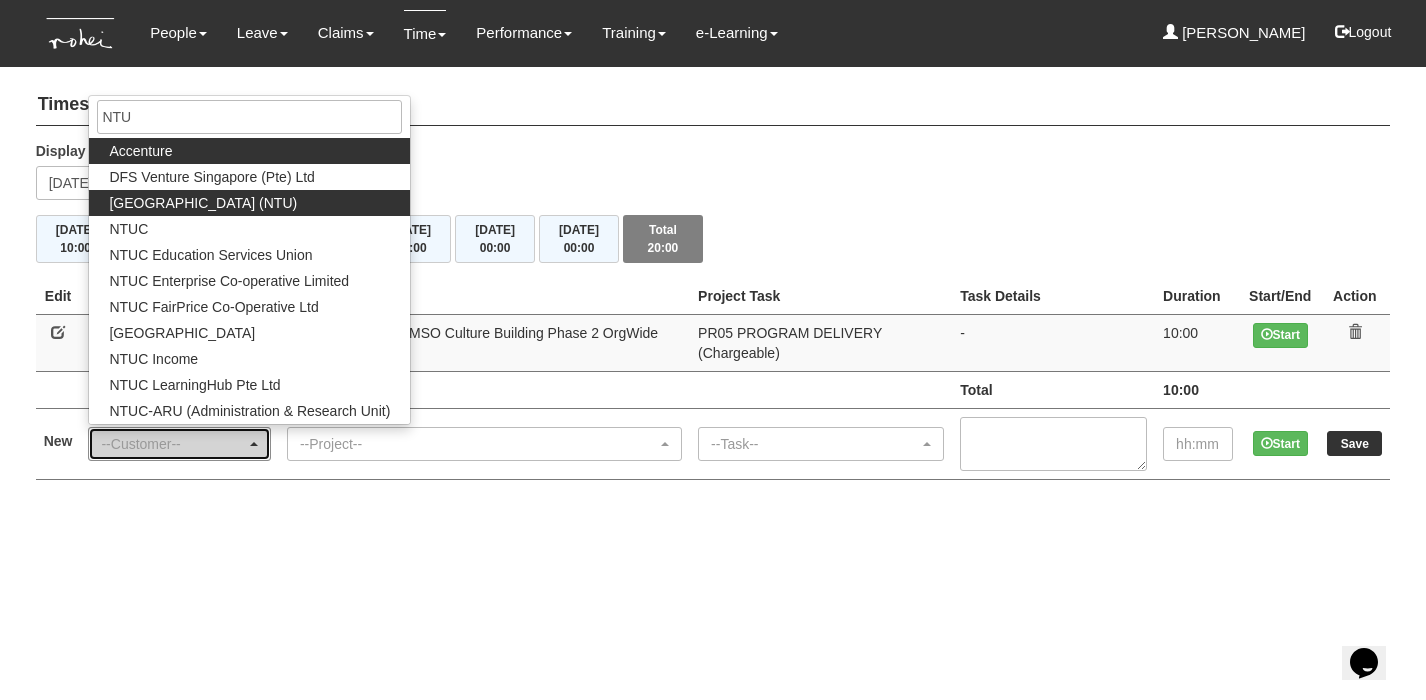 select on "59" 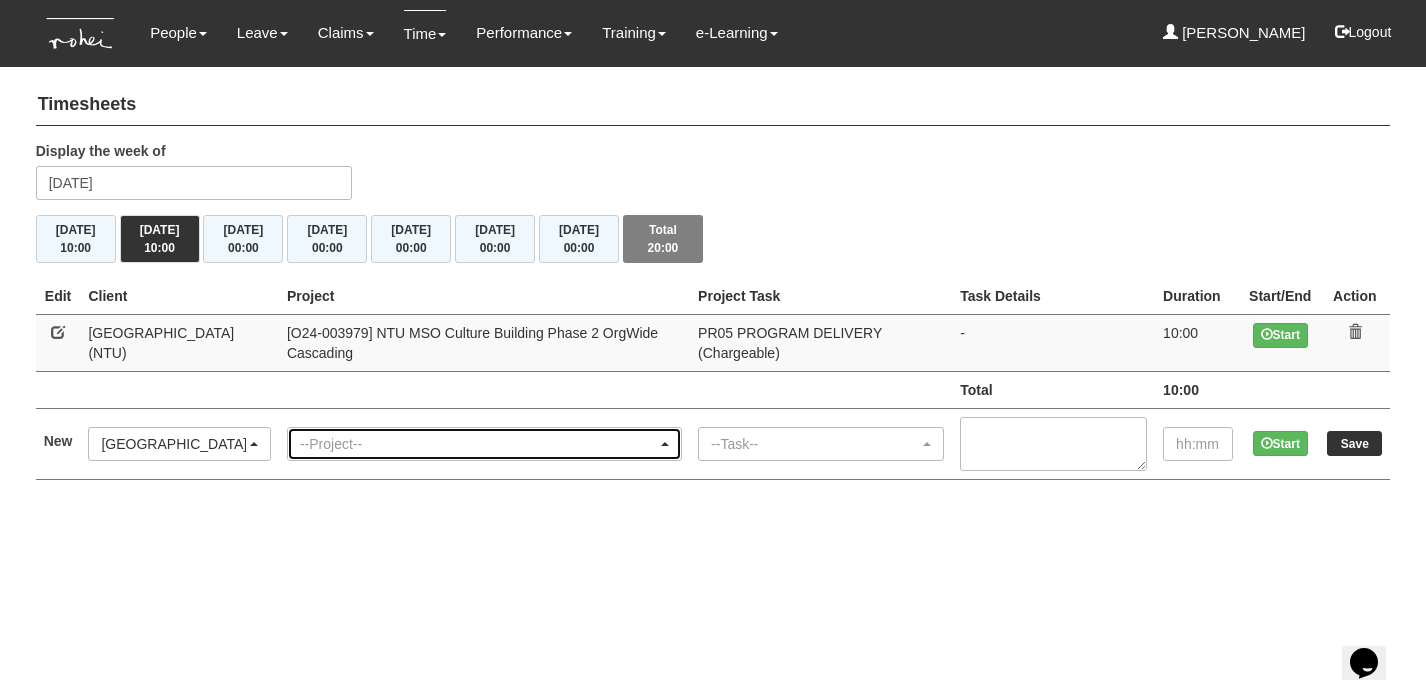 click at bounding box center (665, 444) 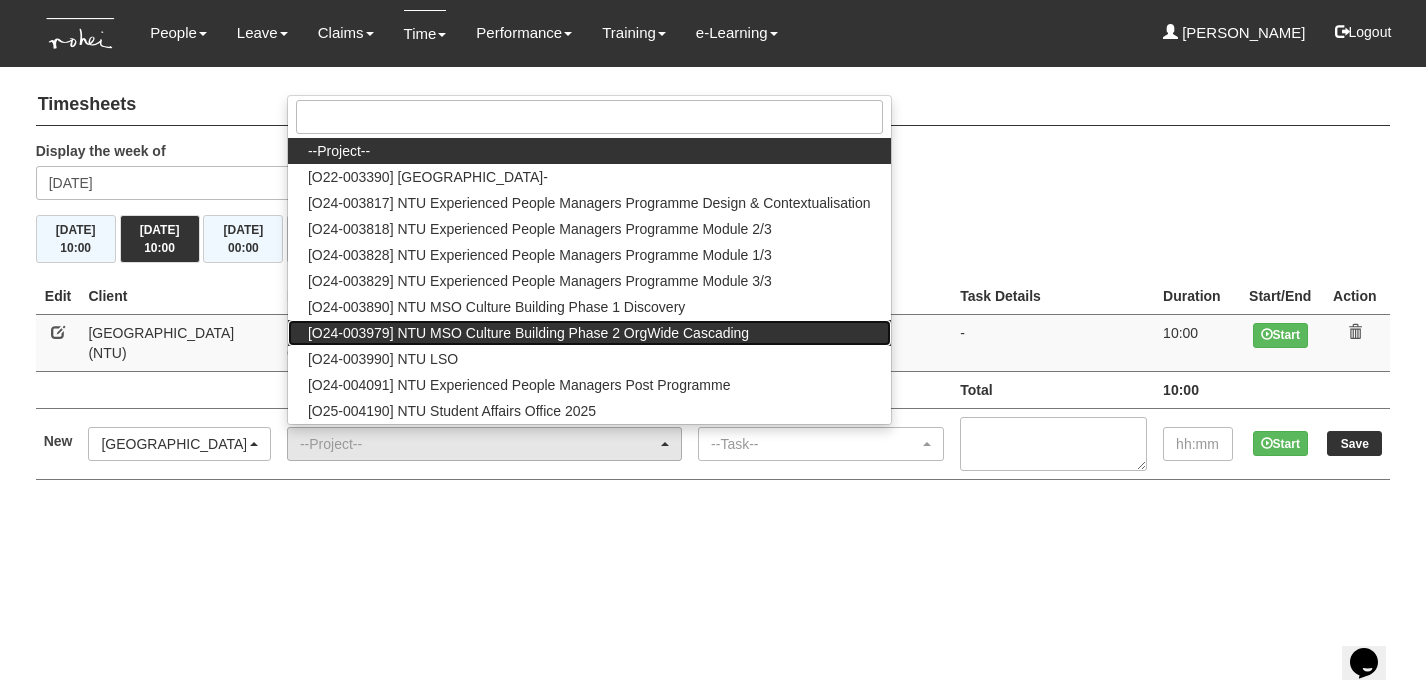 click on "[O24-003979] NTU MSO Culture Building Phase 2 OrgWide Cascading" at bounding box center [528, 333] 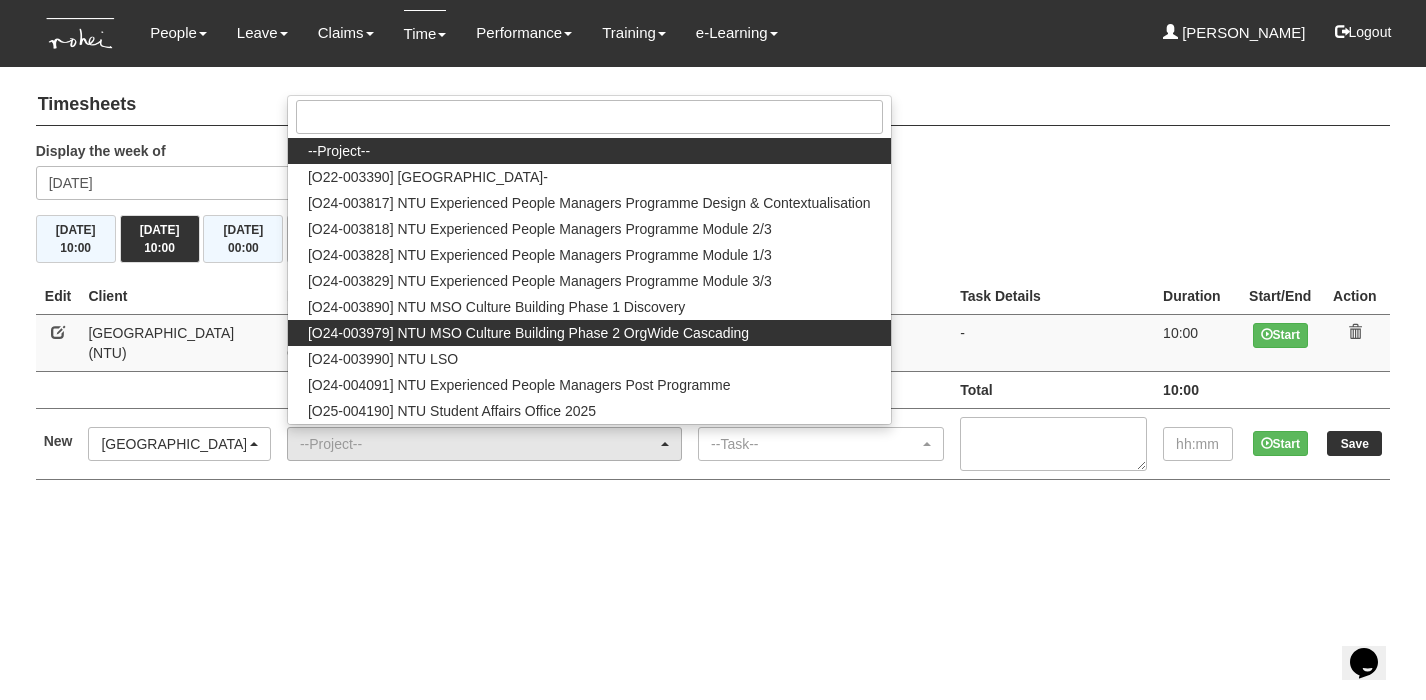 select on "2613" 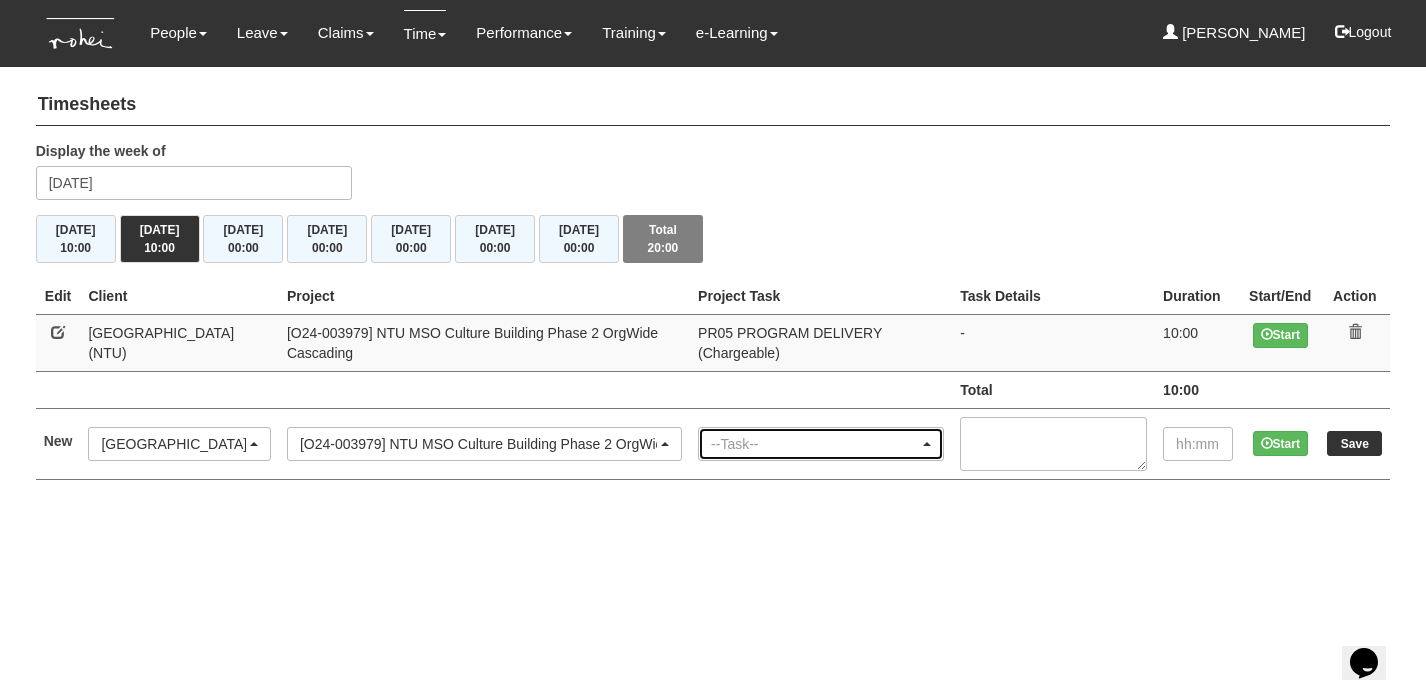 click on "--Task--" at bounding box center (821, 444) 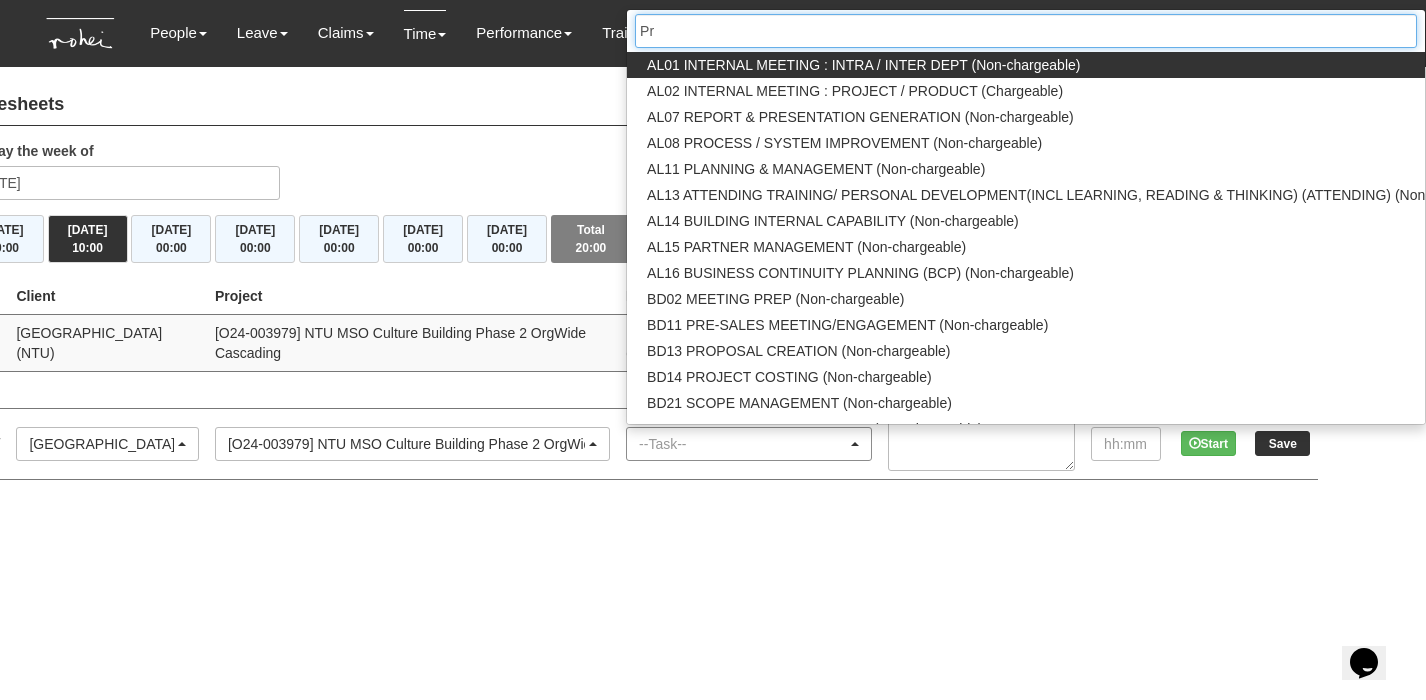 scroll, scrollTop: 0, scrollLeft: 0, axis: both 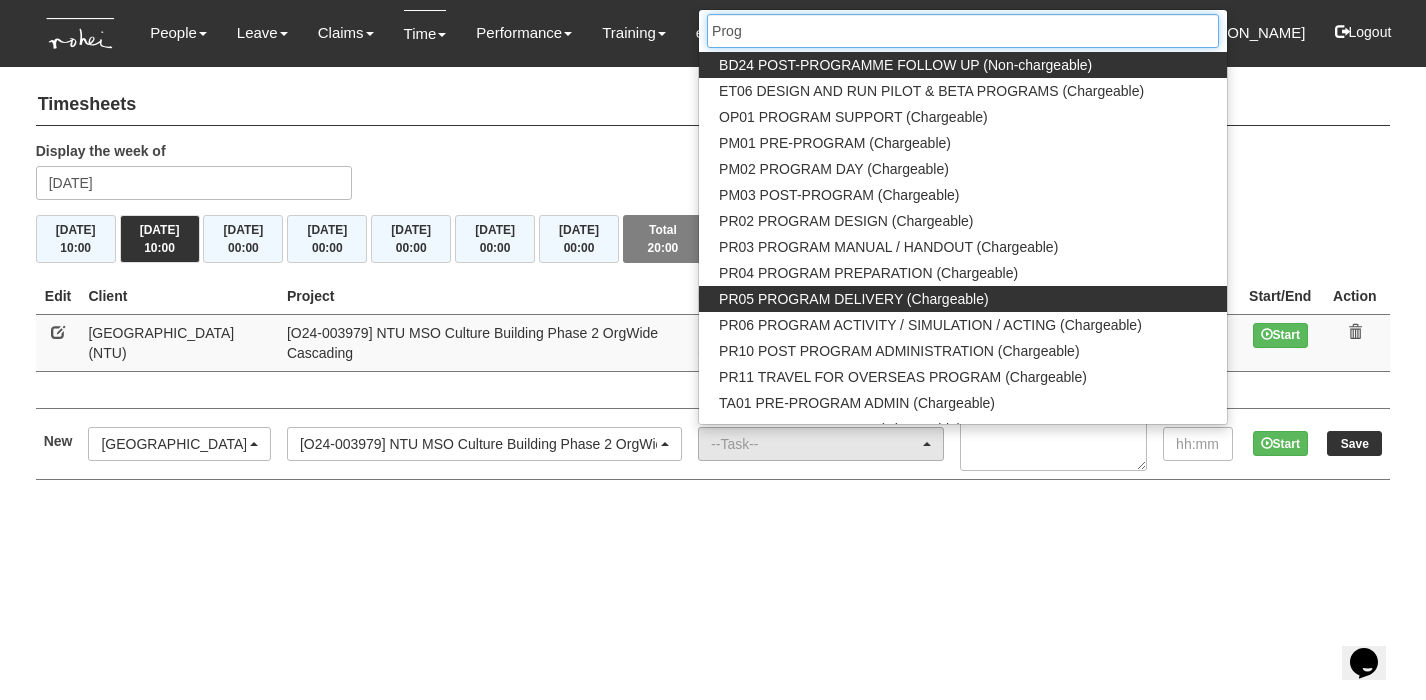 type on "Prog" 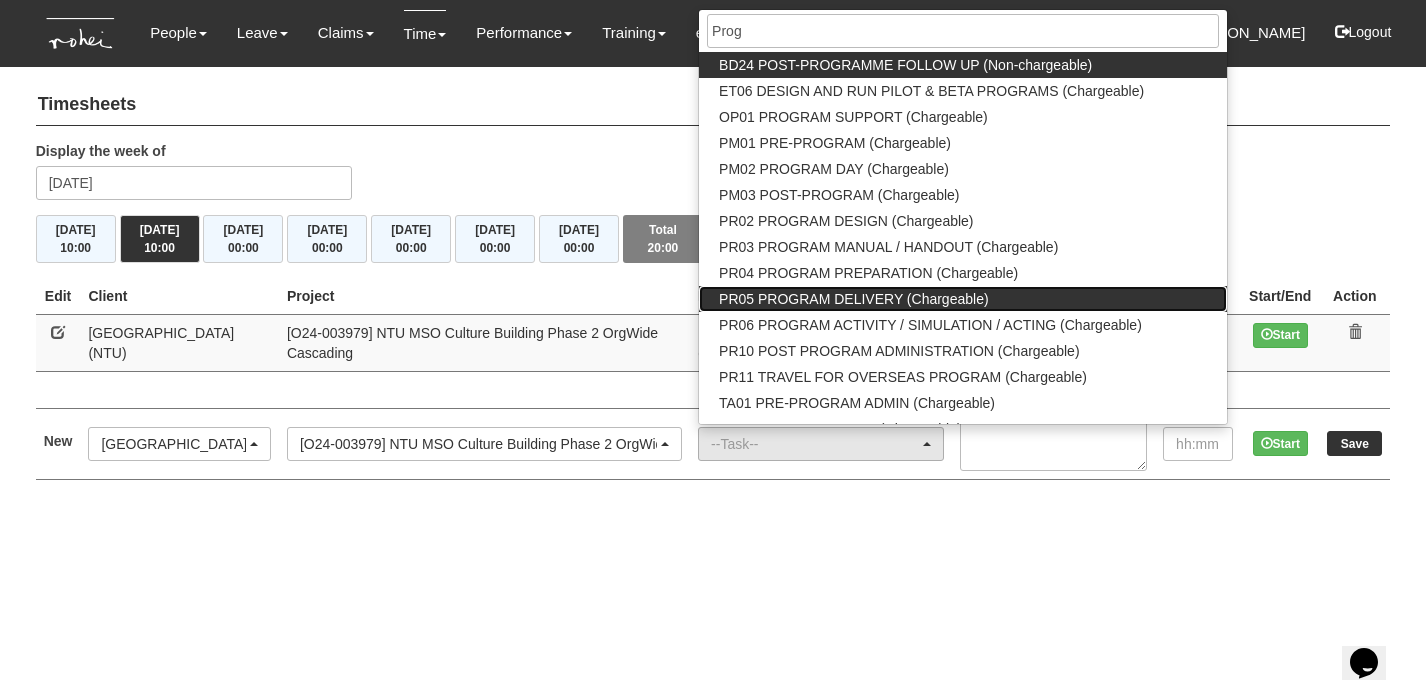 click on "PR05 PROGRAM DELIVERY (Chargeable)" at bounding box center [853, 299] 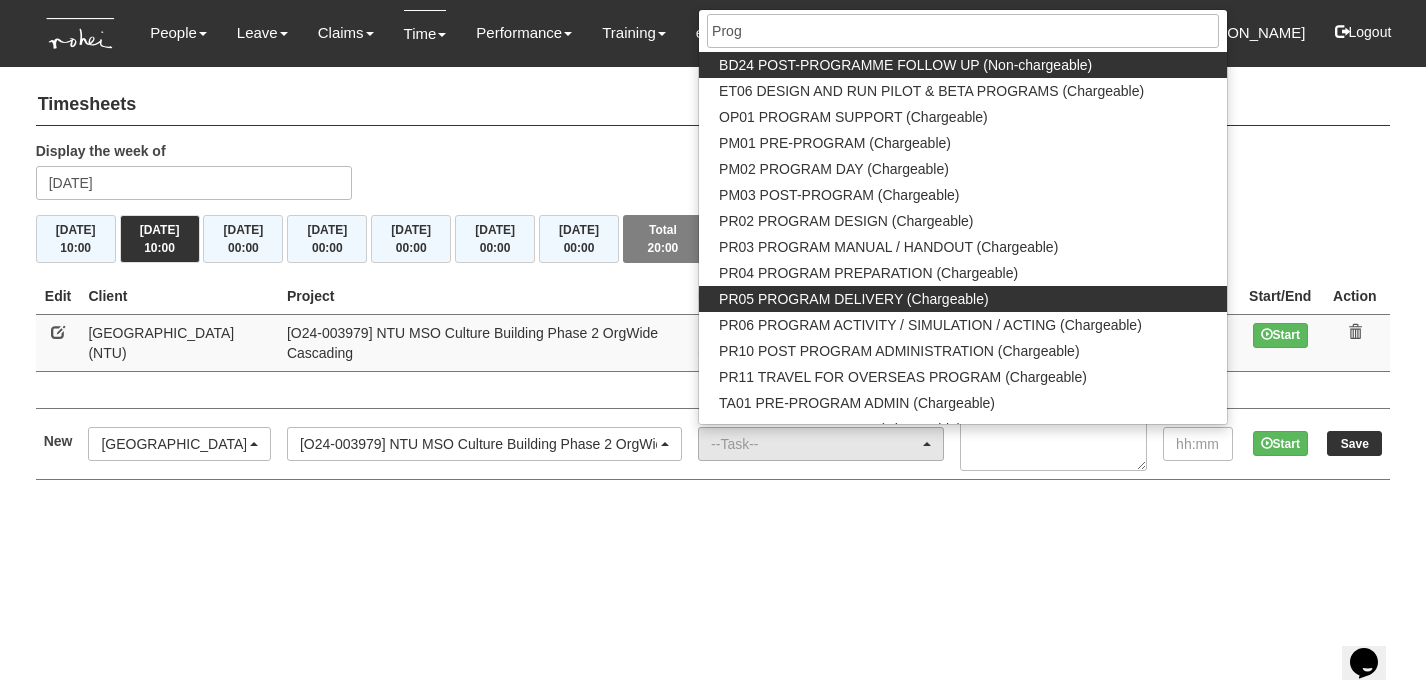 select on "89" 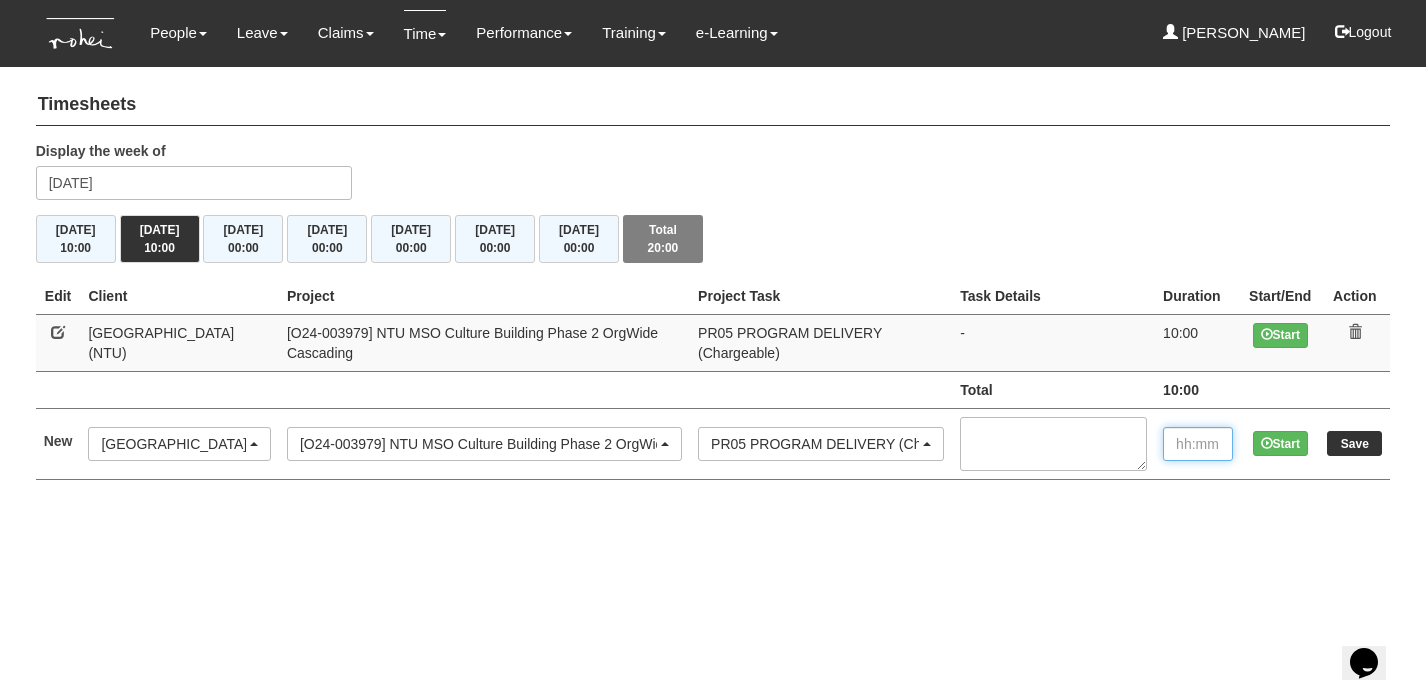 click at bounding box center [1198, 444] 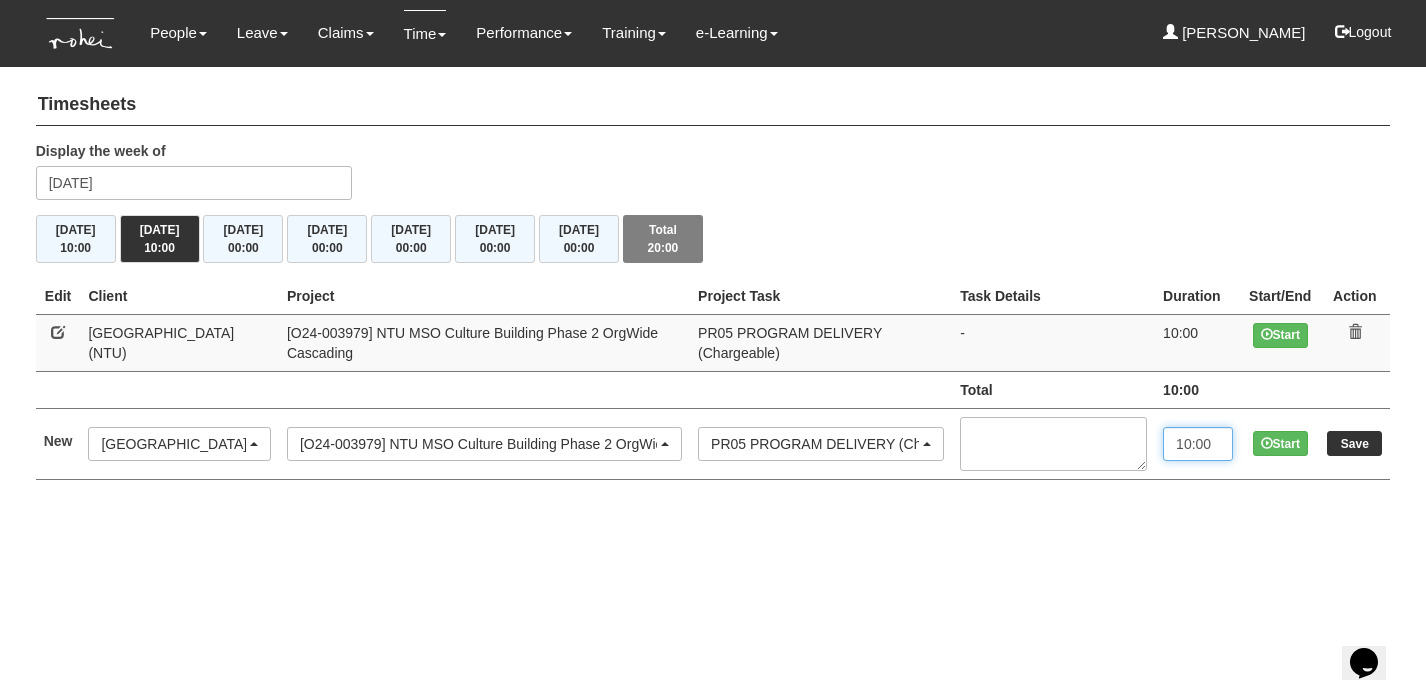 type on "10:00" 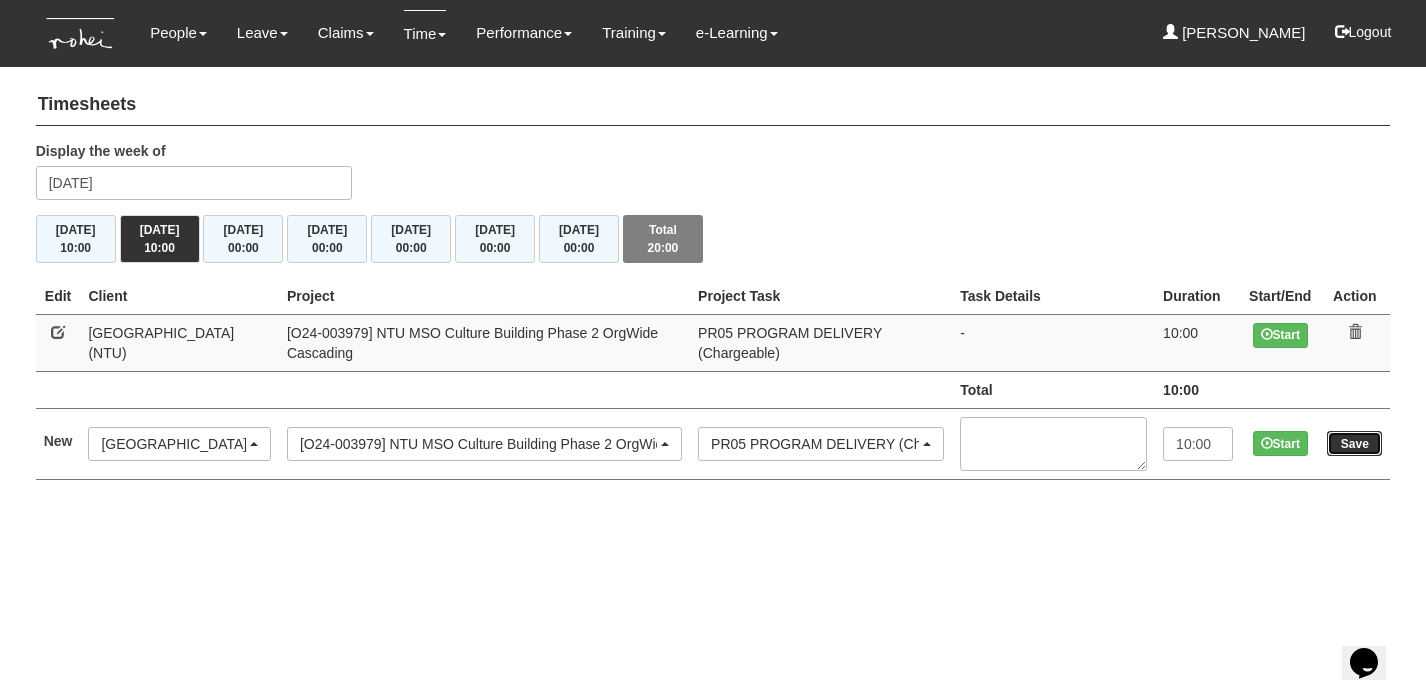 click on "Save" at bounding box center [1354, 443] 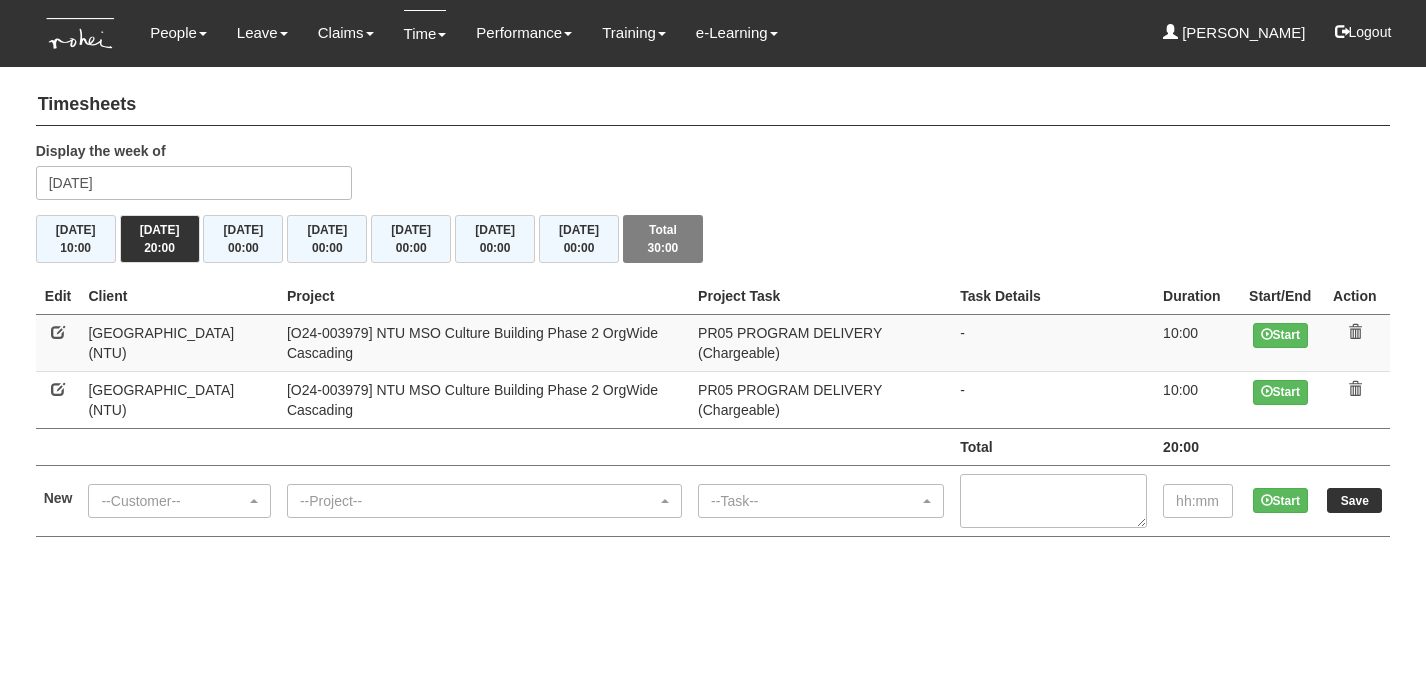 scroll, scrollTop: 0, scrollLeft: 0, axis: both 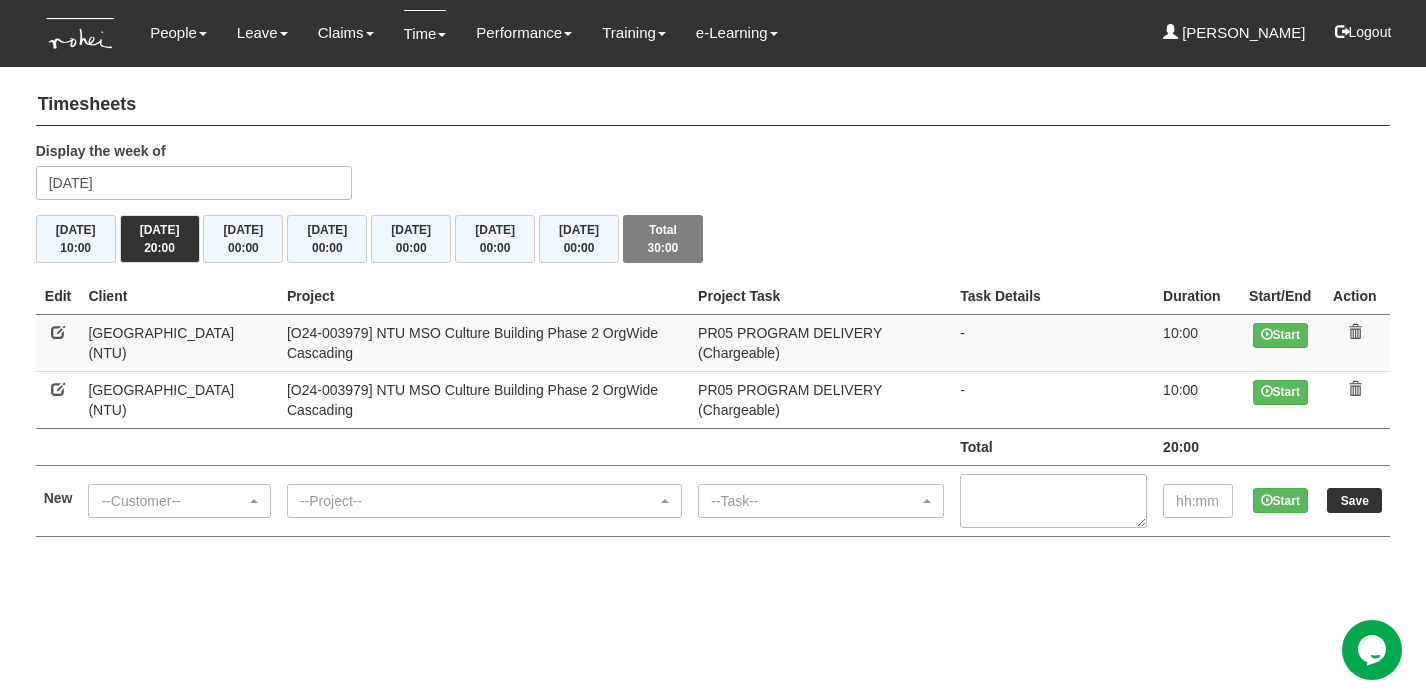 click at bounding box center (1354, 446) 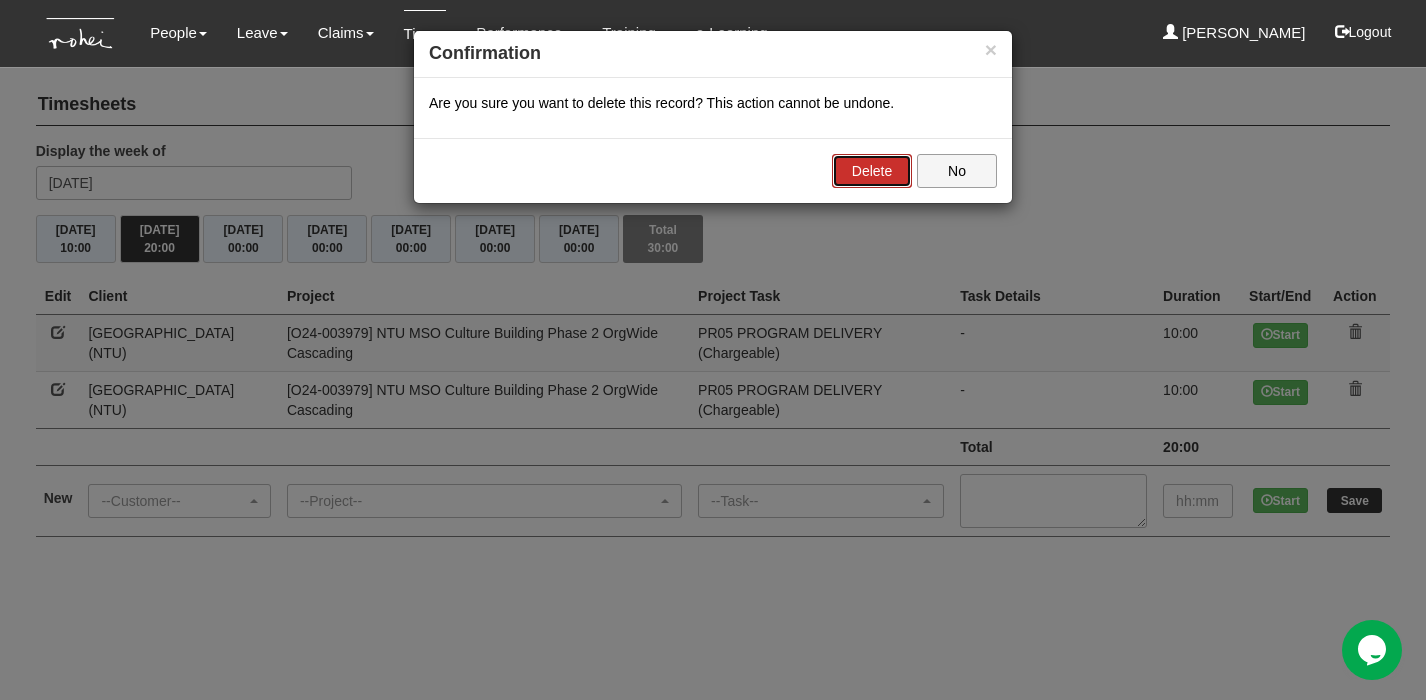 click on "Delete" at bounding box center [872, 171] 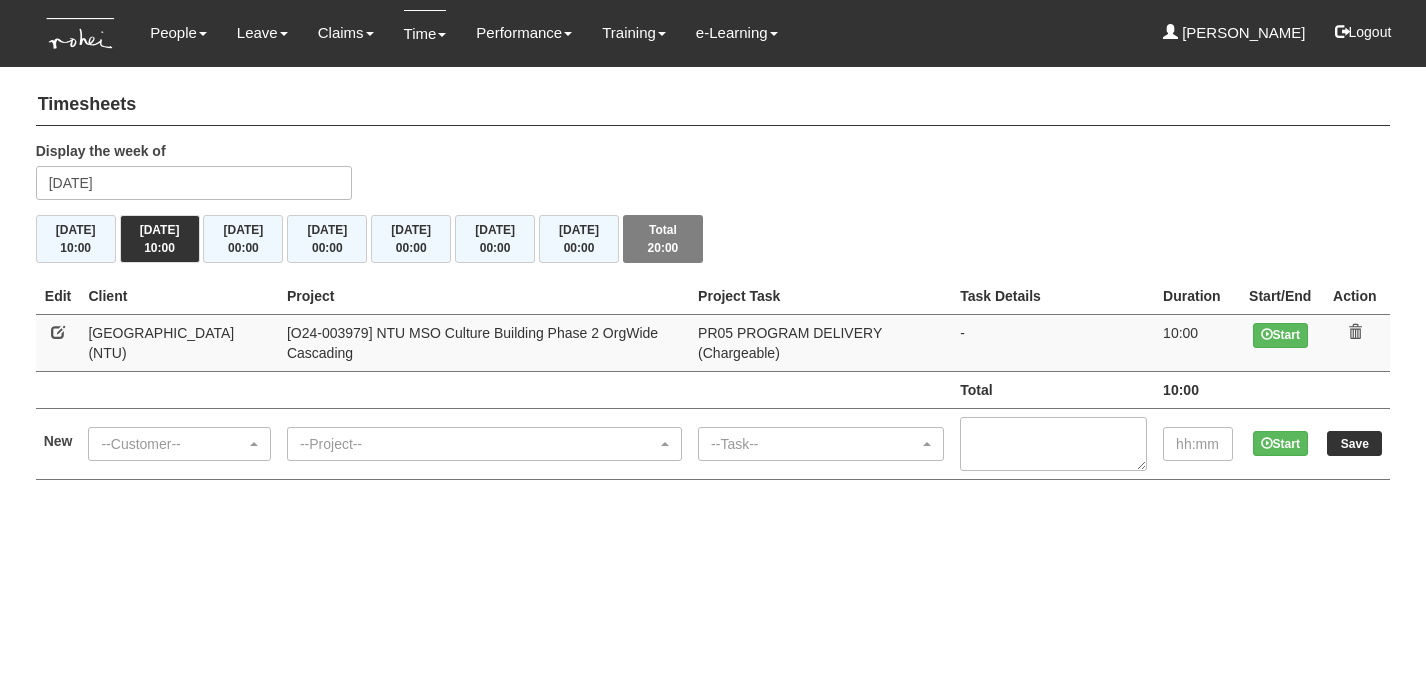 scroll, scrollTop: 0, scrollLeft: 0, axis: both 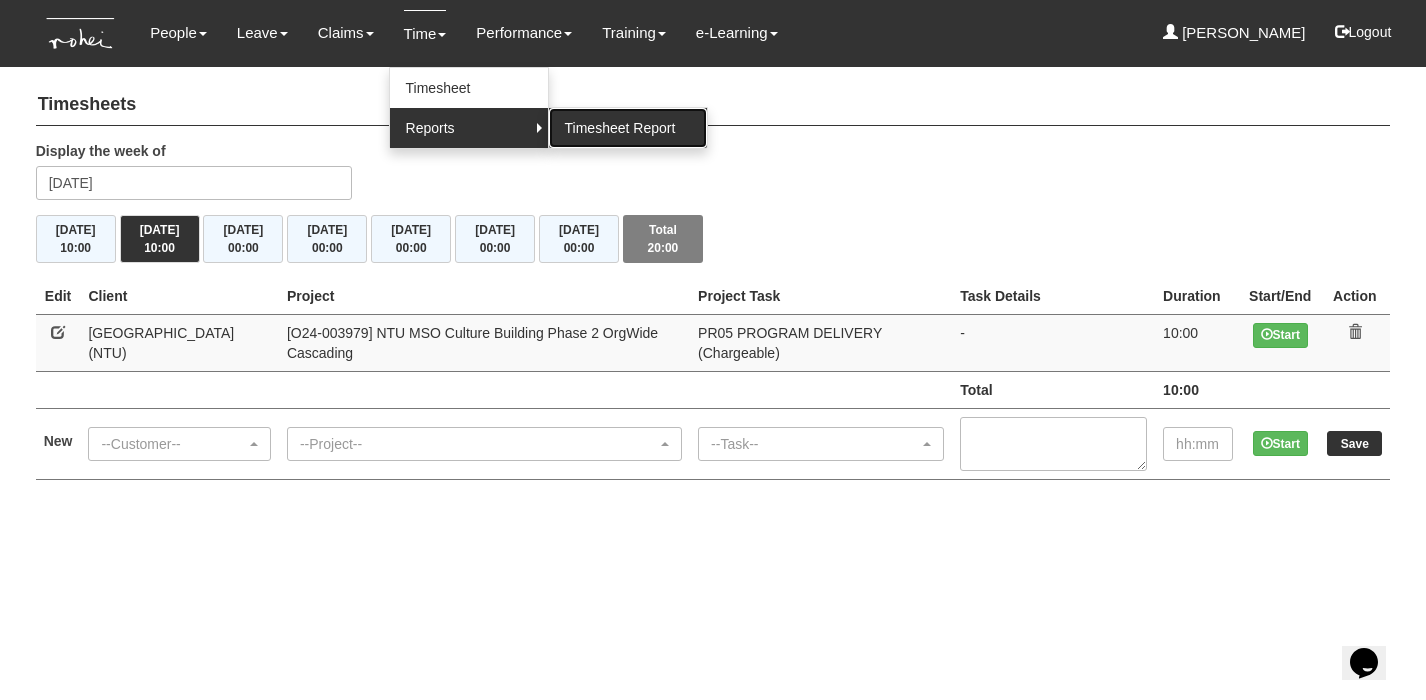 click on "Timesheet Report" at bounding box center (628, 128) 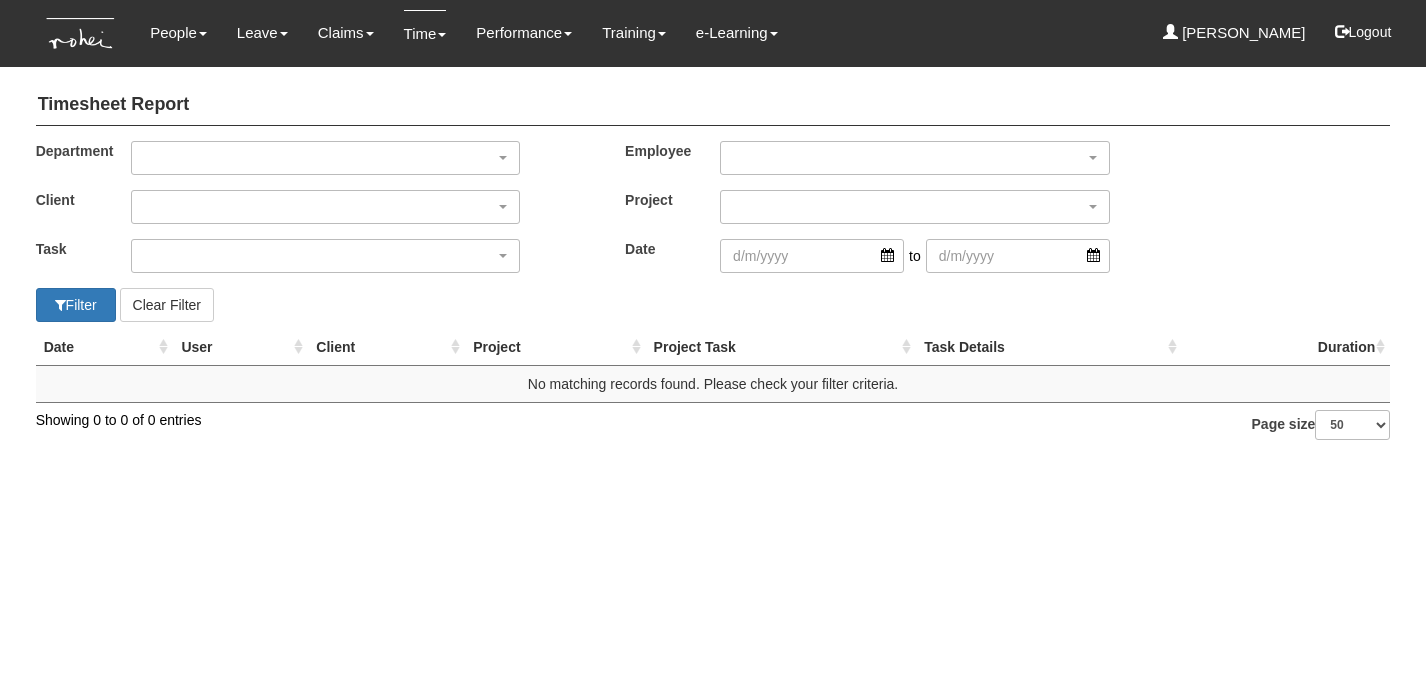 select on "50" 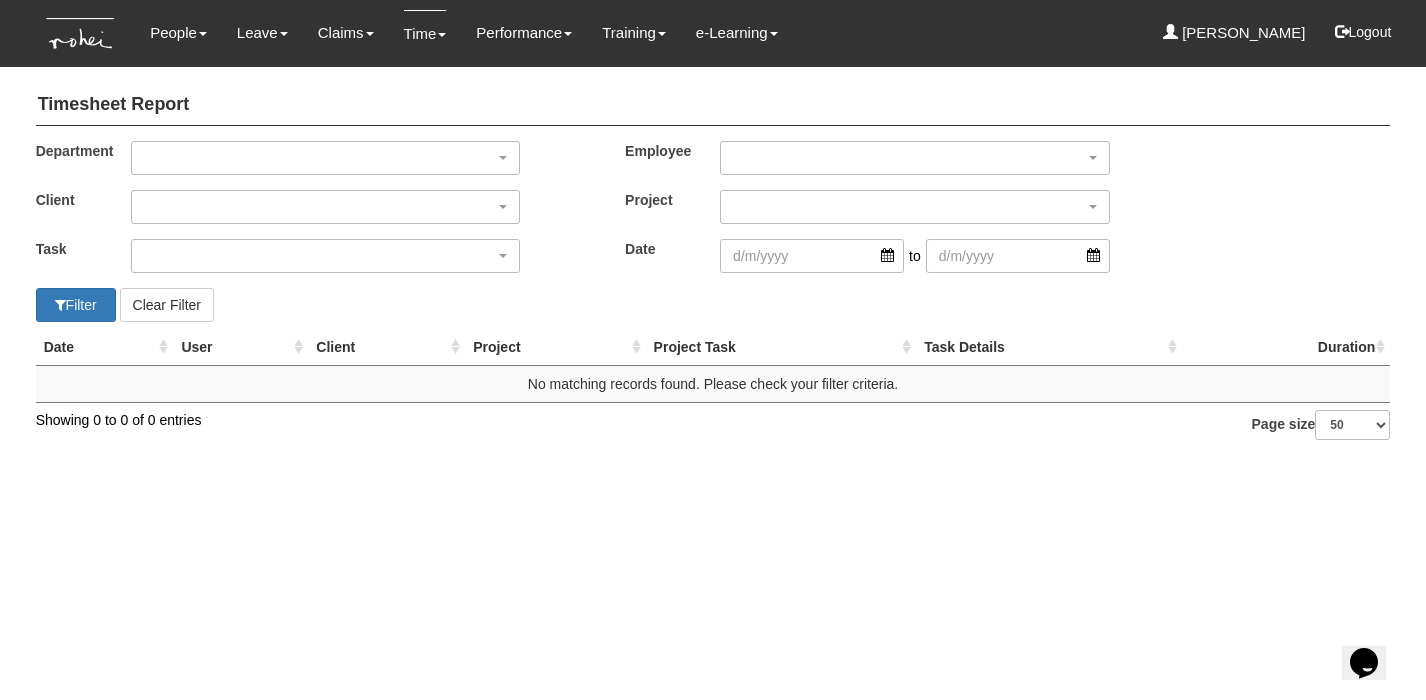 scroll, scrollTop: 0, scrollLeft: 0, axis: both 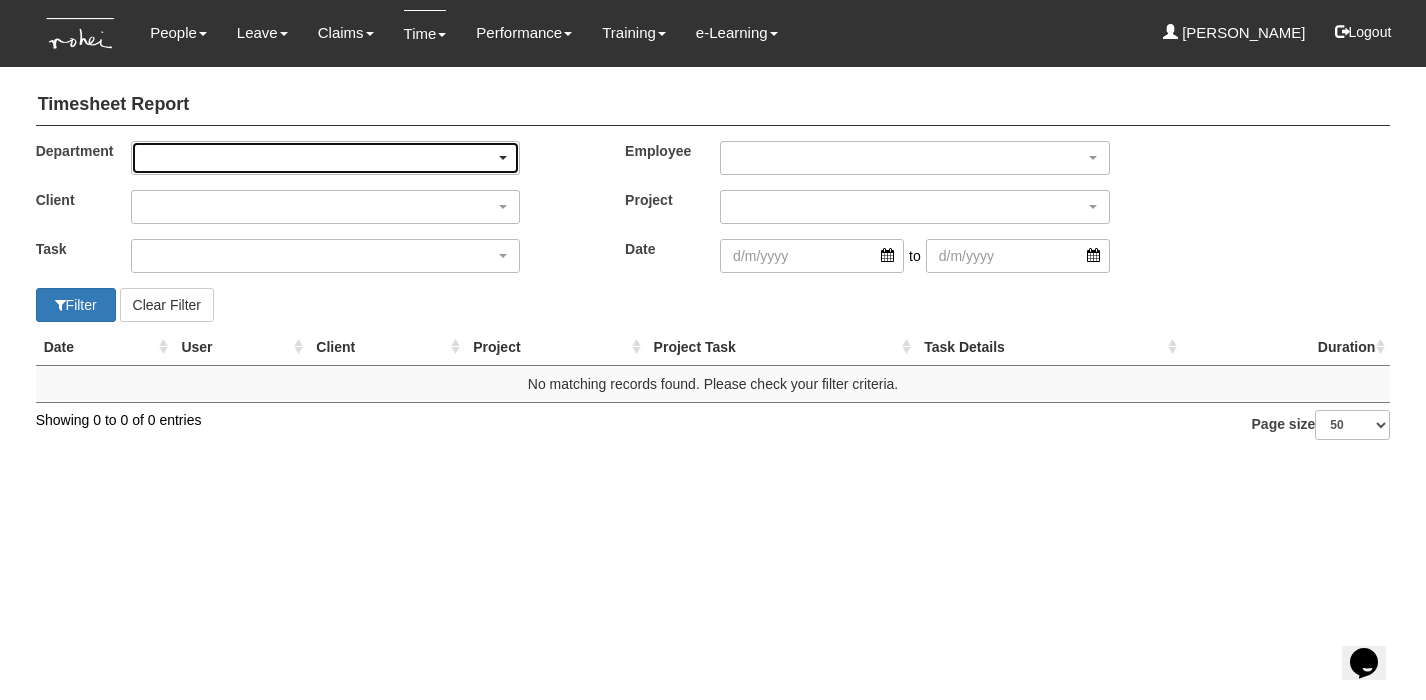 click at bounding box center (503, 158) 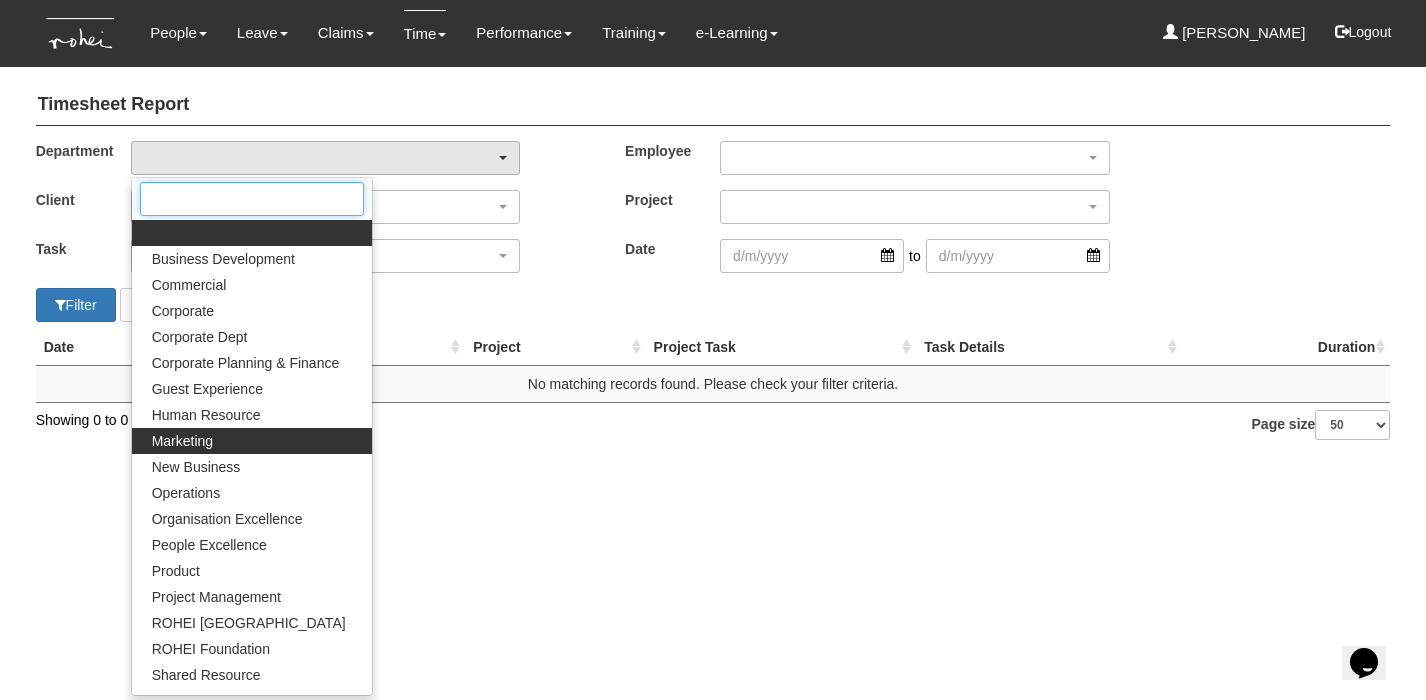 scroll, scrollTop: 96, scrollLeft: 0, axis: vertical 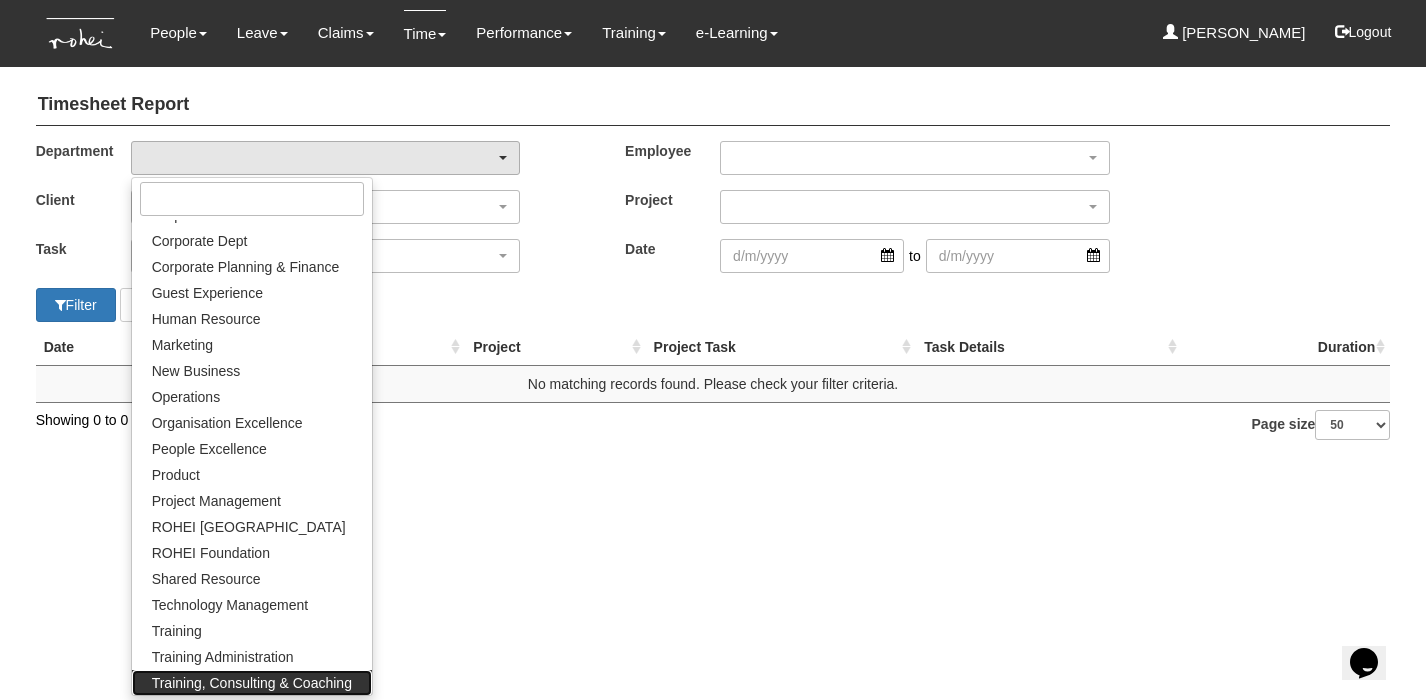 click on "Training, Consulting & Coaching" at bounding box center (252, 683) 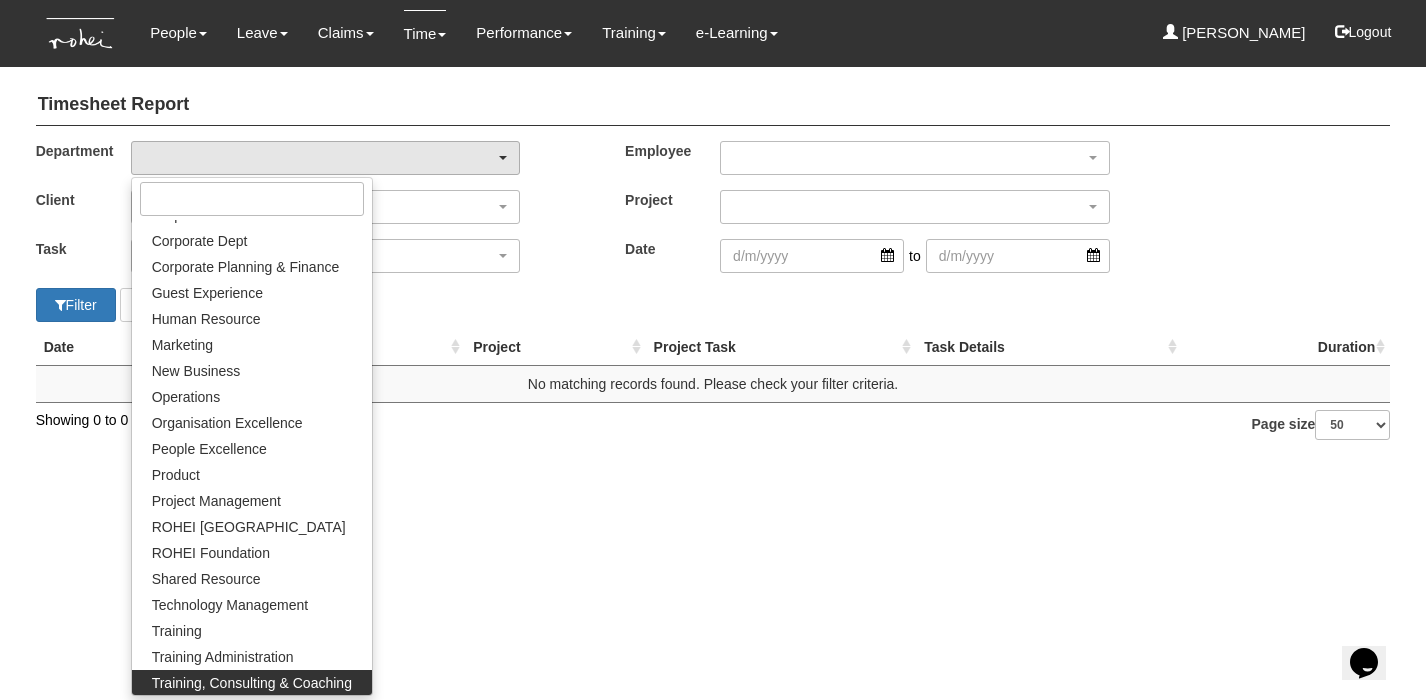select on "140" 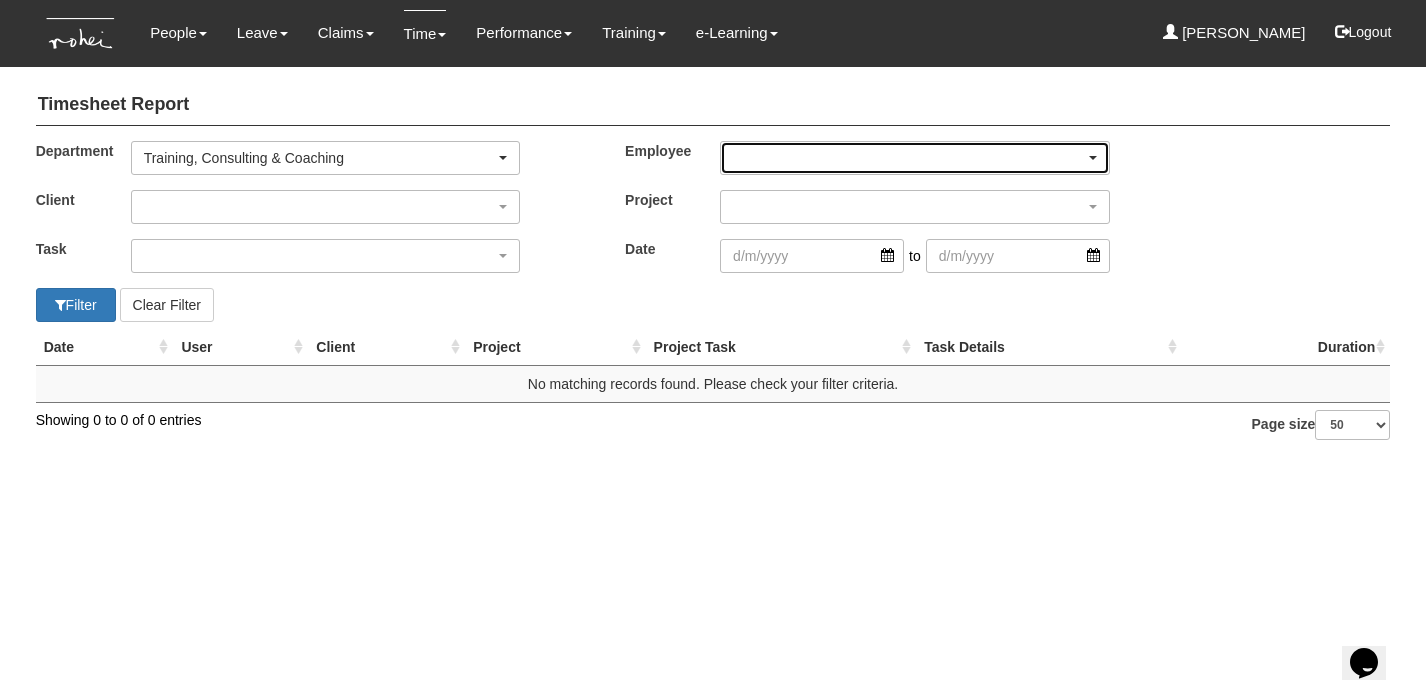 click at bounding box center [915, 158] 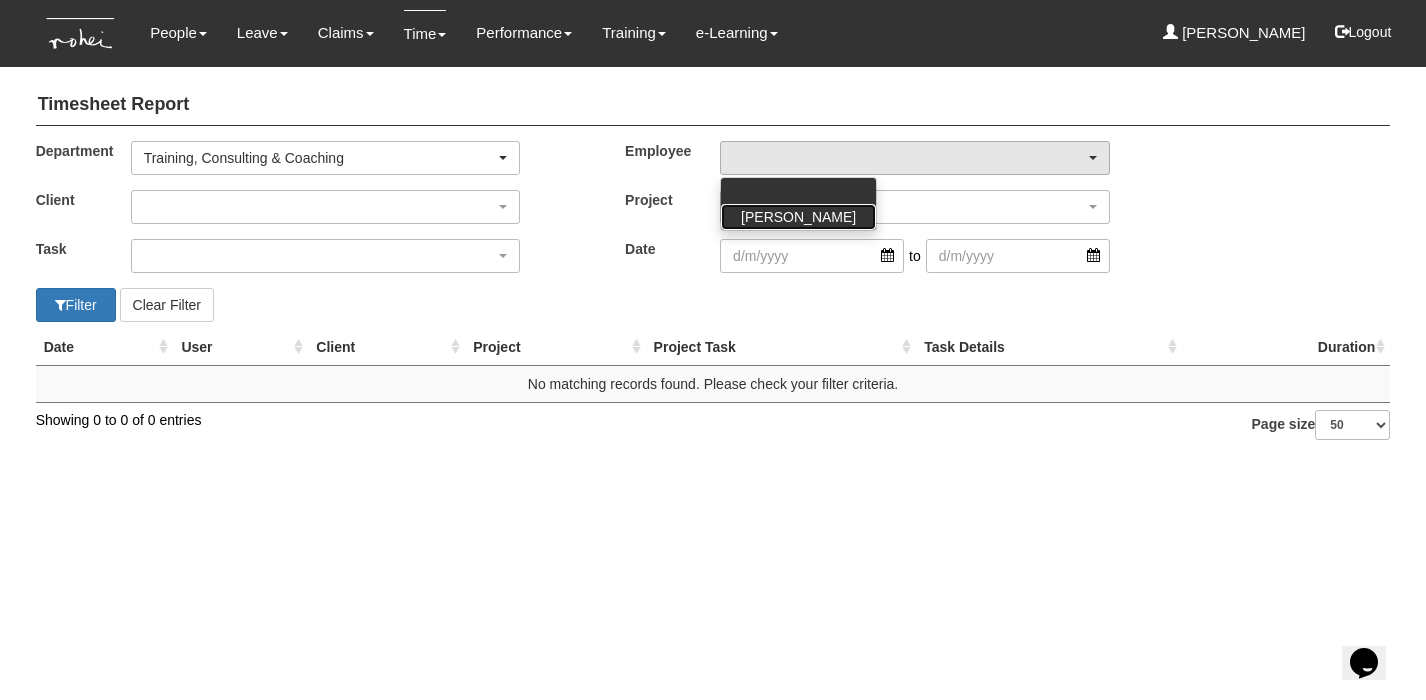 click on "[PERSON_NAME]" at bounding box center [798, 217] 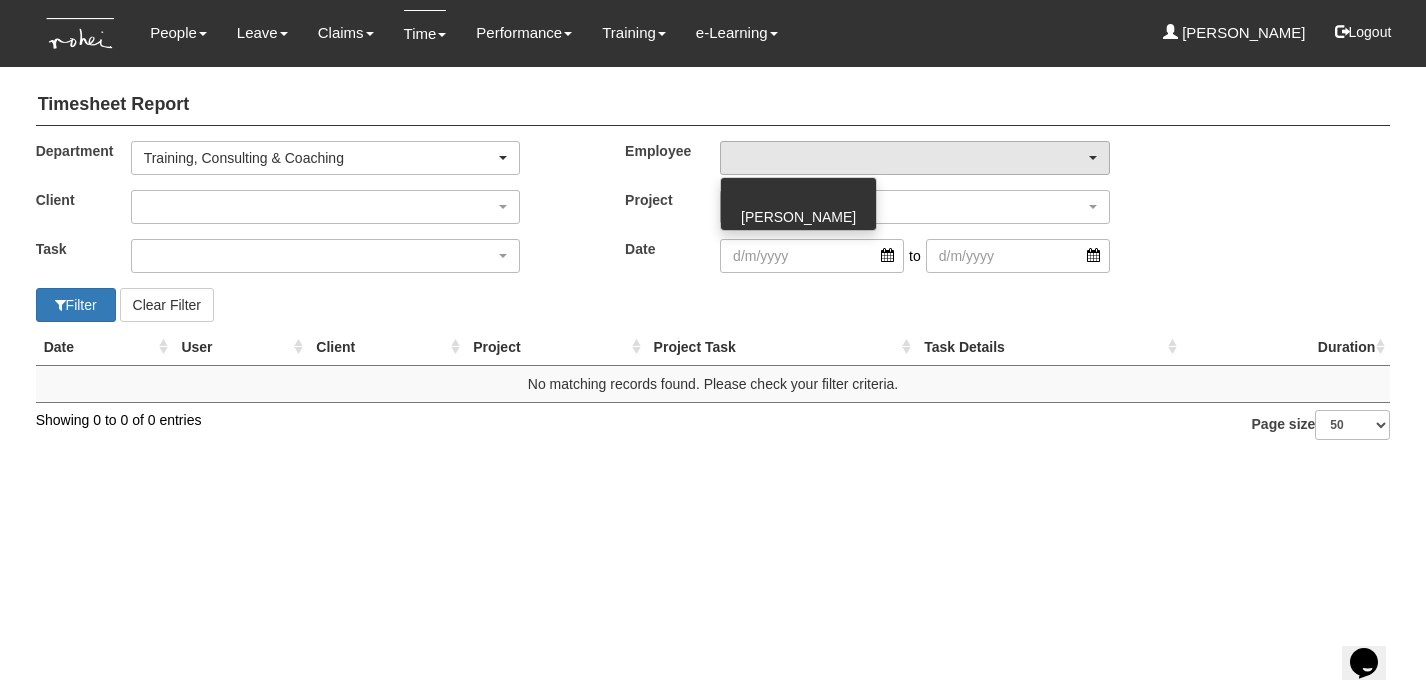 select on "cd9f8d03-039d-4482-adde-d71bcfd65268" 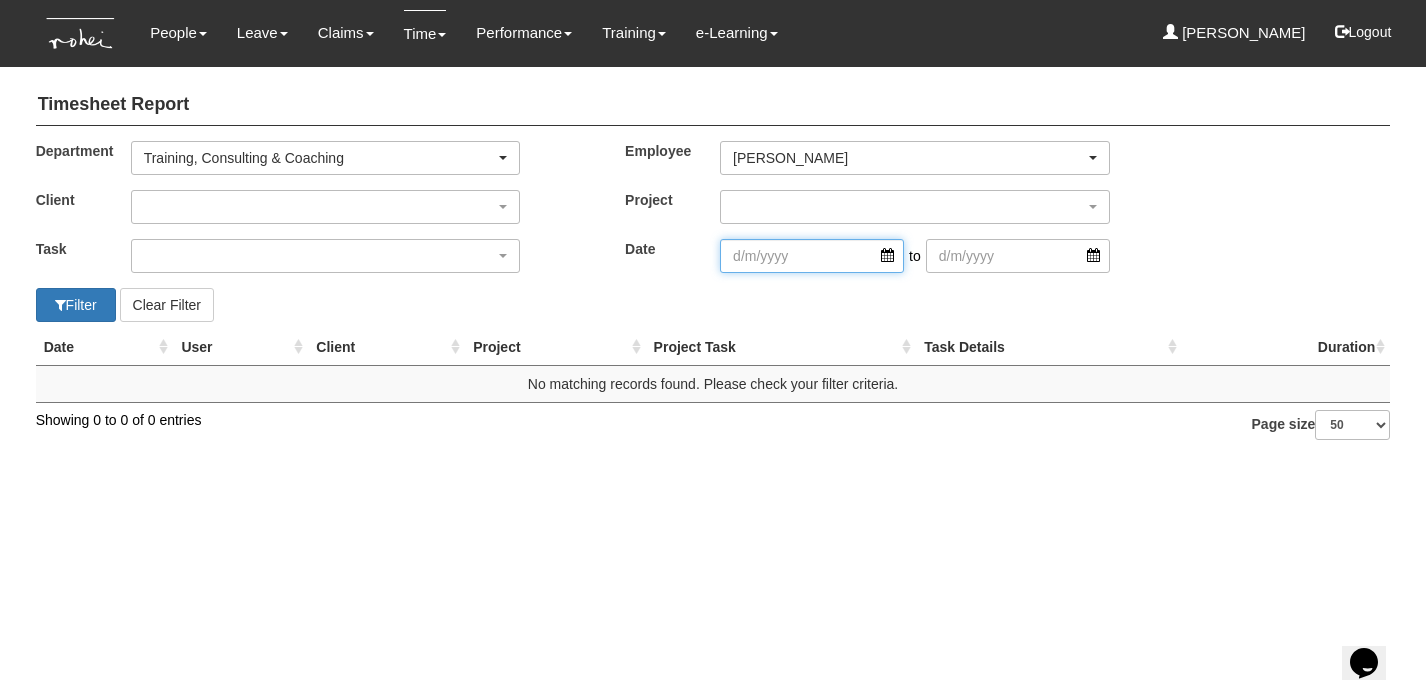 click at bounding box center (812, 256) 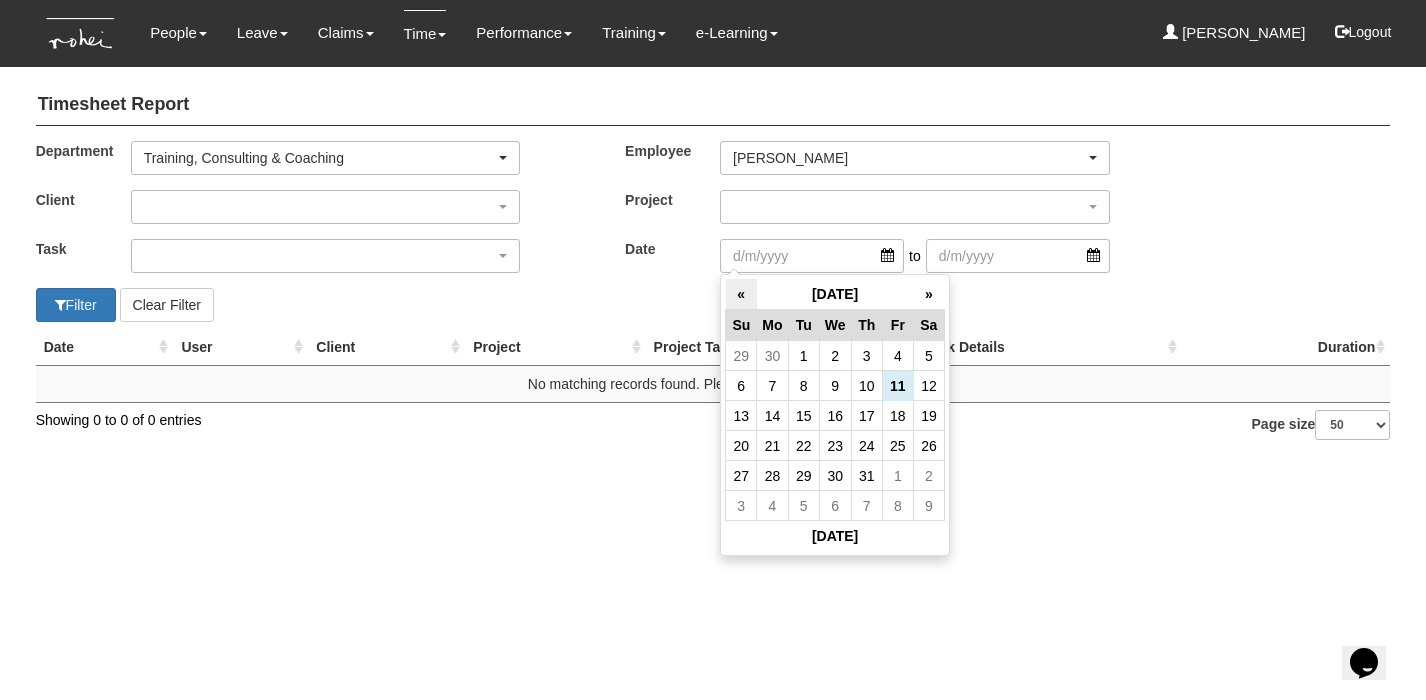 click on "«" at bounding box center (741, 294) 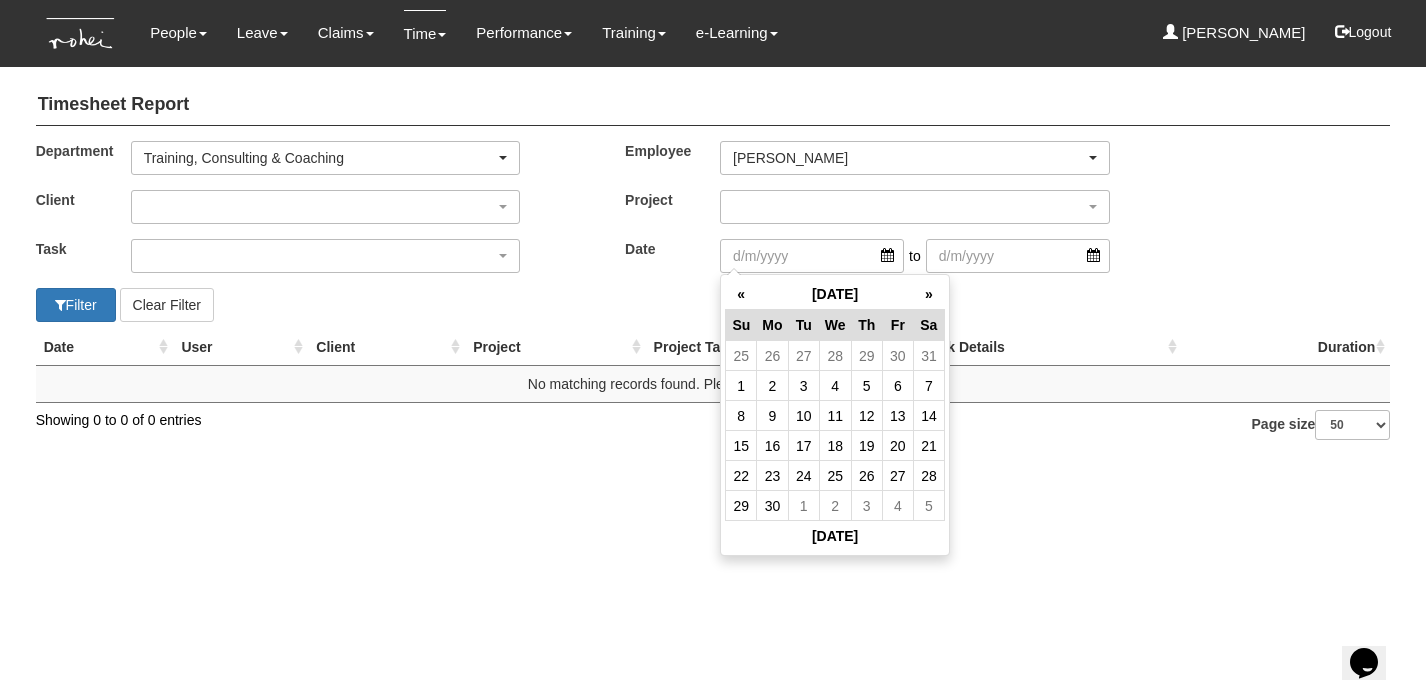click on "«" at bounding box center [741, 294] 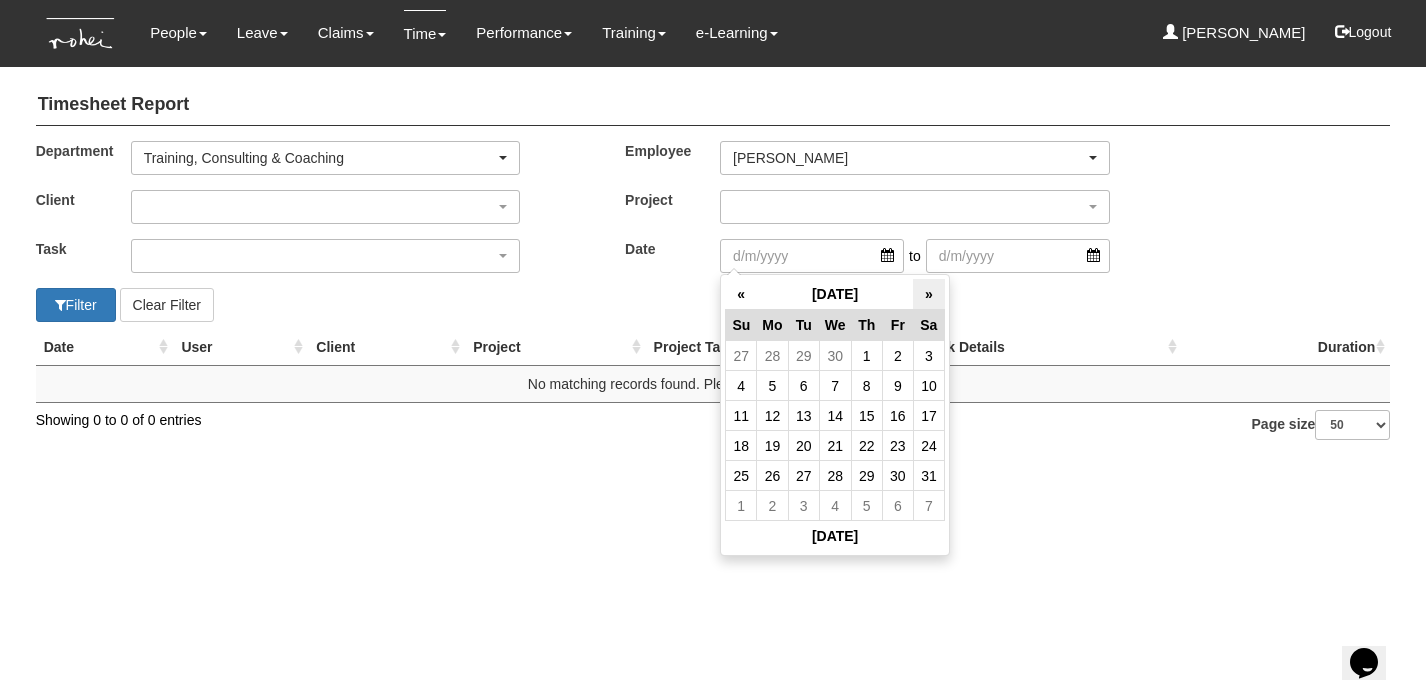 click on "»" at bounding box center (928, 294) 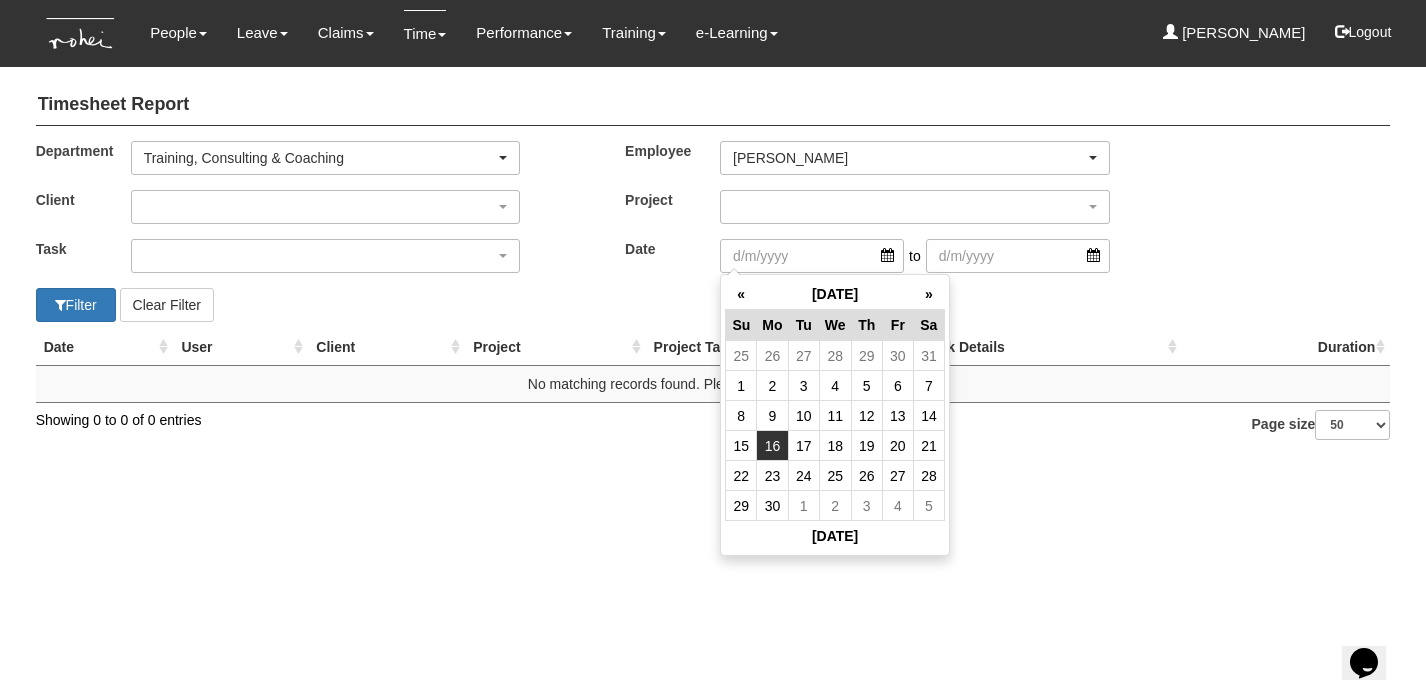 click on "16" at bounding box center (772, 446) 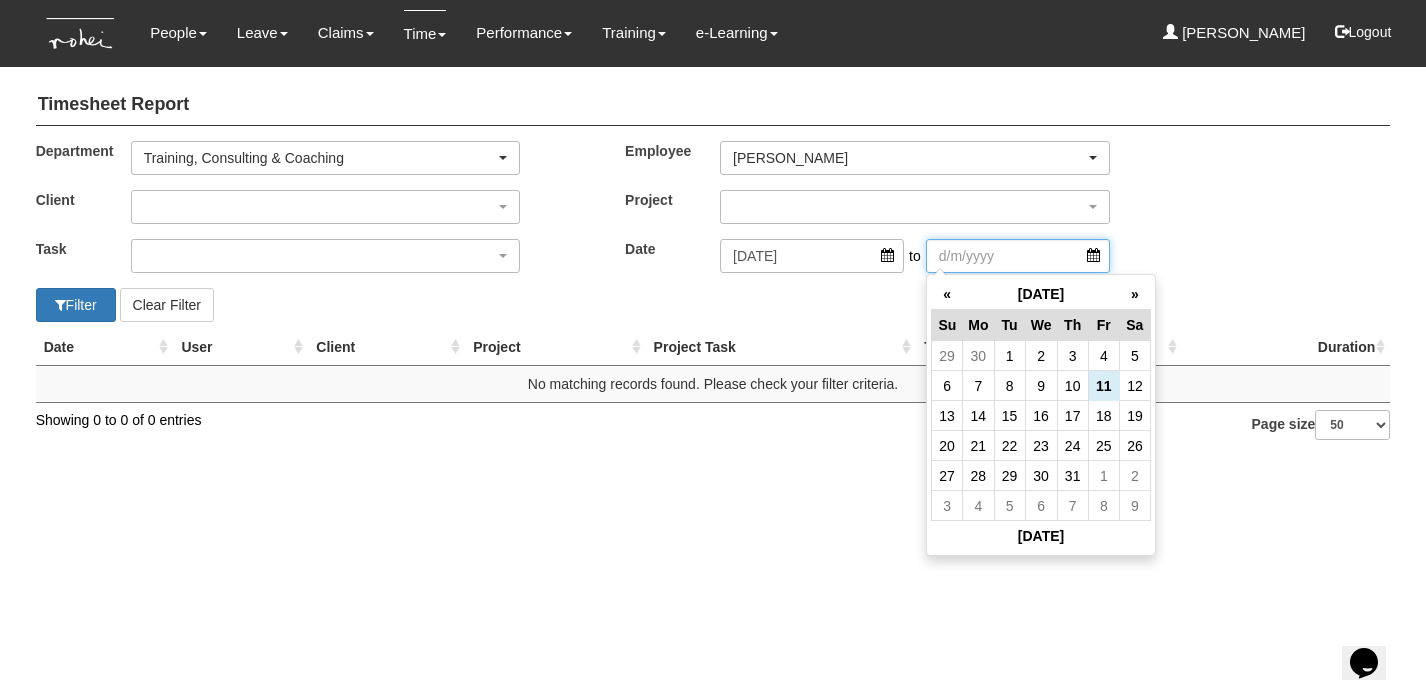 click at bounding box center [1018, 256] 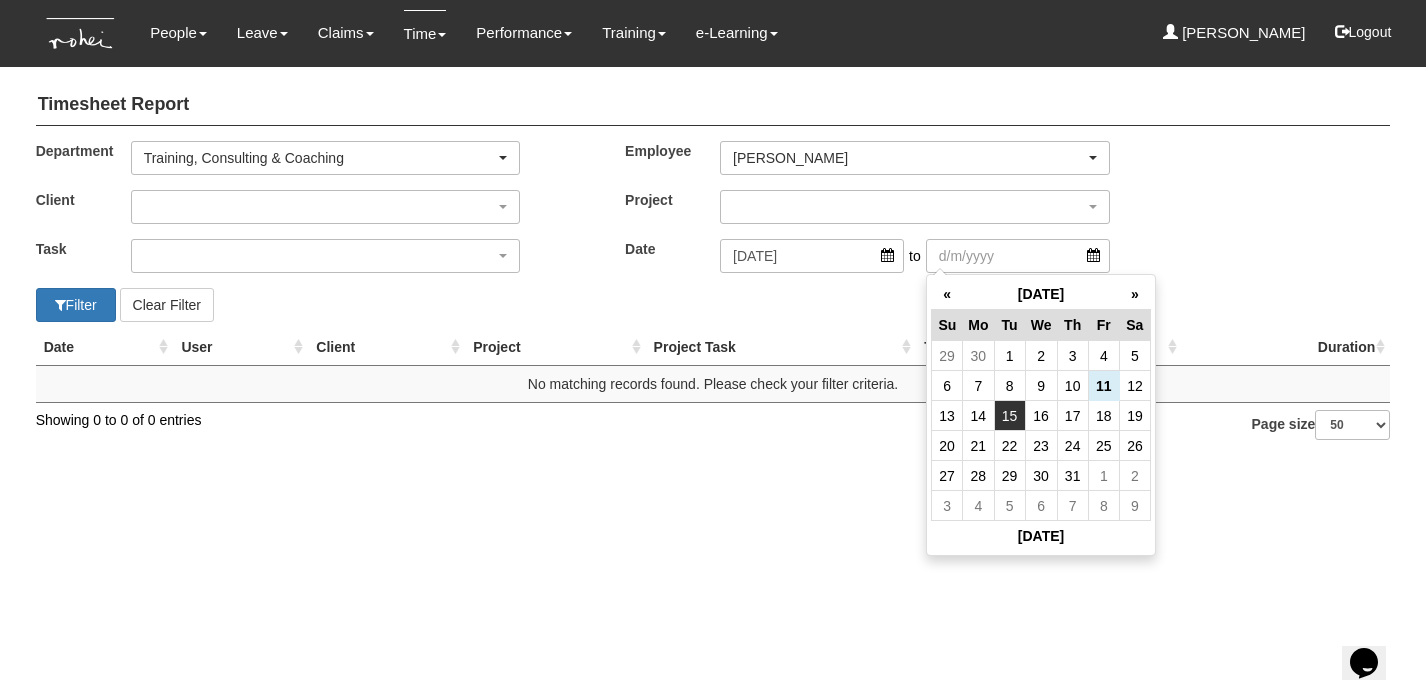click on "15" at bounding box center (1009, 416) 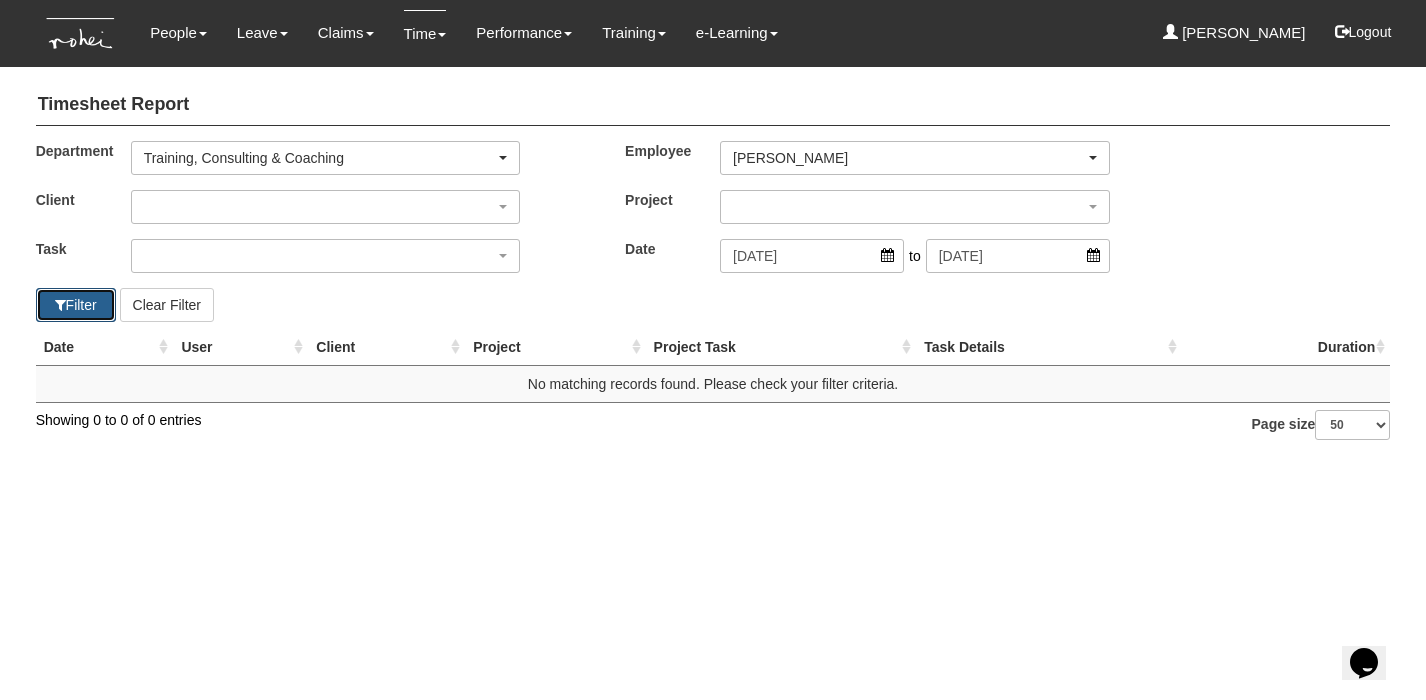 click on "Filter" at bounding box center (76, 305) 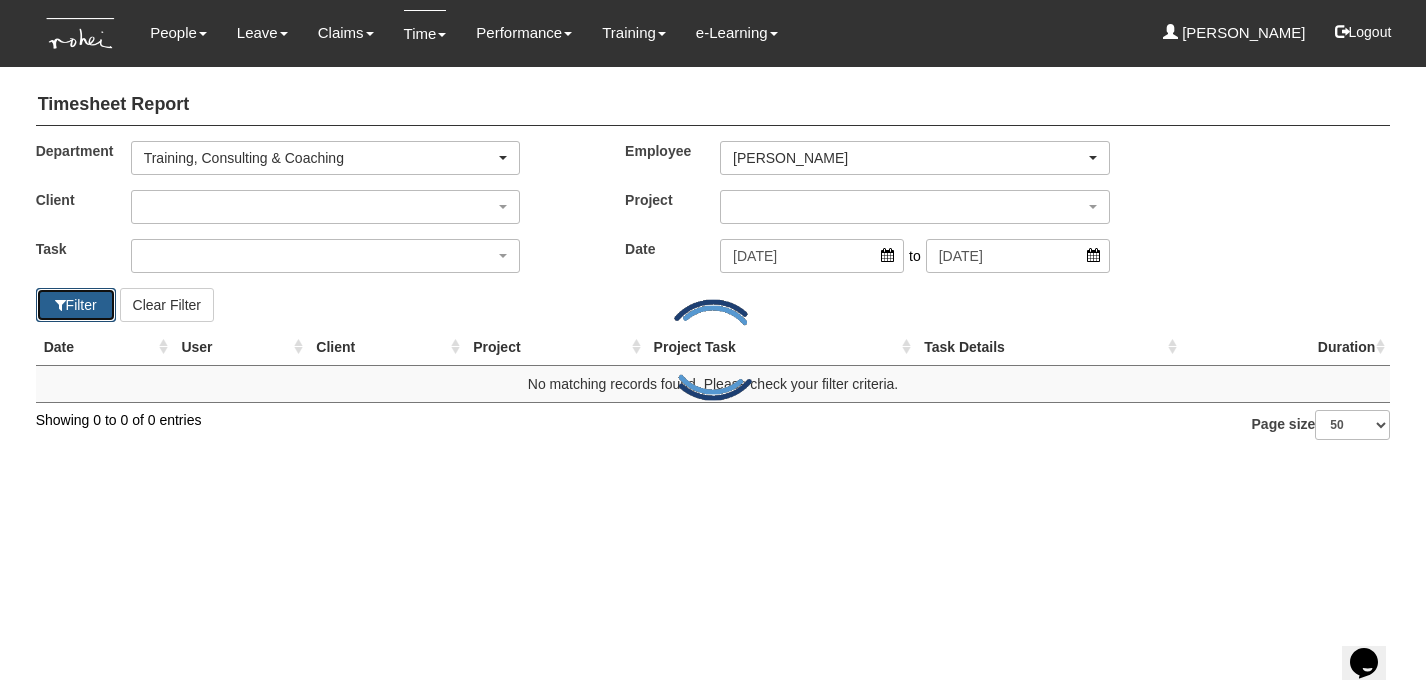 select on "50" 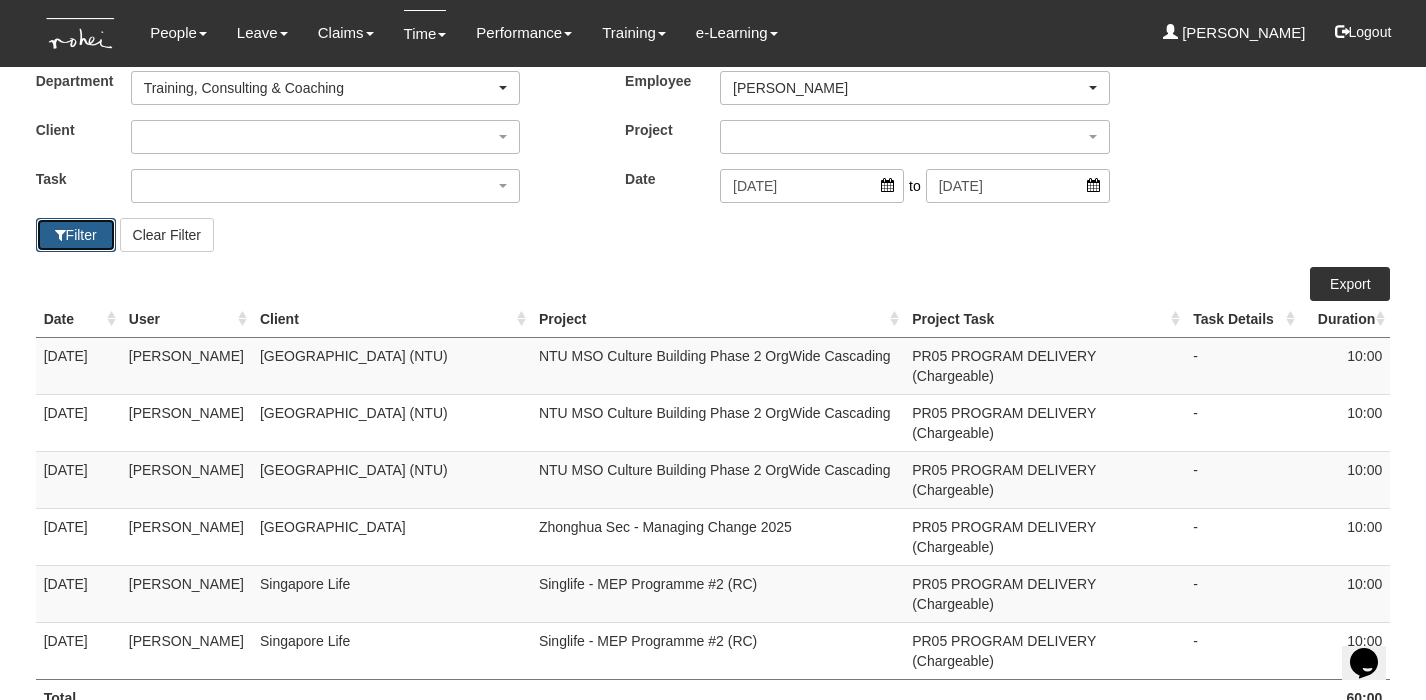 scroll, scrollTop: 92, scrollLeft: 0, axis: vertical 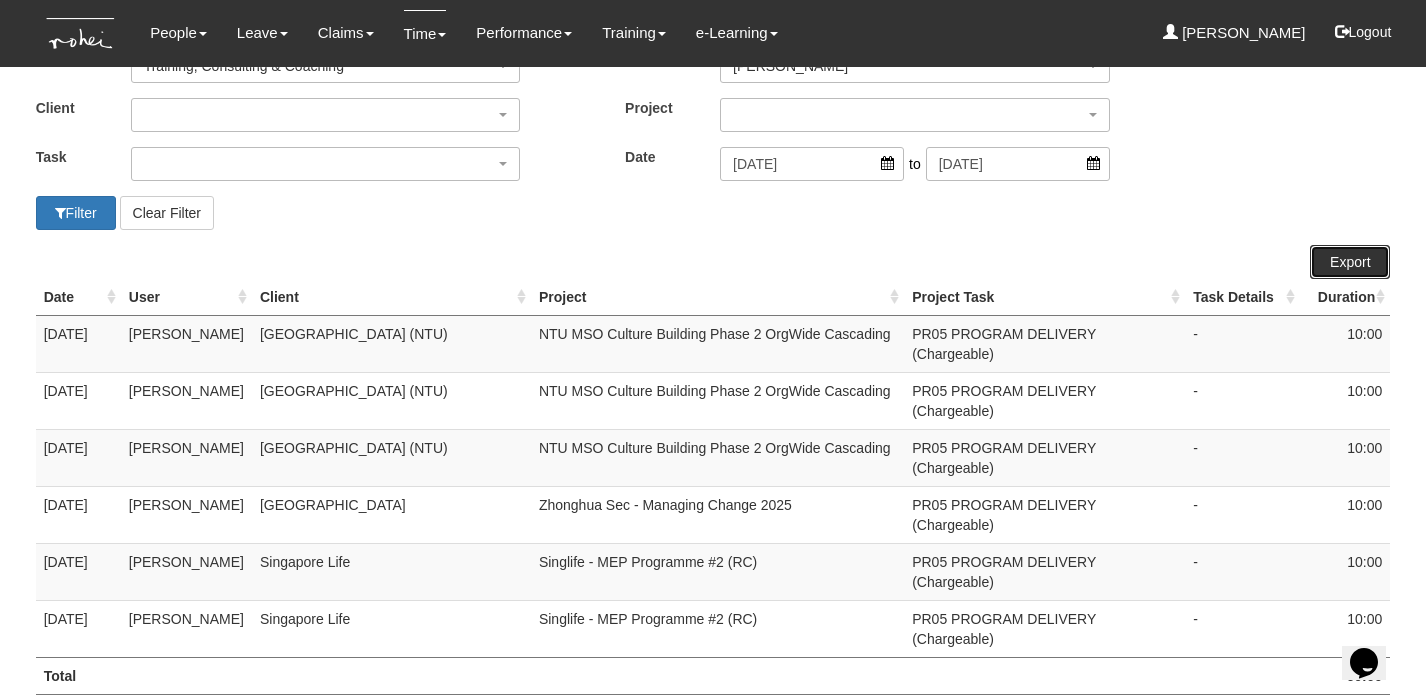 click on "Export" at bounding box center [1350, 262] 